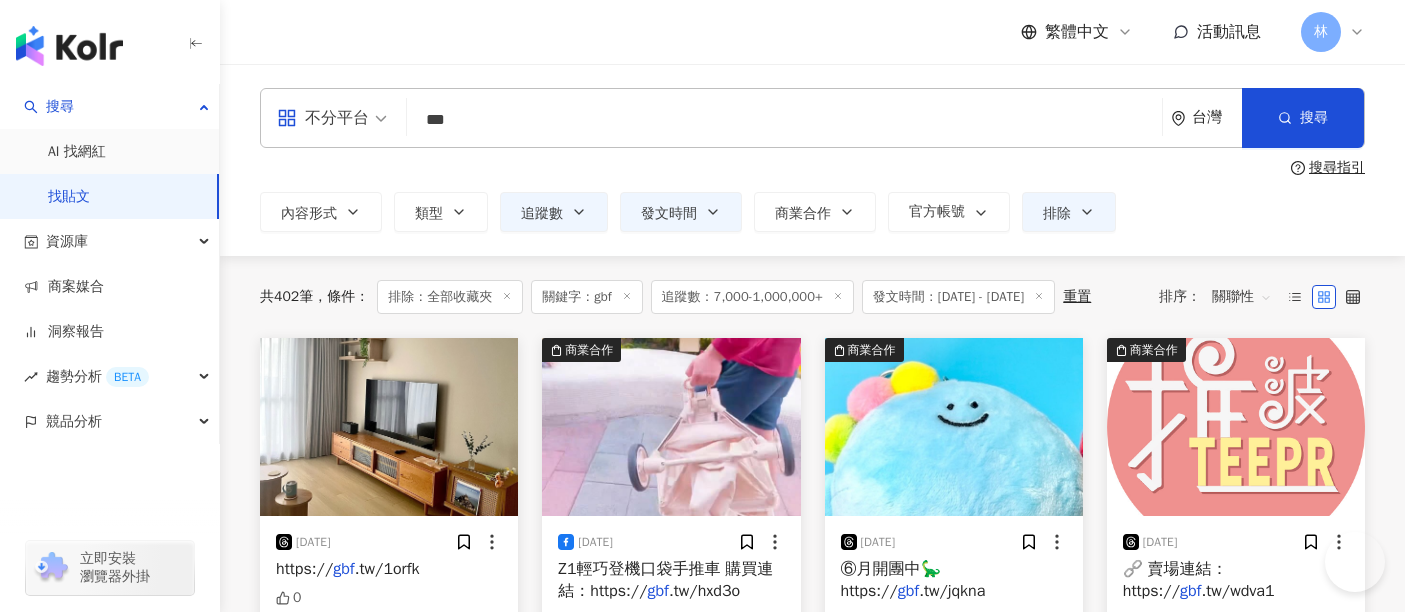 scroll, scrollTop: 0, scrollLeft: 0, axis: both 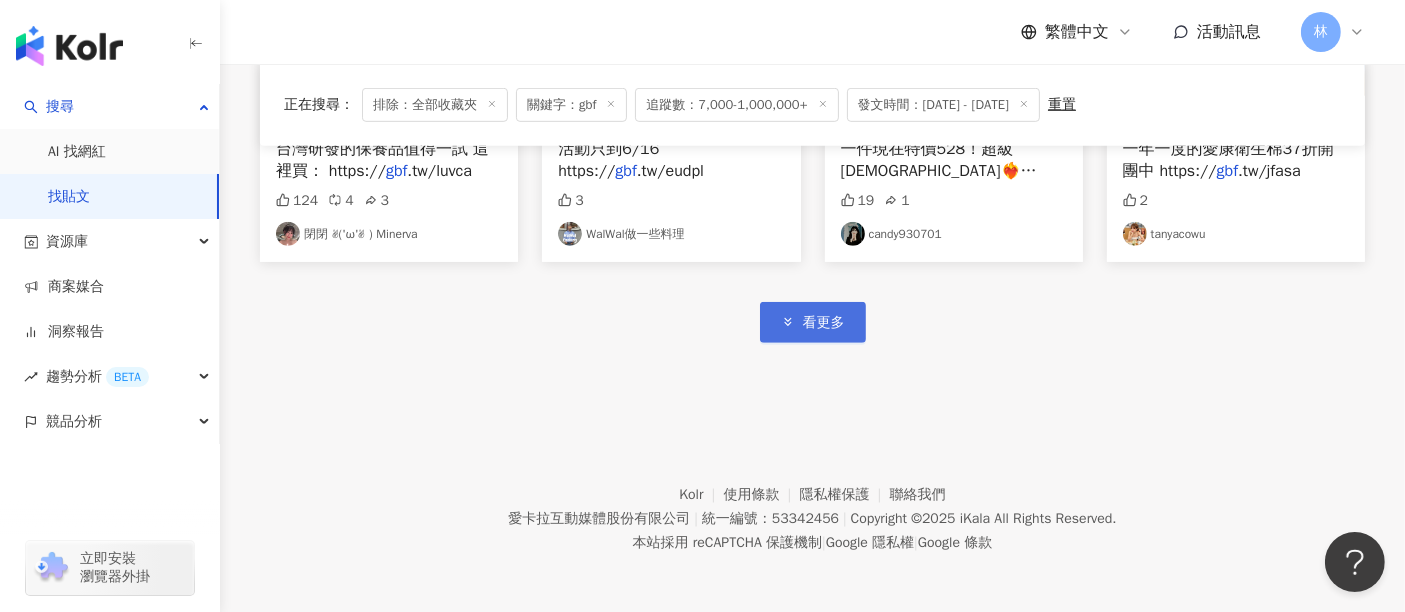 click on "看更多" at bounding box center (813, 322) 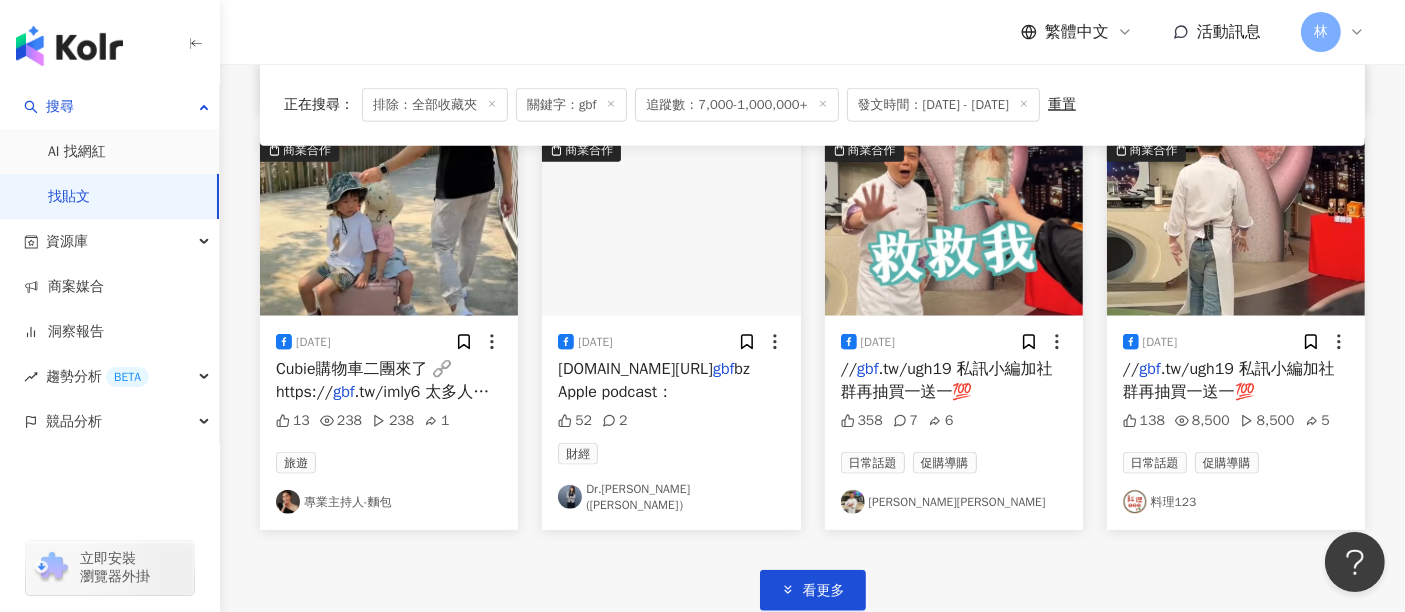scroll, scrollTop: 2268, scrollLeft: 0, axis: vertical 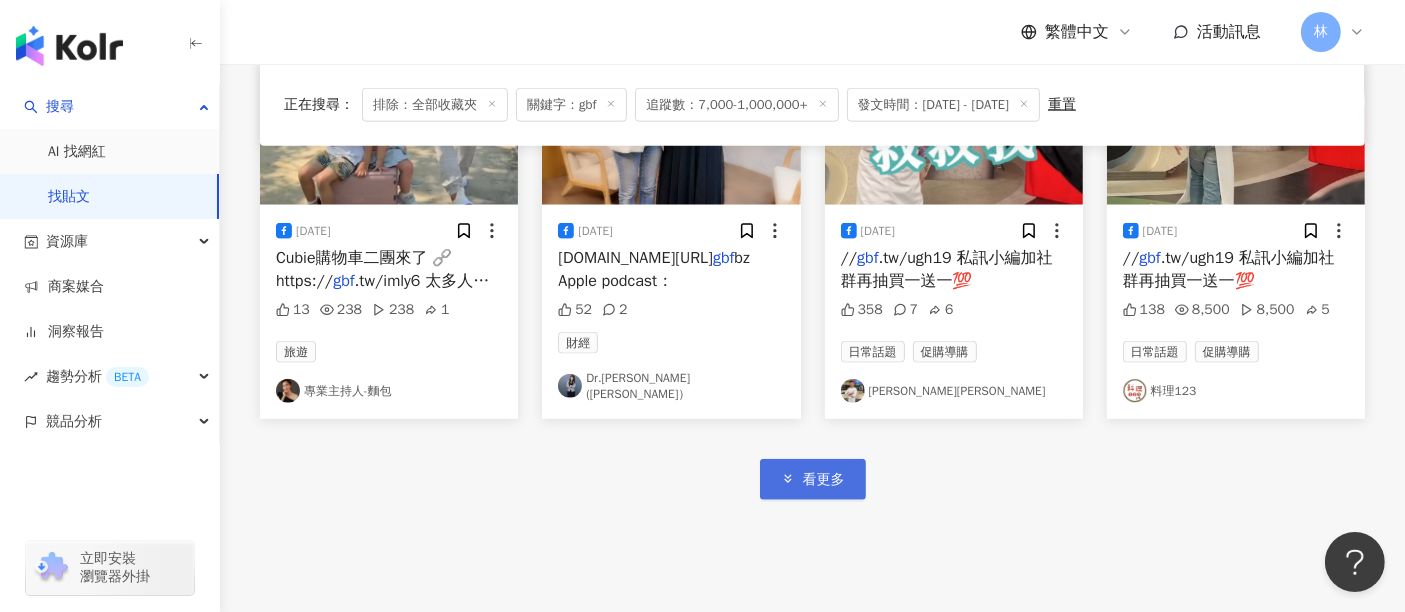 click 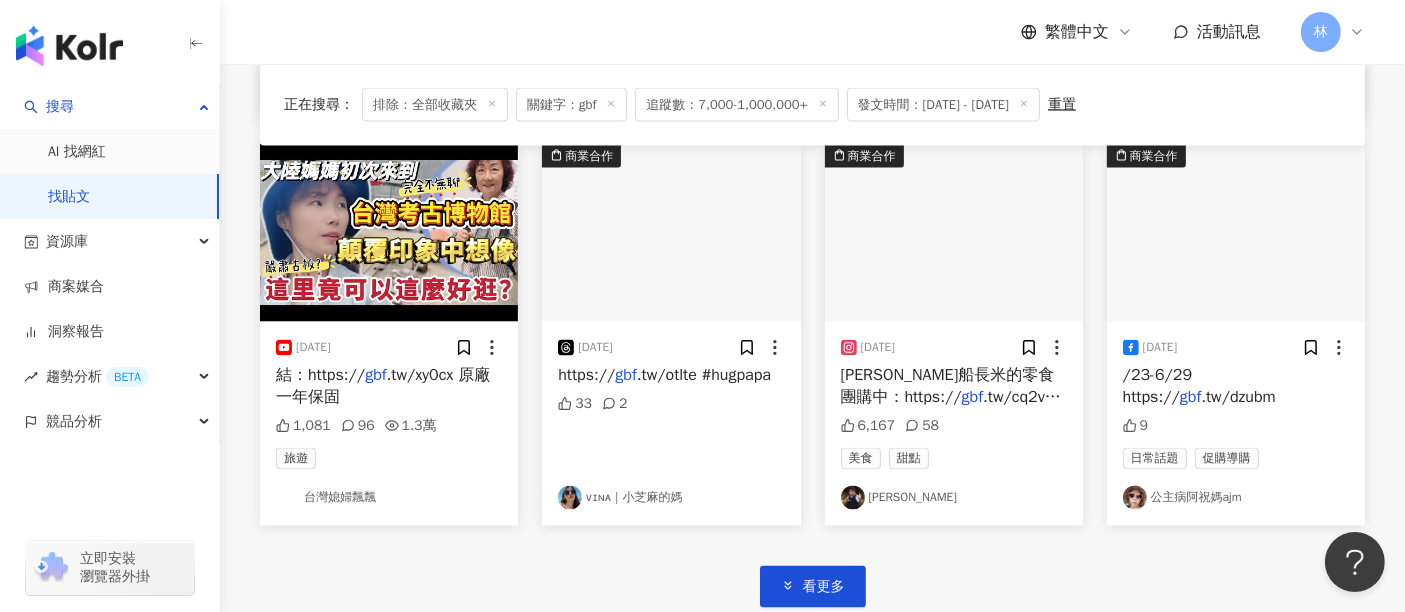 scroll, scrollTop: 3622, scrollLeft: 0, axis: vertical 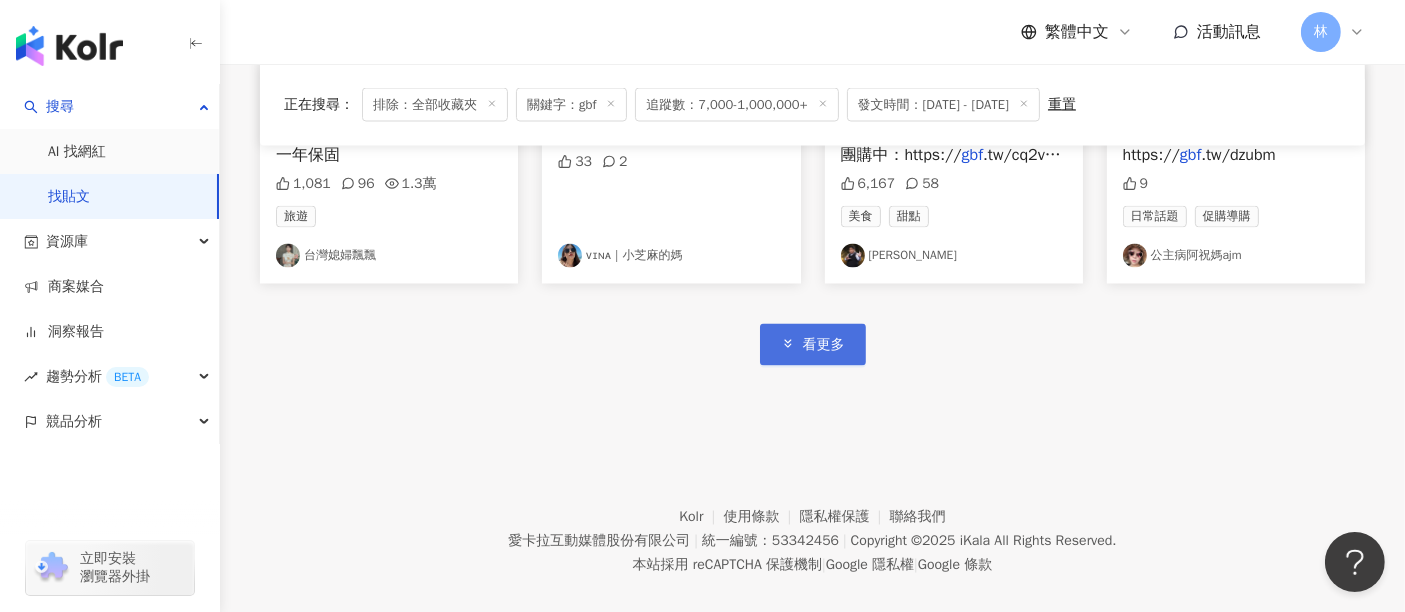 click on "看更多" at bounding box center (813, 344) 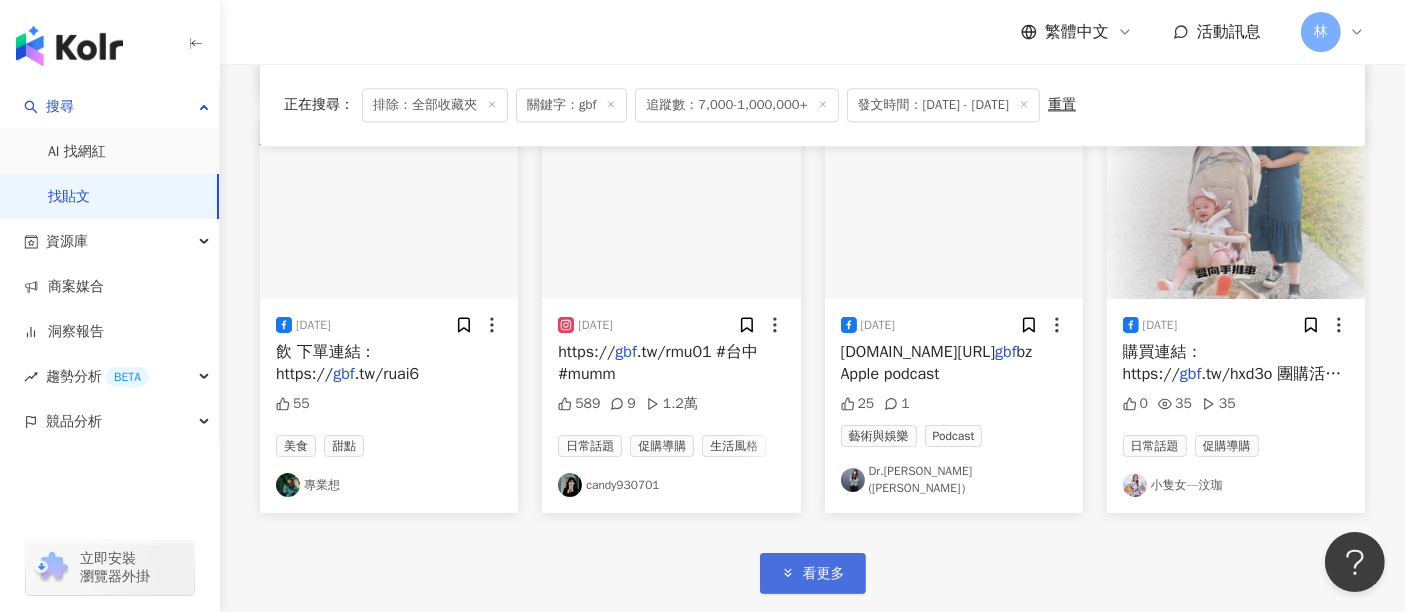 scroll, scrollTop: 4839, scrollLeft: 0, axis: vertical 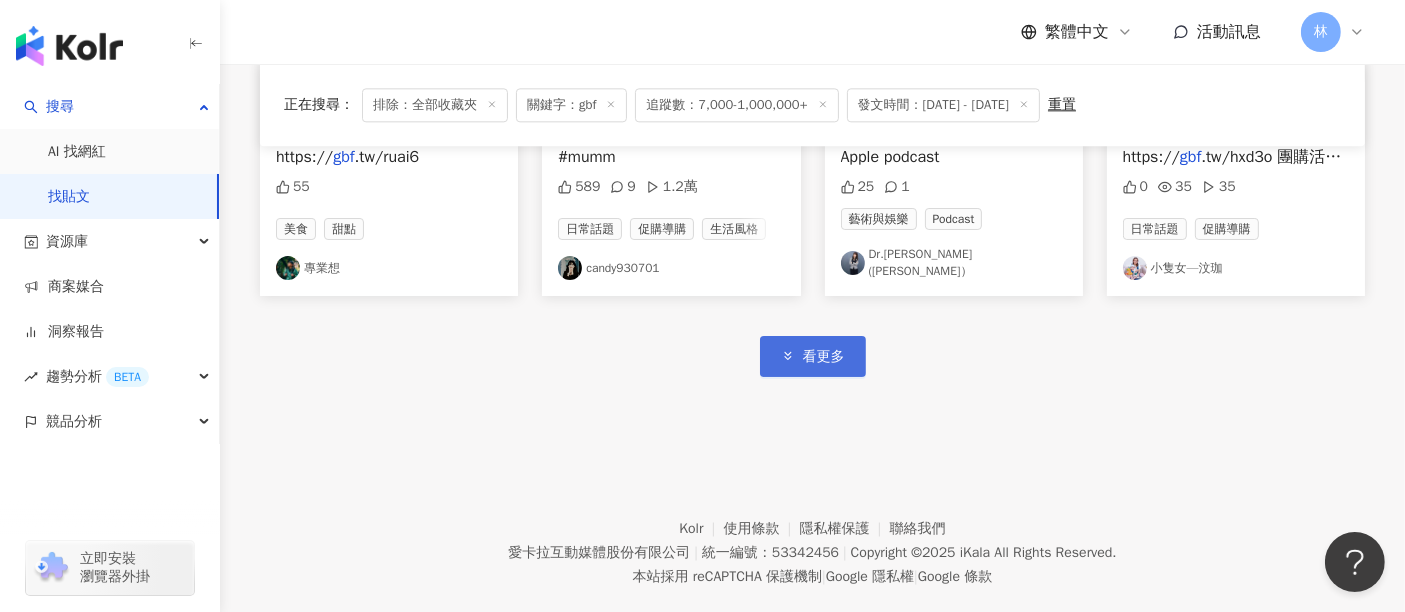 click on "看更多" at bounding box center (824, 357) 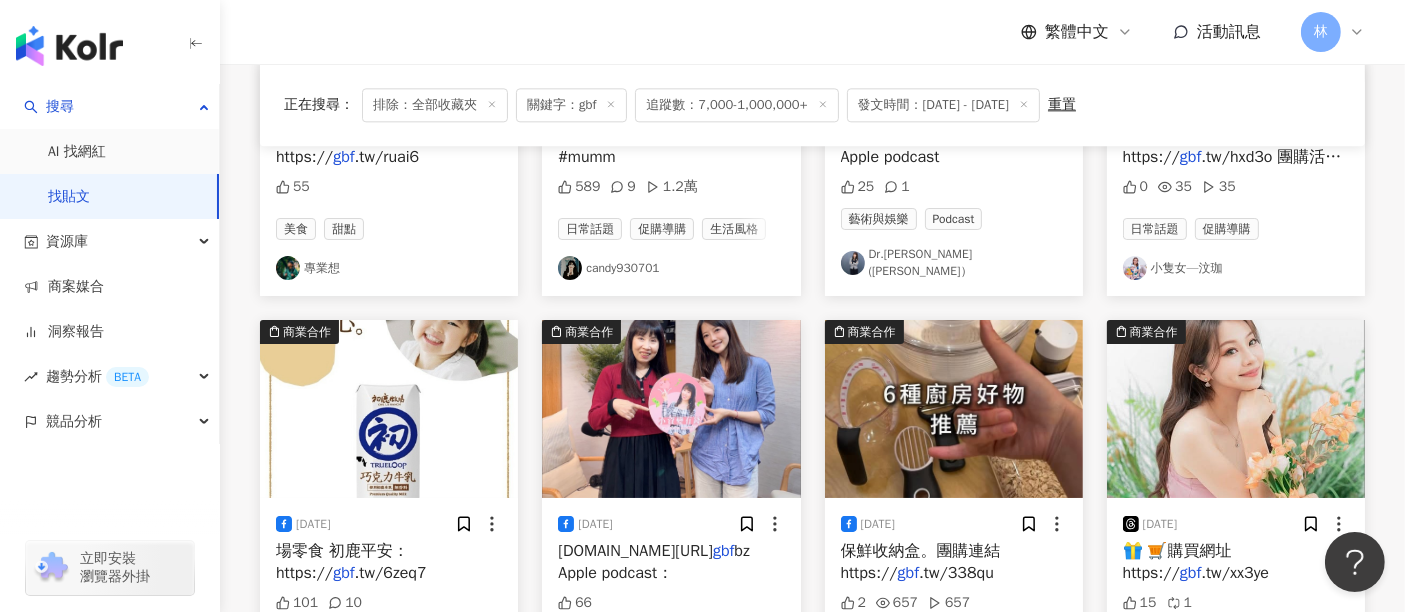 drag, startPoint x: 1377, startPoint y: 350, endPoint x: 1306, endPoint y: 405, distance: 89.81091 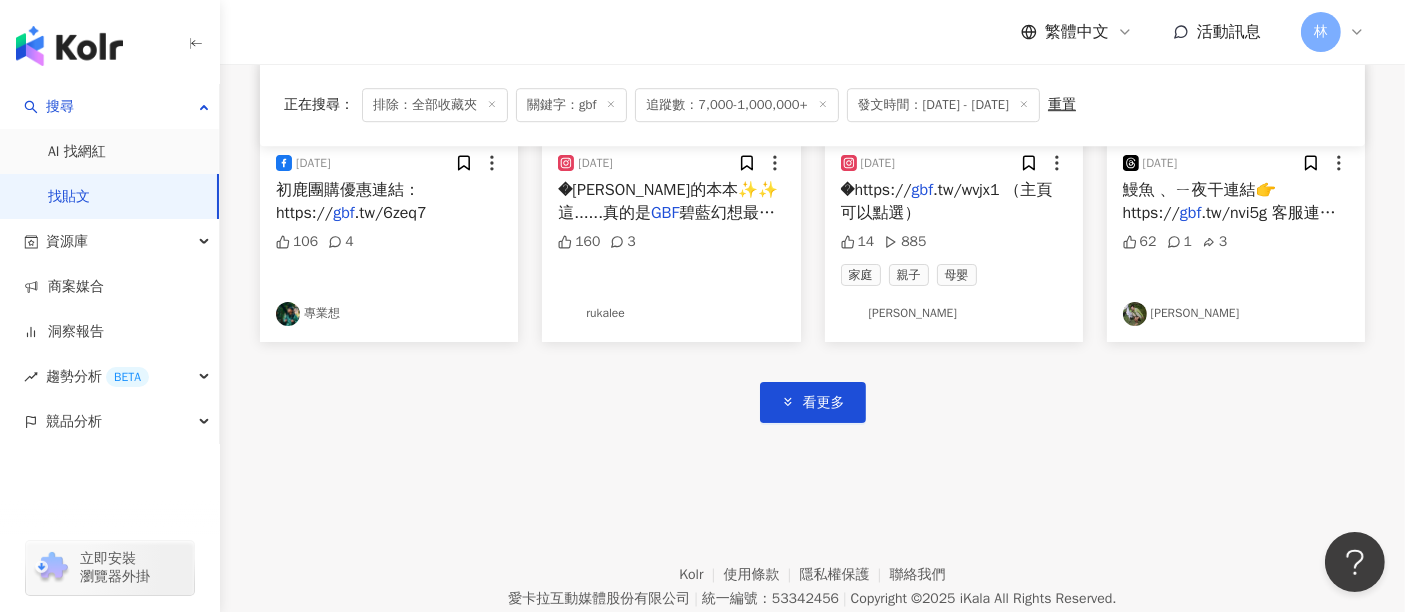 scroll, scrollTop: 6057, scrollLeft: 0, axis: vertical 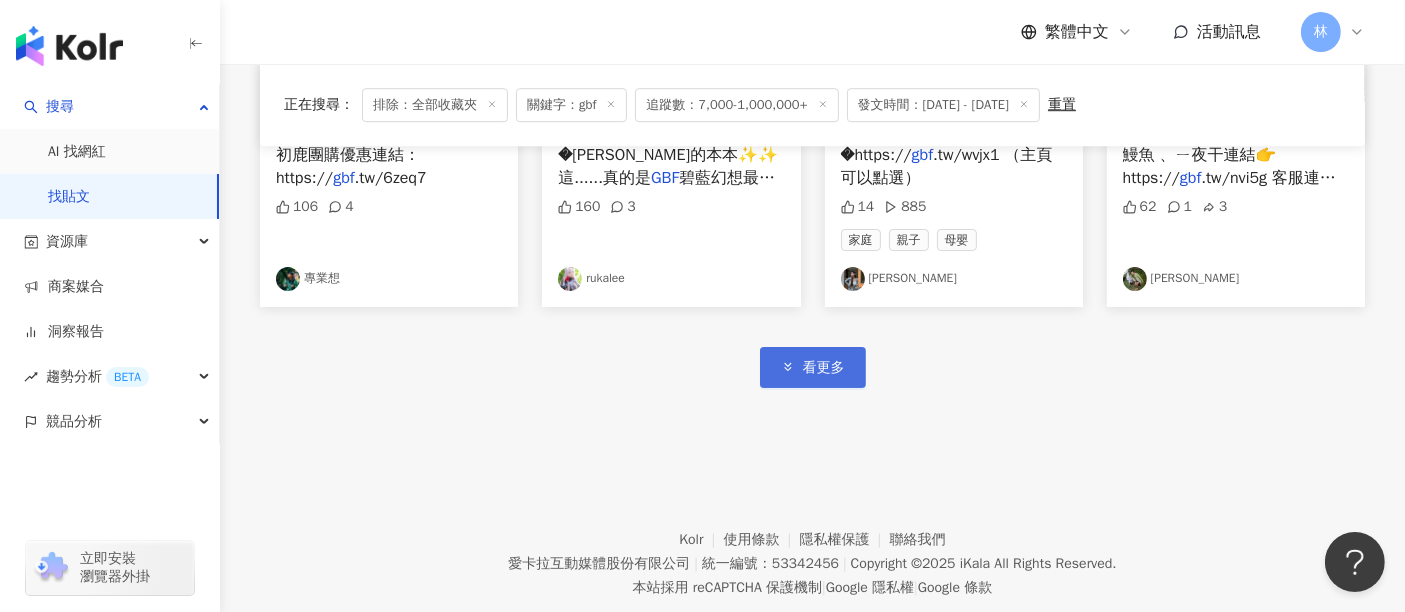 click on "看更多" at bounding box center [813, 367] 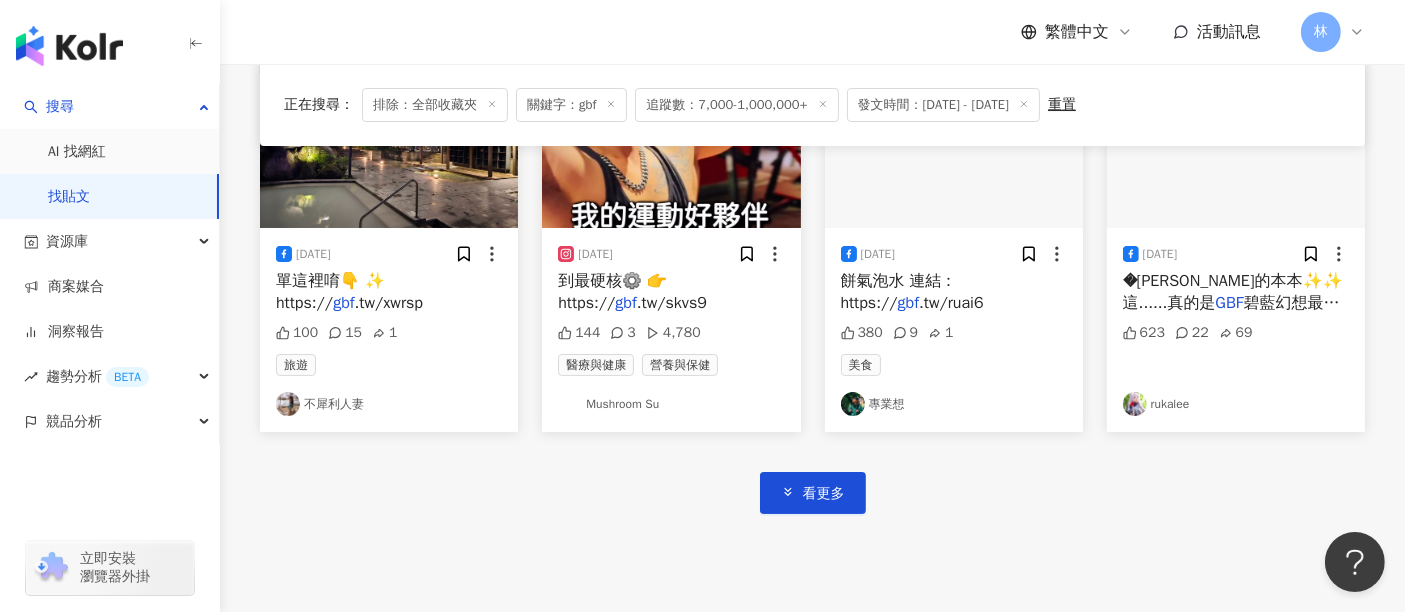 scroll, scrollTop: 7168, scrollLeft: 0, axis: vertical 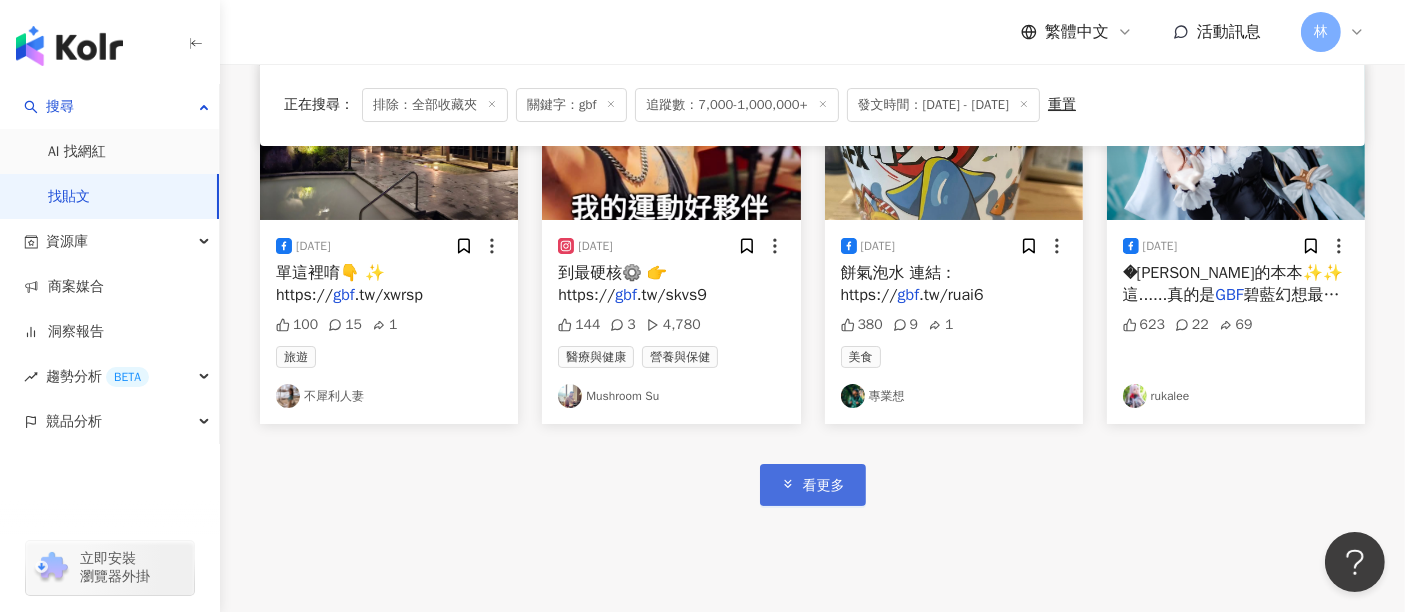 click on "看更多" at bounding box center [824, 486] 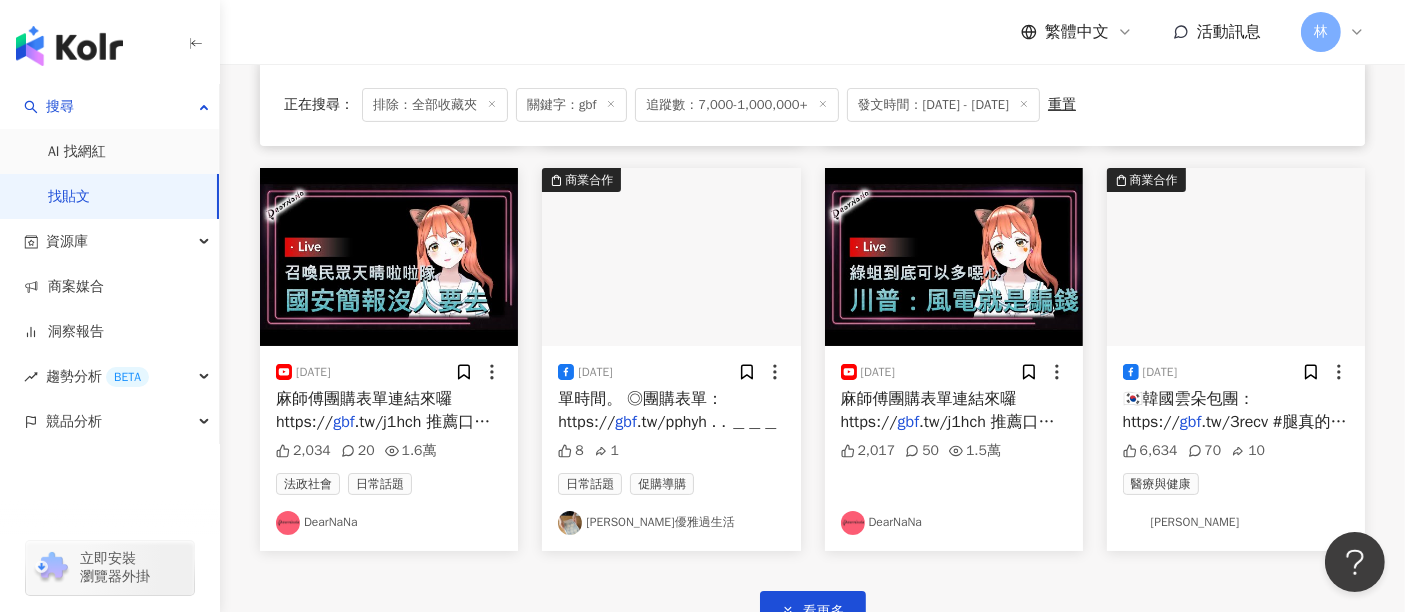 scroll, scrollTop: 8390, scrollLeft: 0, axis: vertical 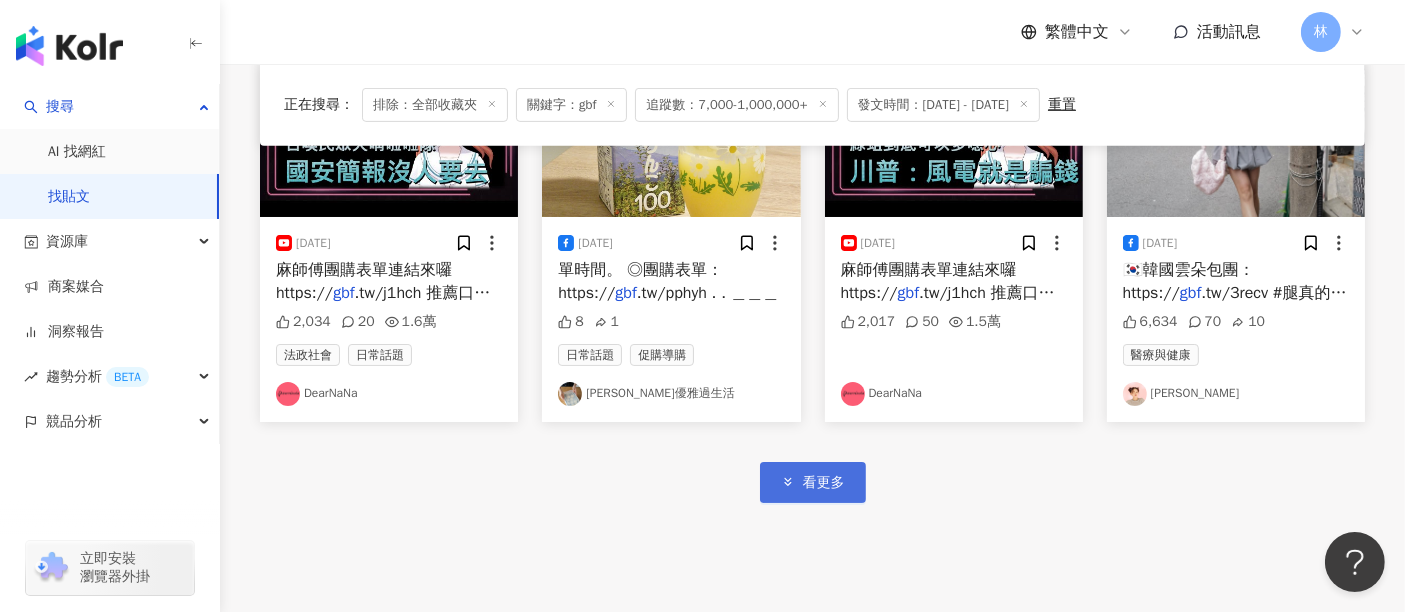 click on "看更多" at bounding box center [824, 483] 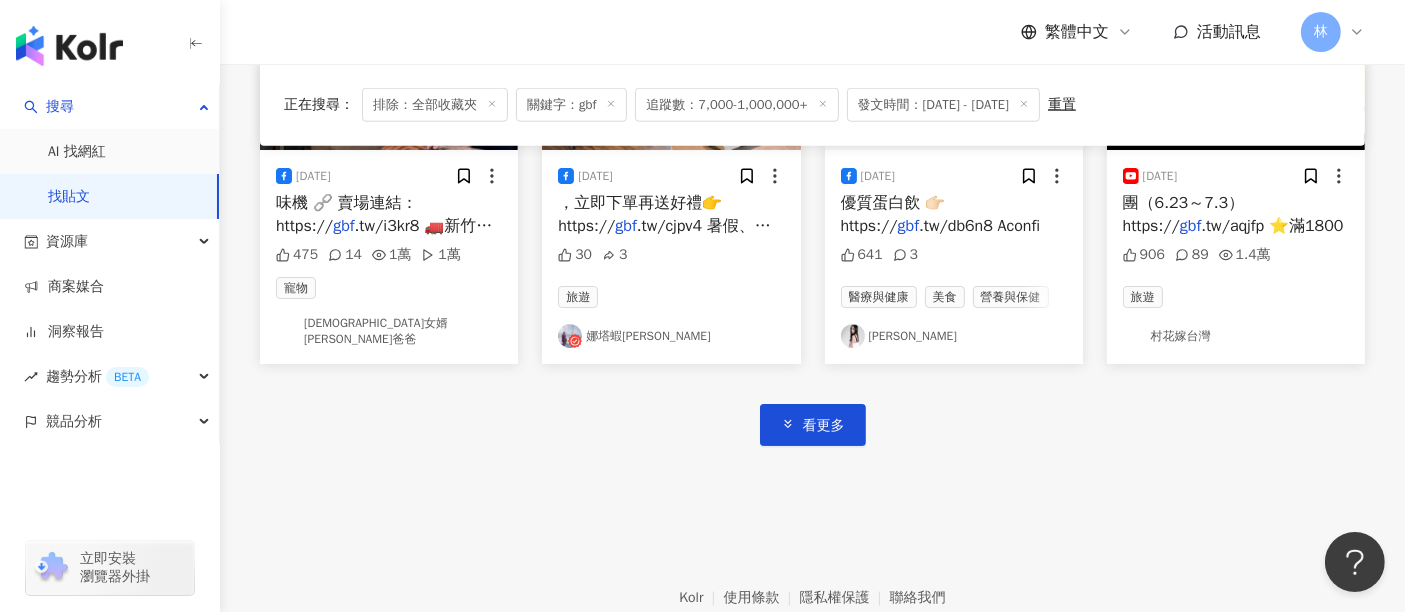 scroll, scrollTop: 9709, scrollLeft: 0, axis: vertical 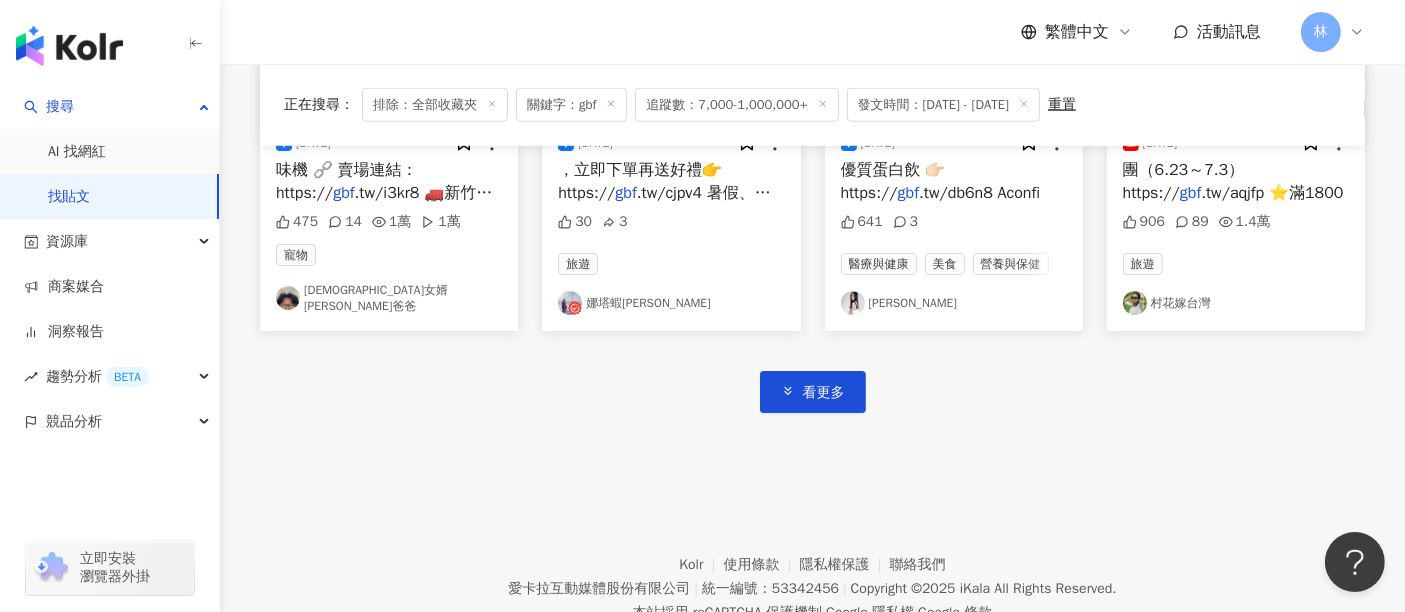 click on "2025/6/15 https:// gbf .tw/1orfk 0 存錢阿貝 商業合作 2025/6/4 Z1輕巧登機口袋手推車 購買連結：https:// gbf .tw/hxd3o 0 35 小隻女—汶珈 商業合作 2025/6/1 ⑥月開團中🦕
https:// gbf .tw/jqkna 6 5 恐龍的房間Dinosaur’s Room 商業合作 2025/6/30 🔗 賣場連結：https:// gbf .tw/wdva1 1 TEEPR 推一波 商業合作 2025/6/4 ❄️北極熊極地風扇涼墊❄️ 購買連結：https:// gbf .tw/hxd3o 0 26 小隻女—汶珈 商業合作 2025/6/20 🔥優惠現折💰581🔥
https:// gbf .tw/9pwgd 0 1 阿米濕-Amis 商業合作 2025/6/4 X7輕奢小休旅雙向推車 購買連結：https:// gbf .tw/hxd3o 0 34 小隻女—汶珈 商業合作 2025/6/4 姓名貼第二團開團中‼️
🔗https:// gbf .tw/wbap1 14 1 ᴠɪɴᴀ｜小芝麻的媽 商業合作 2025/6/14 台灣研發的保養品值得一試
這裡買：
https:// gbf .tw/luvca 124 4 3 閉閉 ✌︎('ω'✌︎ ) Minerva 商業合作 2025/6/9
活動只到6/16
https:// gbf .tw/eudpl 3 WalWal做一些料理 1" at bounding box center (812, -4455) 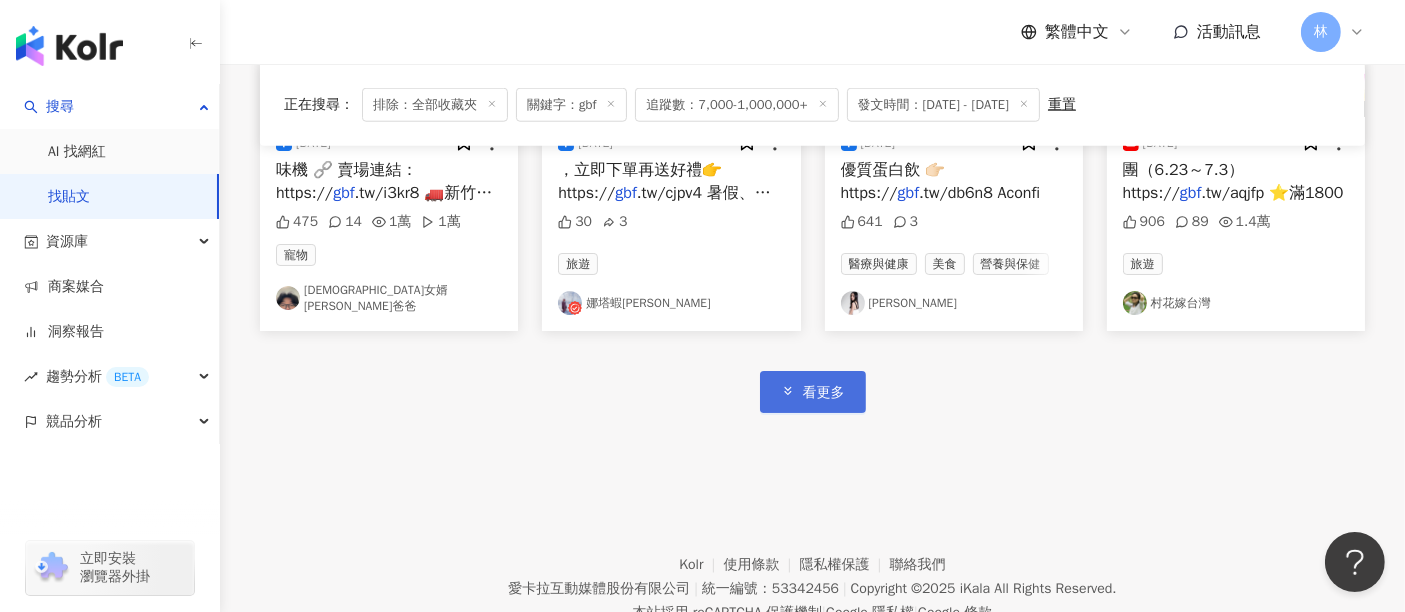 click on "看更多" at bounding box center (824, 393) 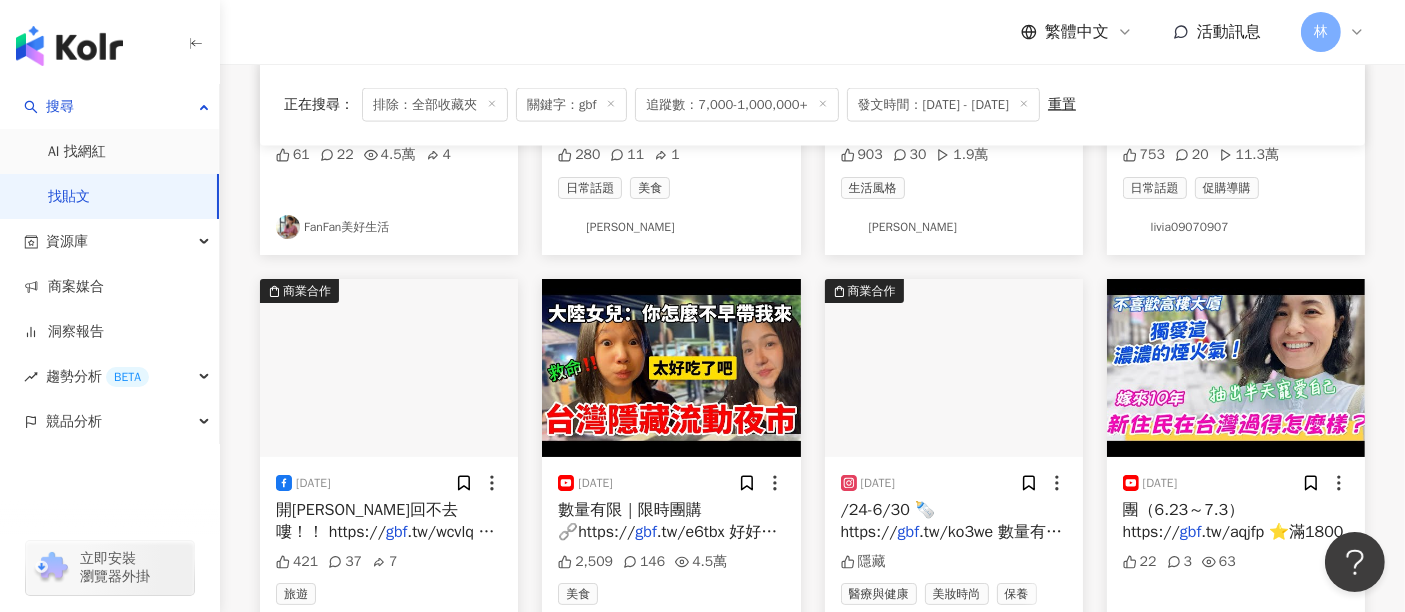 scroll, scrollTop: 10820, scrollLeft: 0, axis: vertical 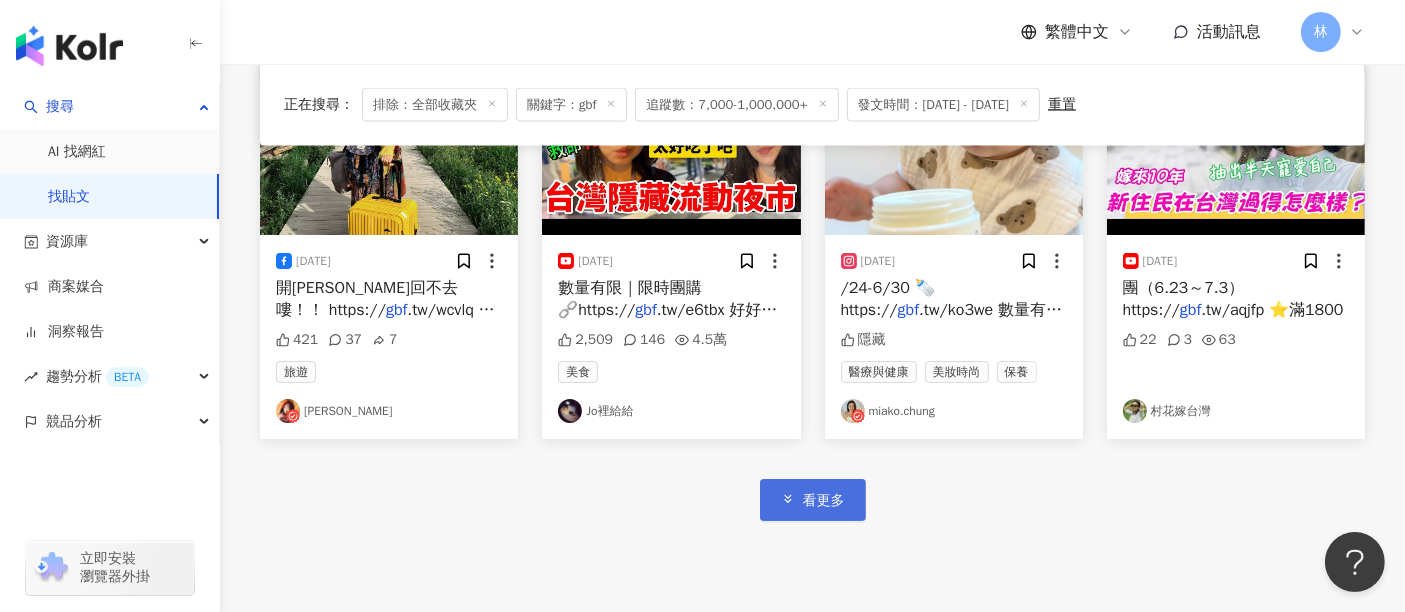 click on "看更多" at bounding box center (813, 499) 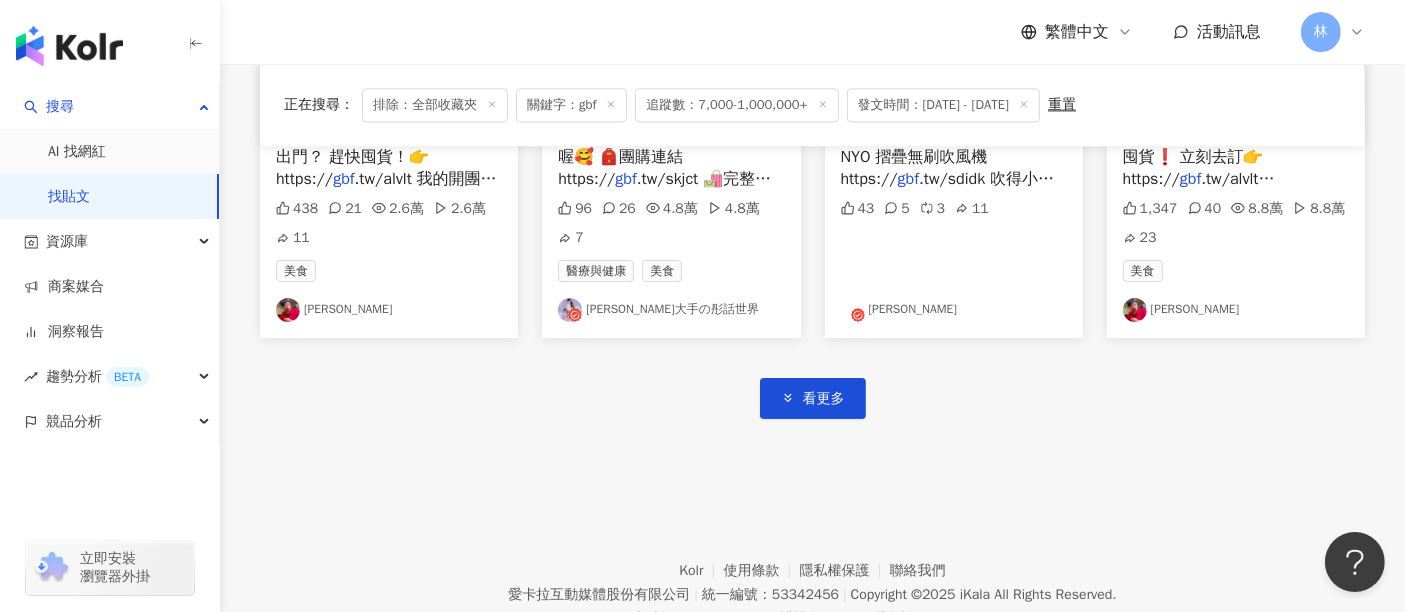 scroll, scrollTop: 12202, scrollLeft: 0, axis: vertical 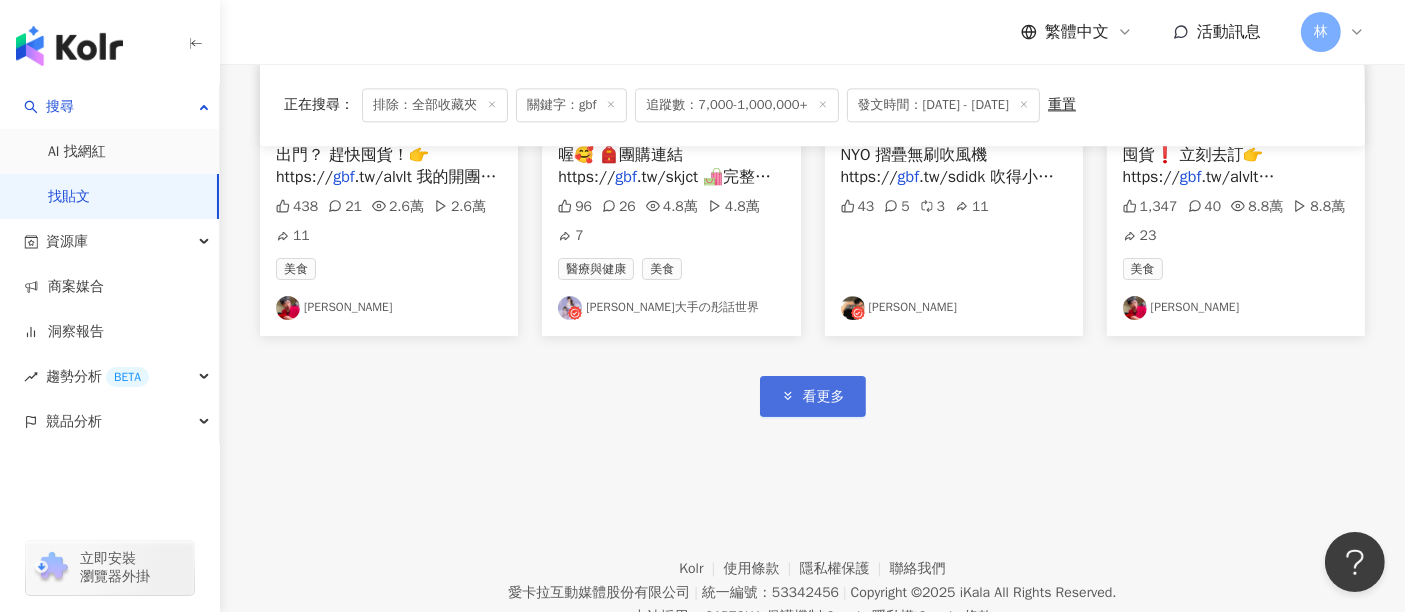 click on "看更多" at bounding box center (813, 396) 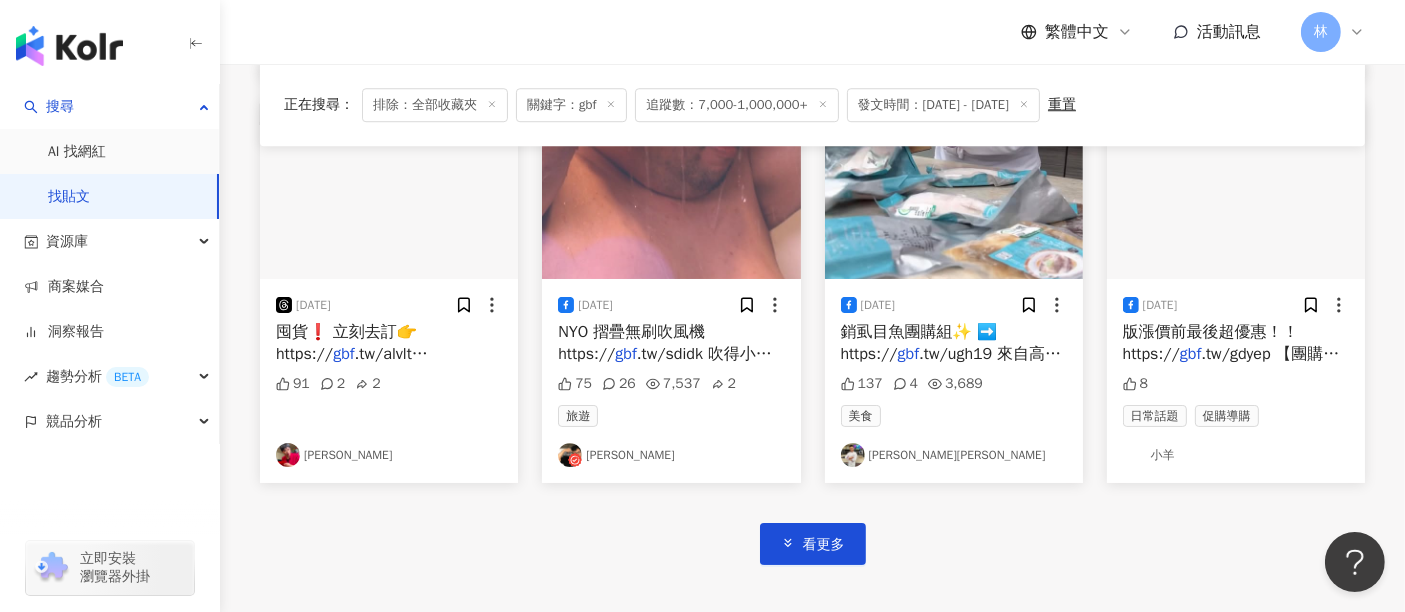 scroll, scrollTop: 13314, scrollLeft: 0, axis: vertical 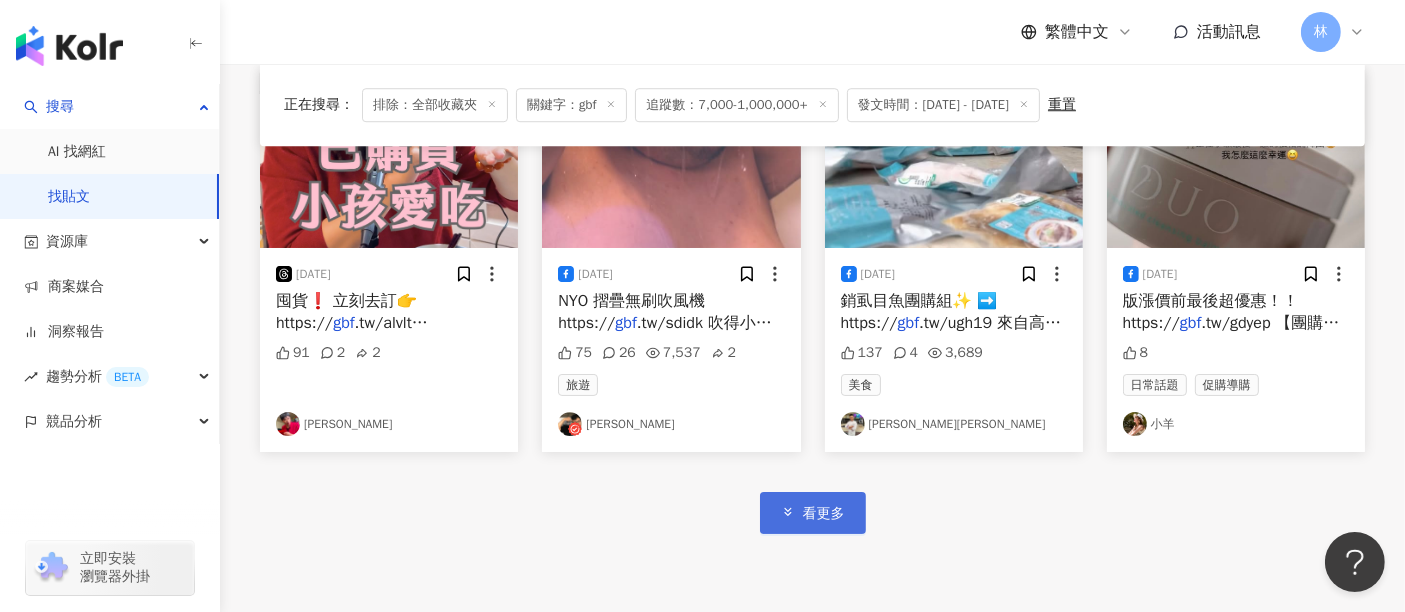 click on "看更多" at bounding box center [813, 512] 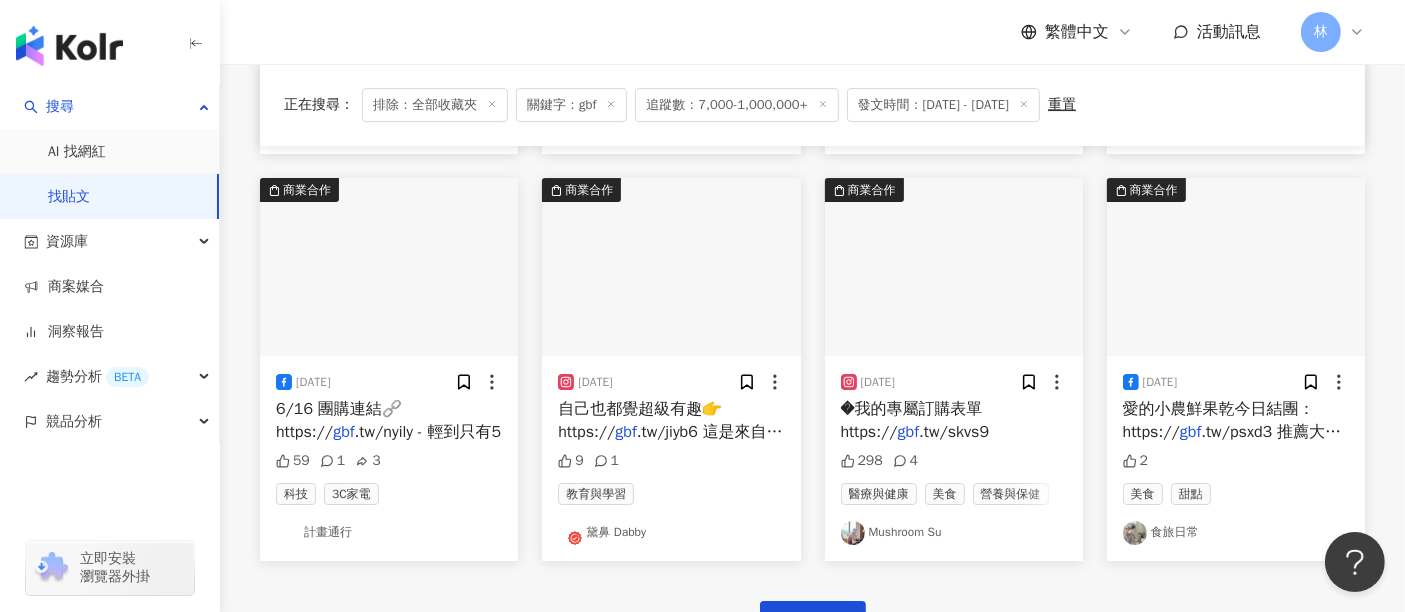 scroll, scrollTop: 14536, scrollLeft: 0, axis: vertical 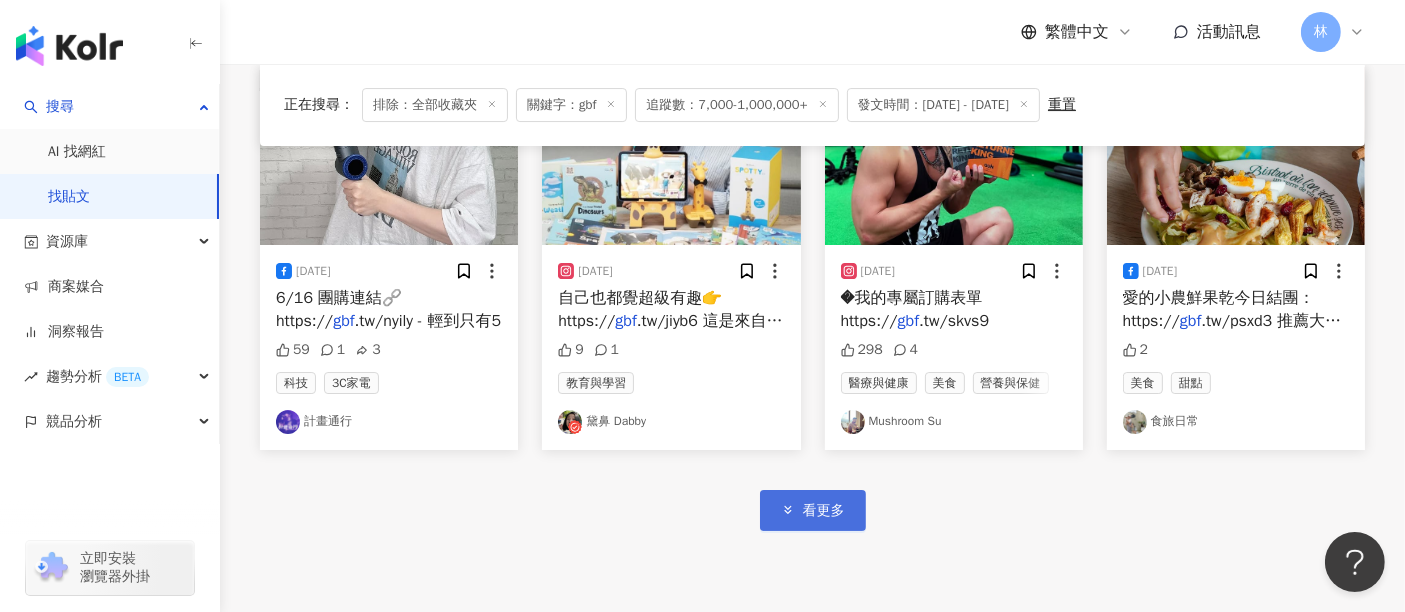 click on "看更多" at bounding box center (824, 511) 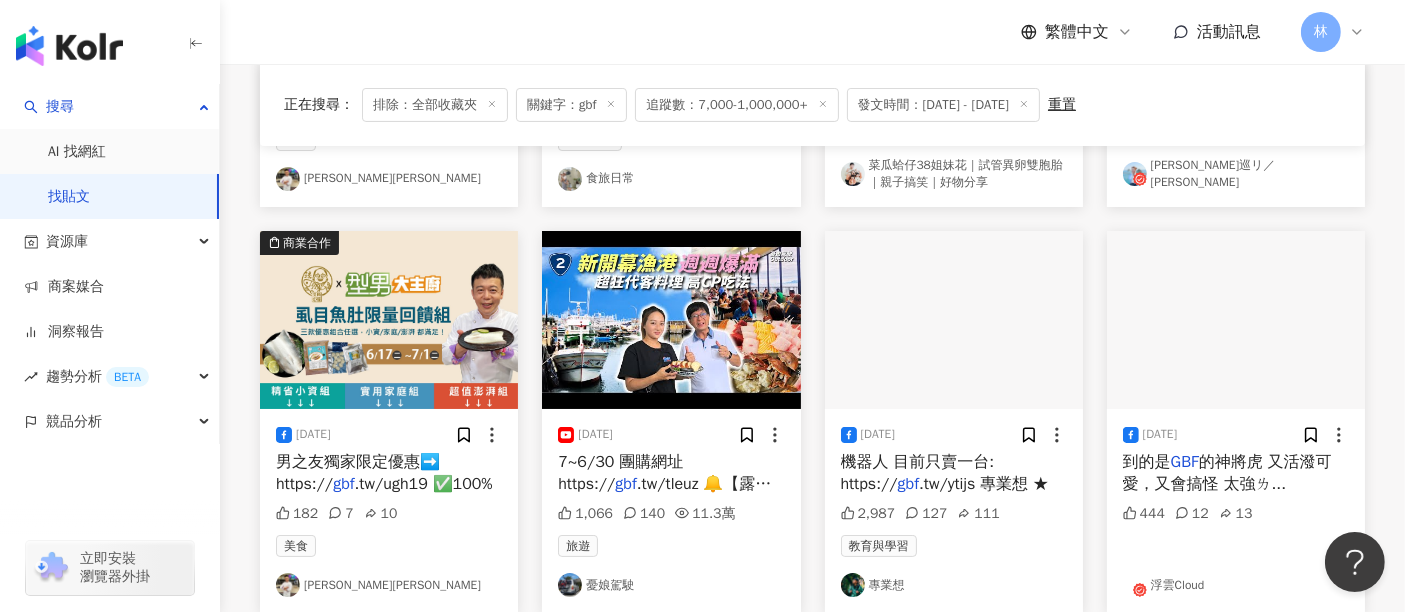 scroll, scrollTop: 15647, scrollLeft: 0, axis: vertical 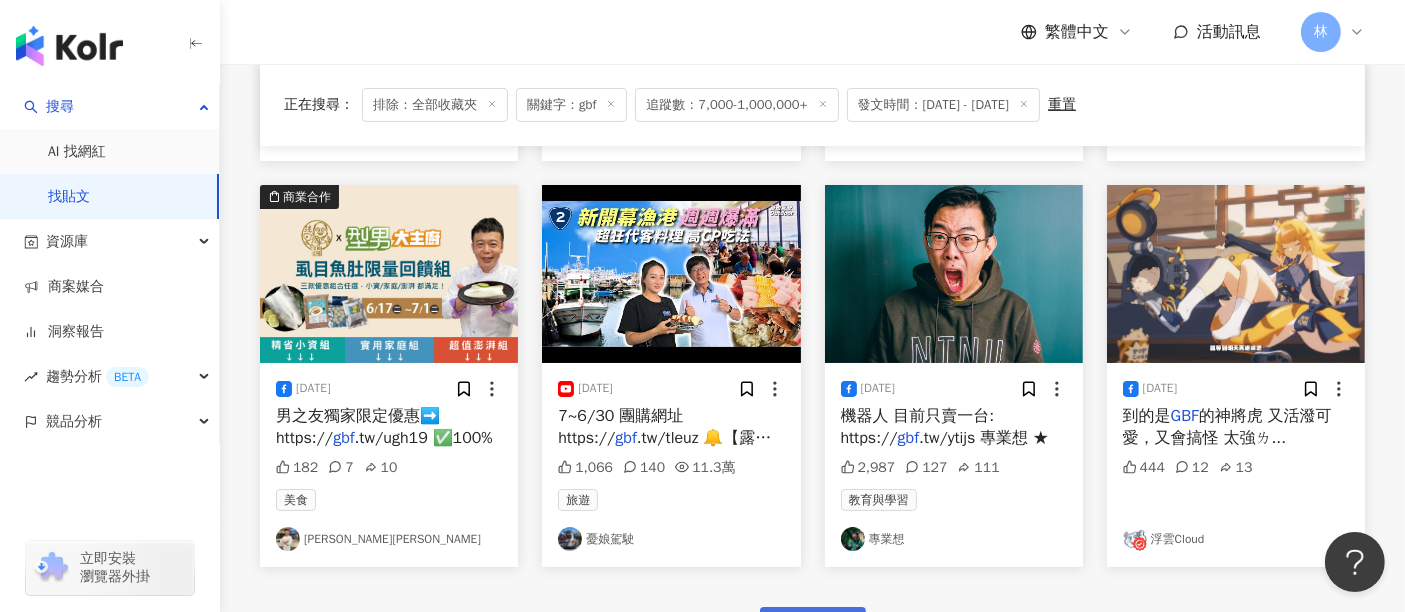 click on "看更多" at bounding box center (813, 627) 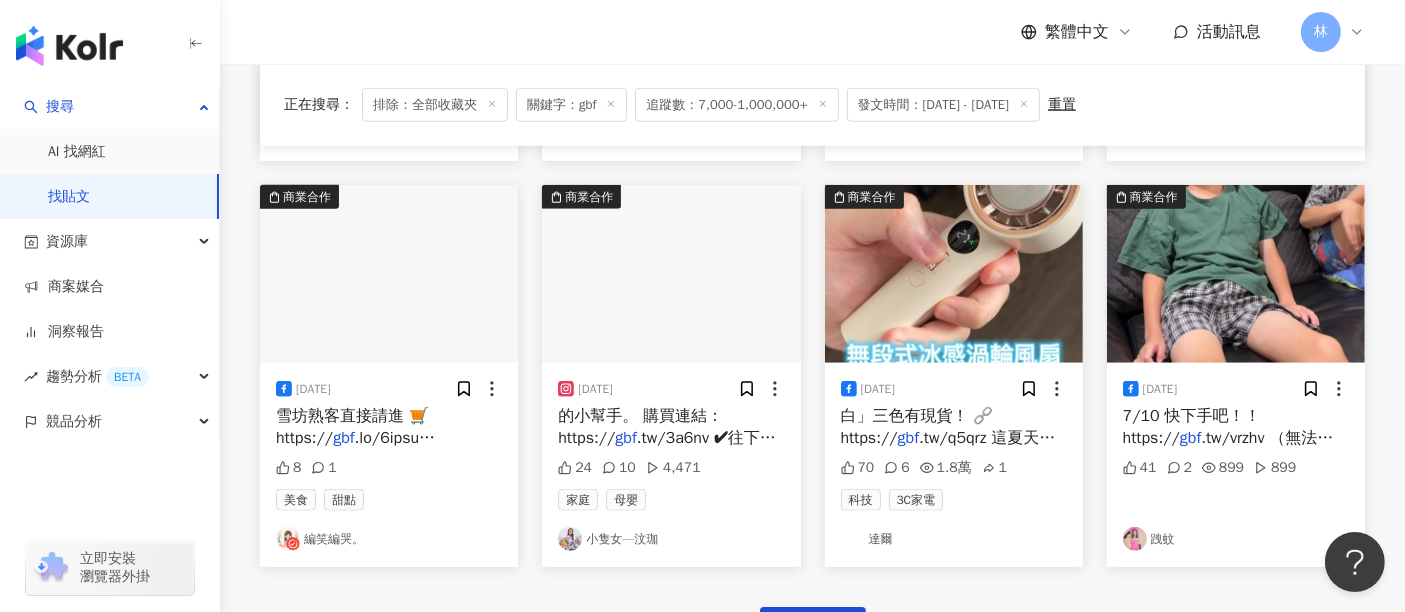 scroll, scrollTop: 16869, scrollLeft: 0, axis: vertical 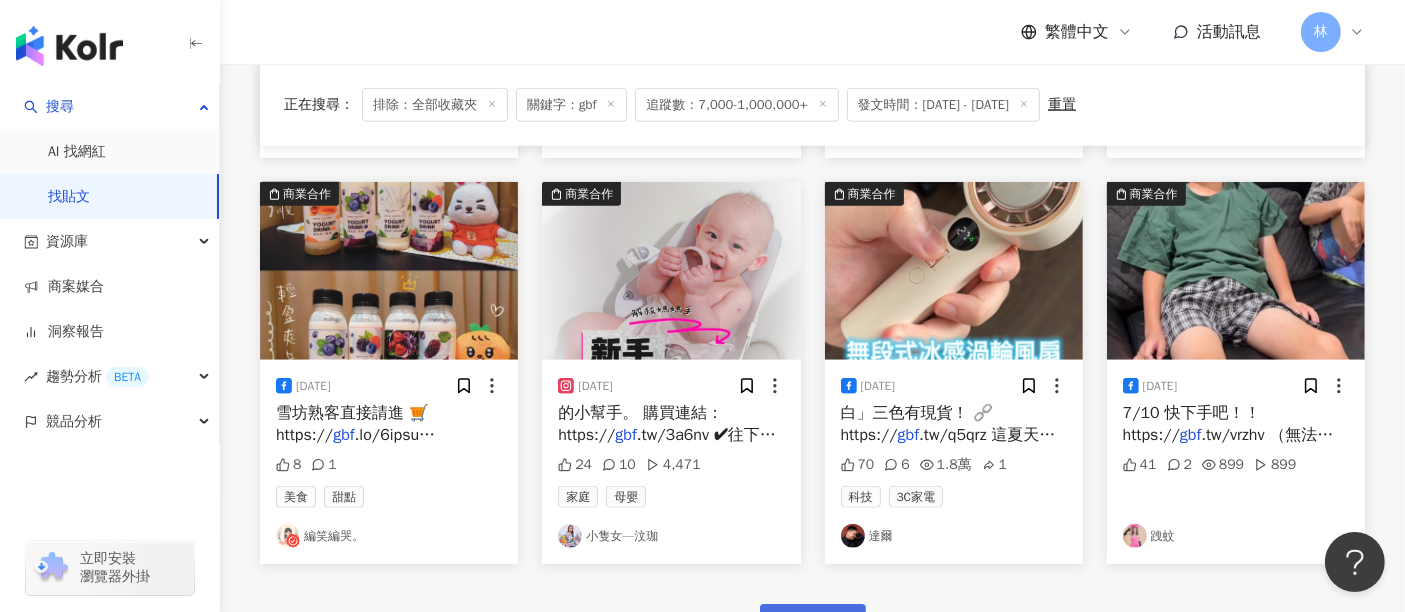 click on "看更多" at bounding box center [813, 624] 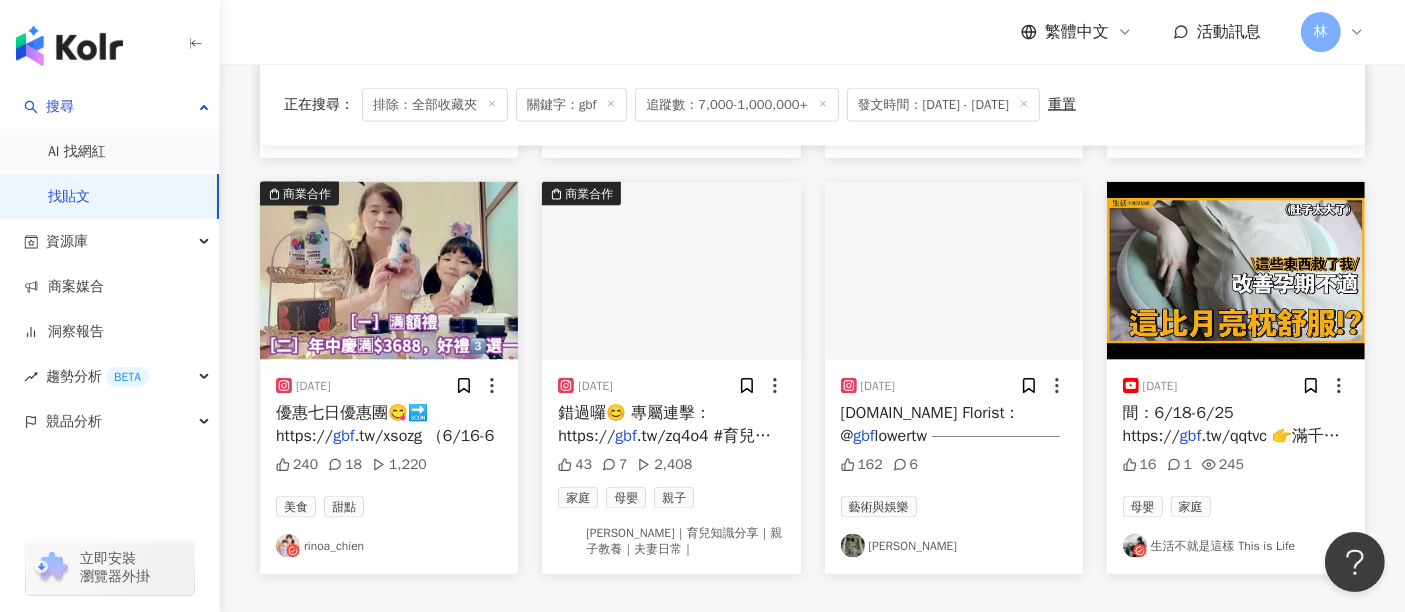 scroll, scrollTop: 18091, scrollLeft: 0, axis: vertical 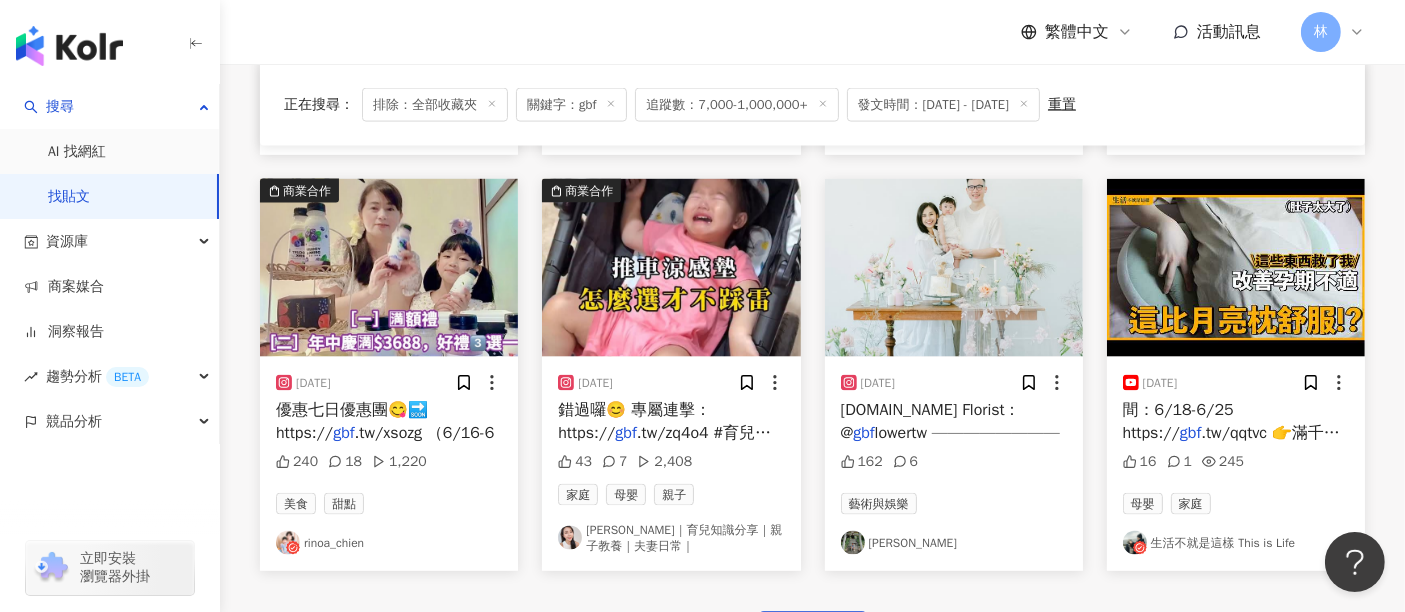 click on "看更多" at bounding box center [813, 631] 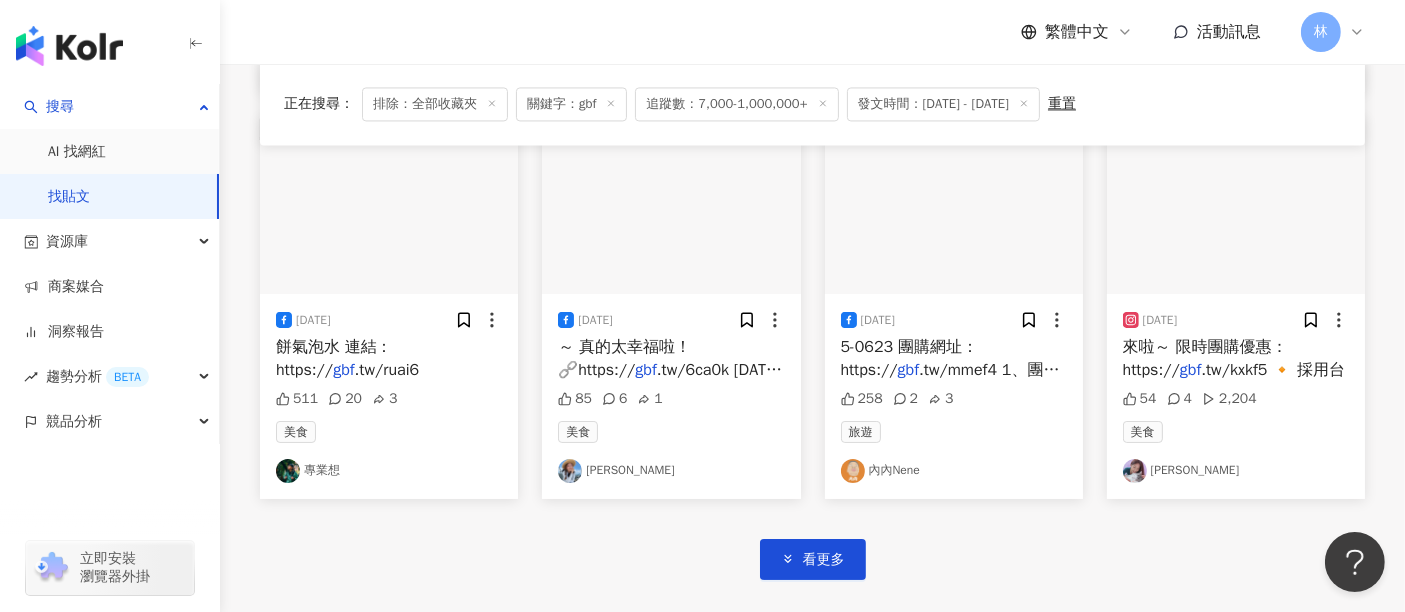 scroll, scrollTop: 19425, scrollLeft: 0, axis: vertical 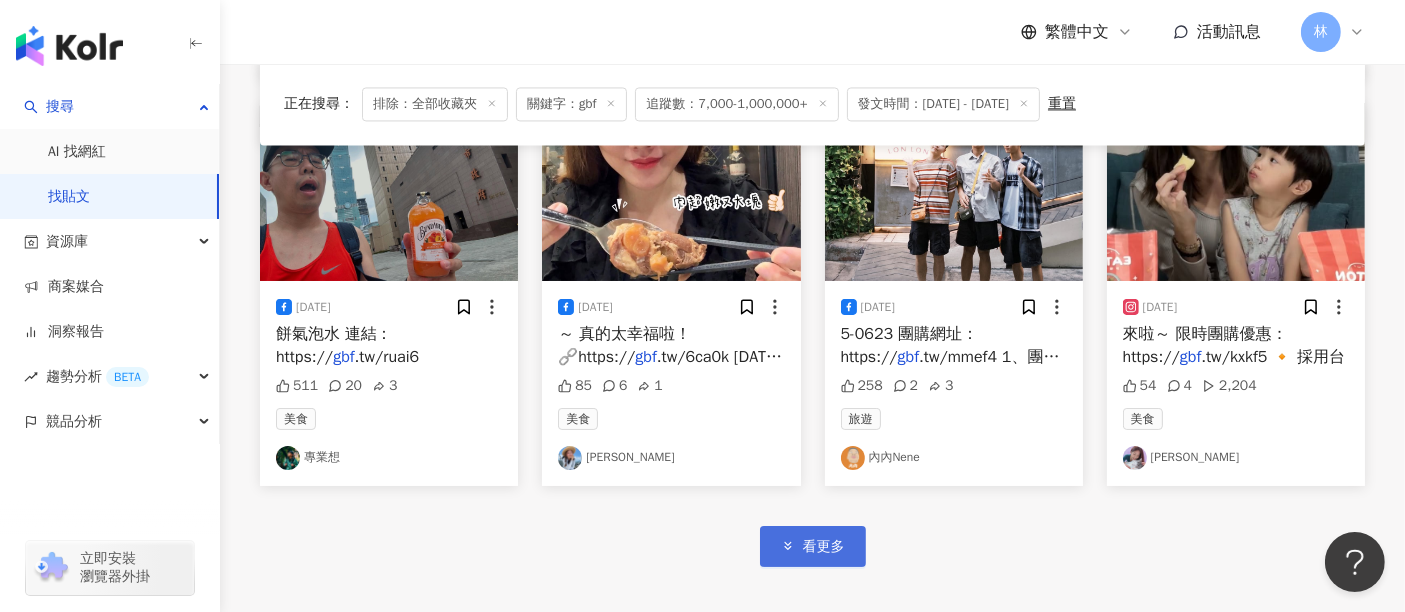 click on "看更多" at bounding box center [824, 547] 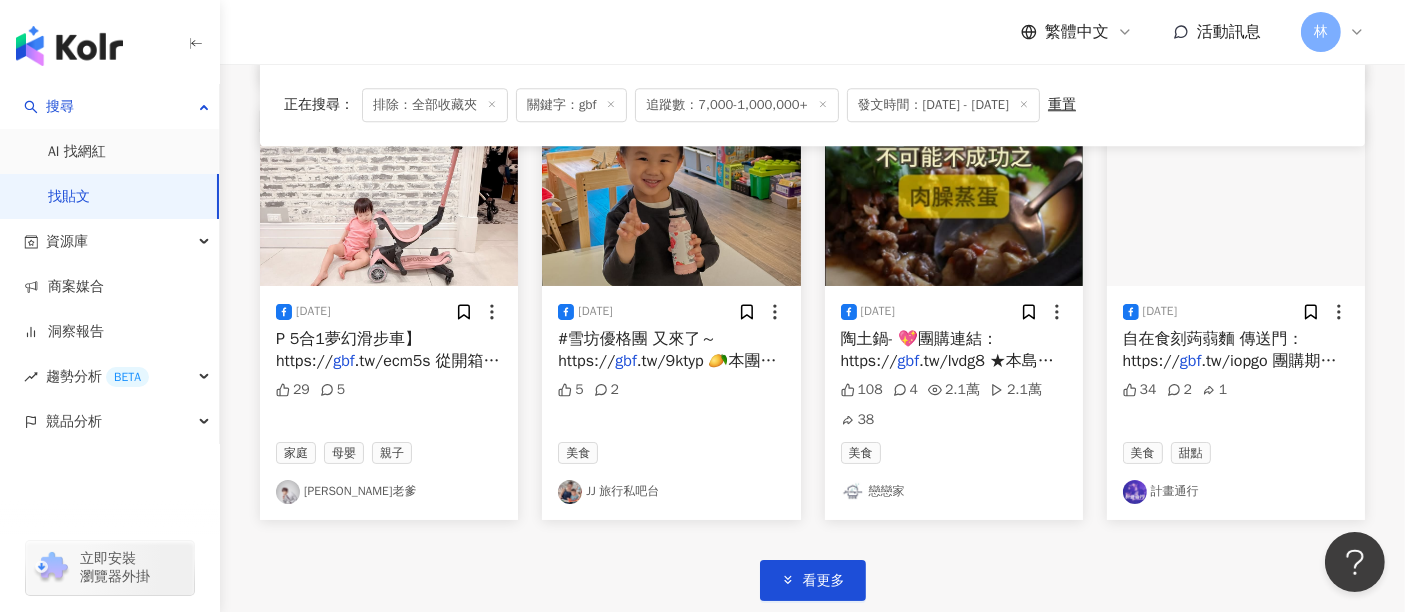 scroll, scrollTop: 20758, scrollLeft: 0, axis: vertical 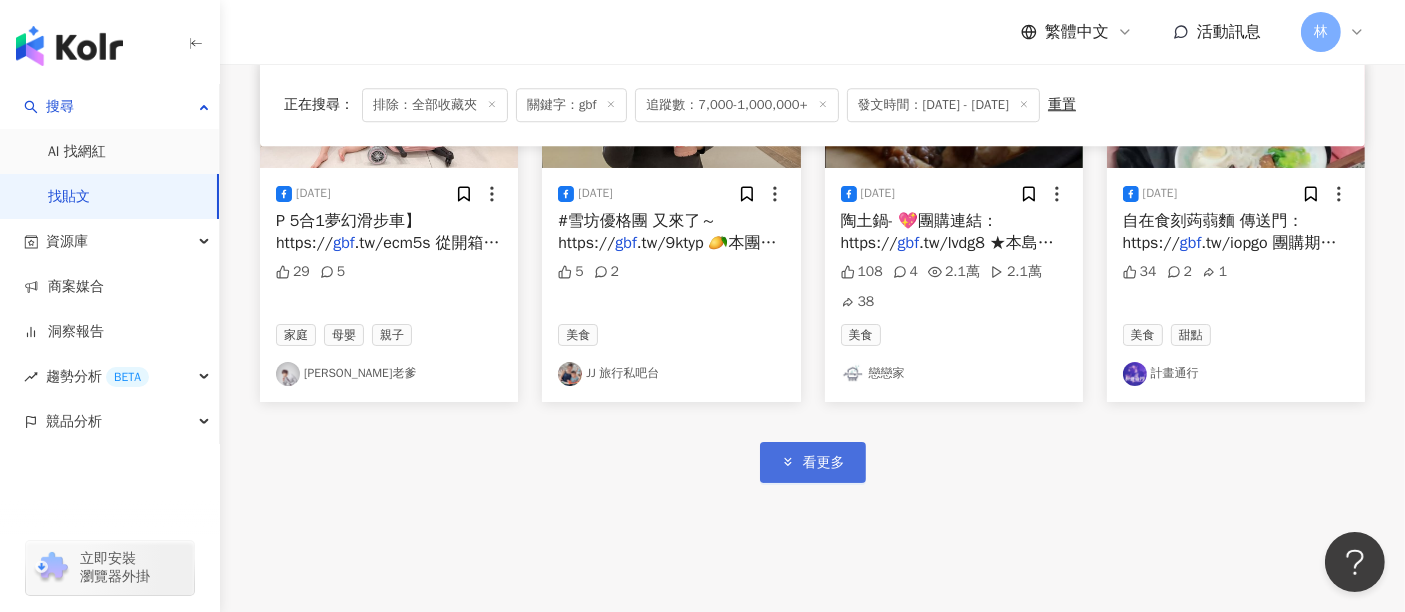 click on "看更多" at bounding box center (813, 462) 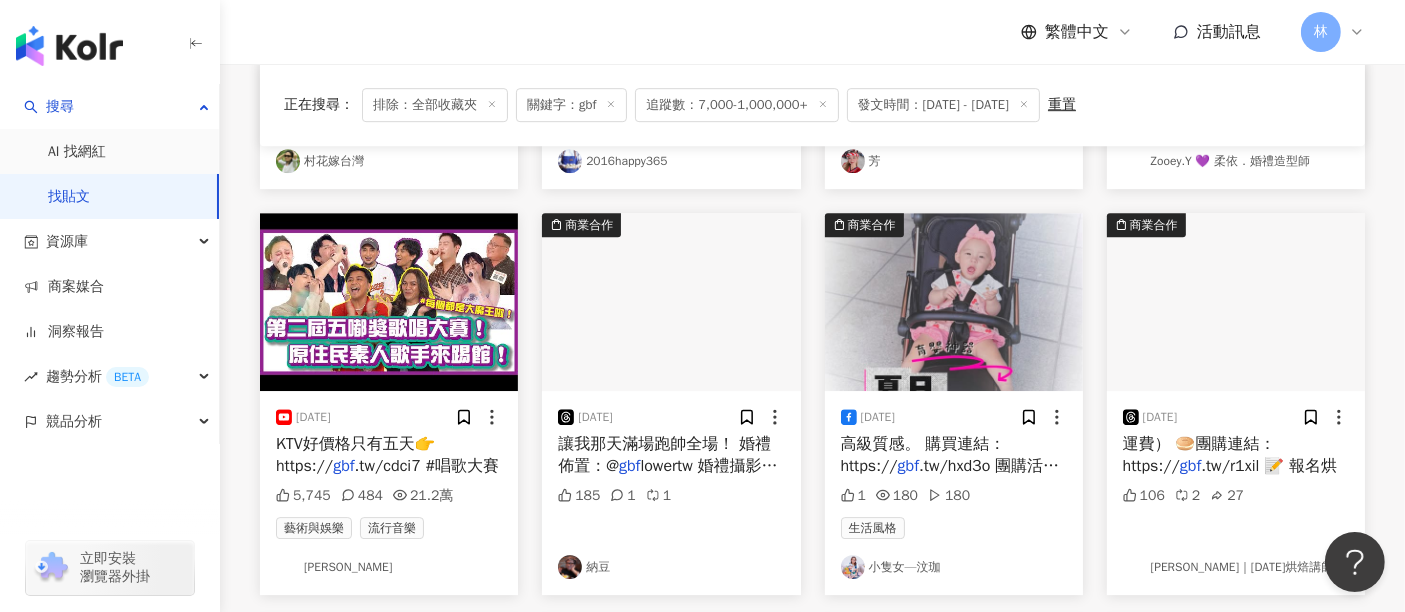 scroll, scrollTop: 21425, scrollLeft: 0, axis: vertical 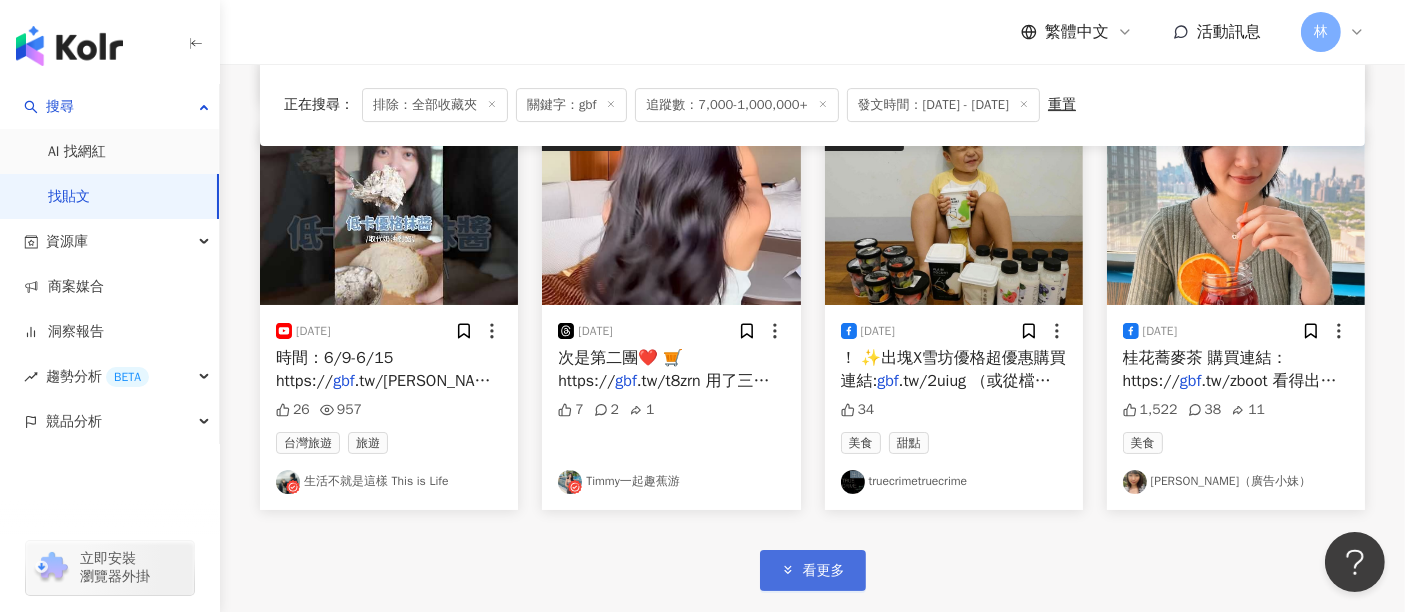 click on "看更多" at bounding box center [824, 571] 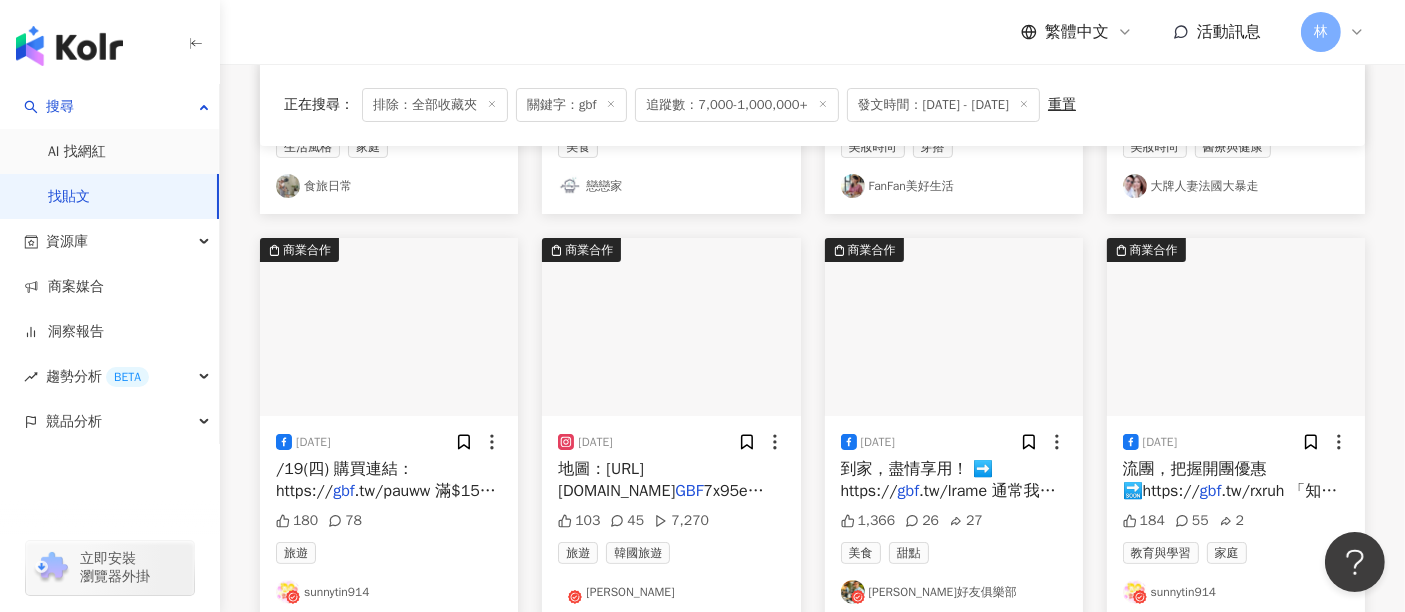 scroll, scrollTop: 23031, scrollLeft: 0, axis: vertical 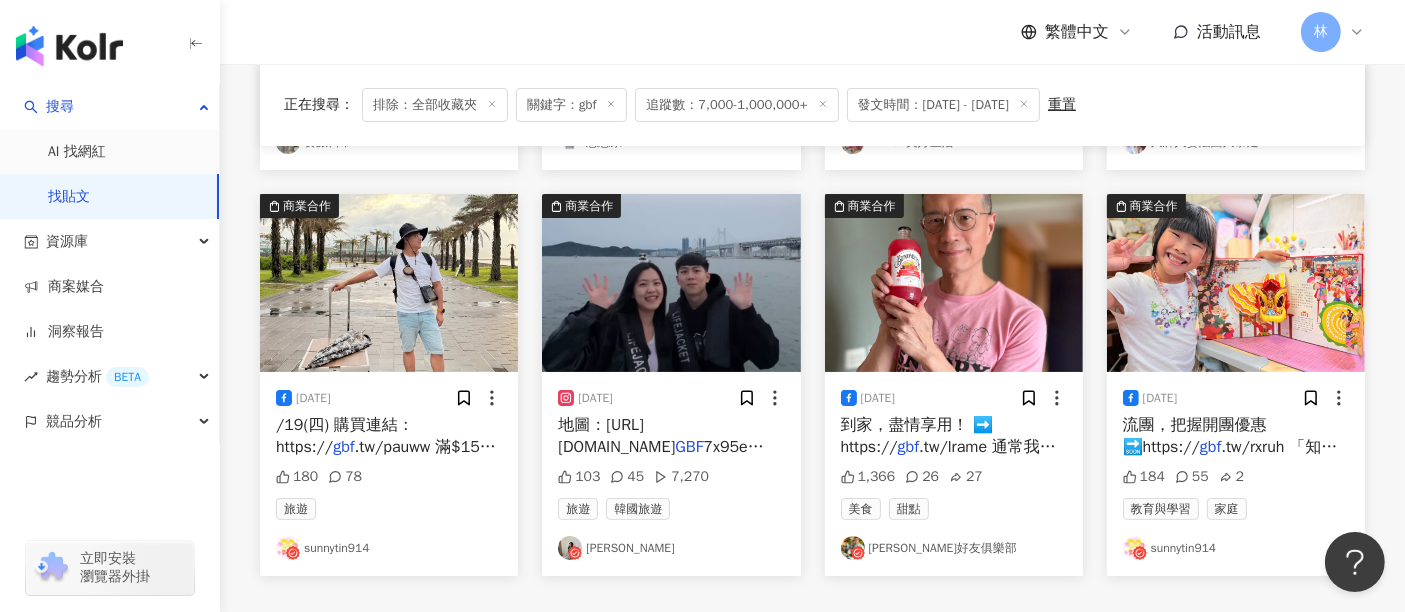 click on "看更多" at bounding box center [813, 636] 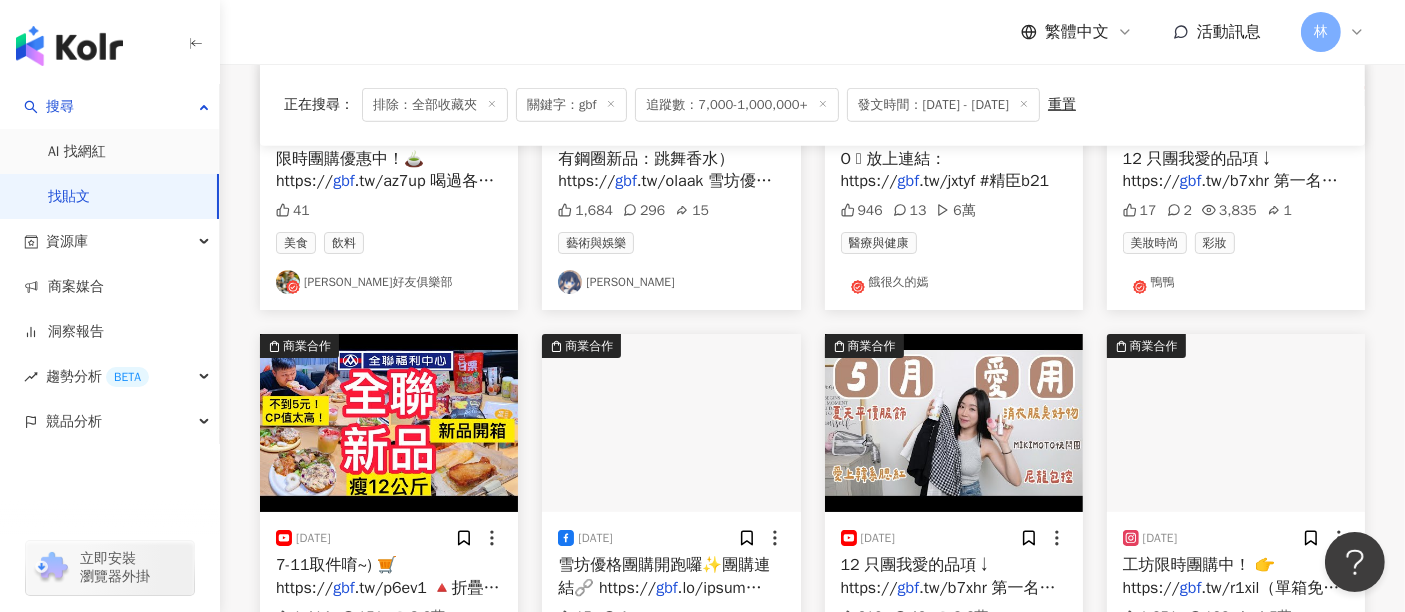 scroll, scrollTop: 24253, scrollLeft: 0, axis: vertical 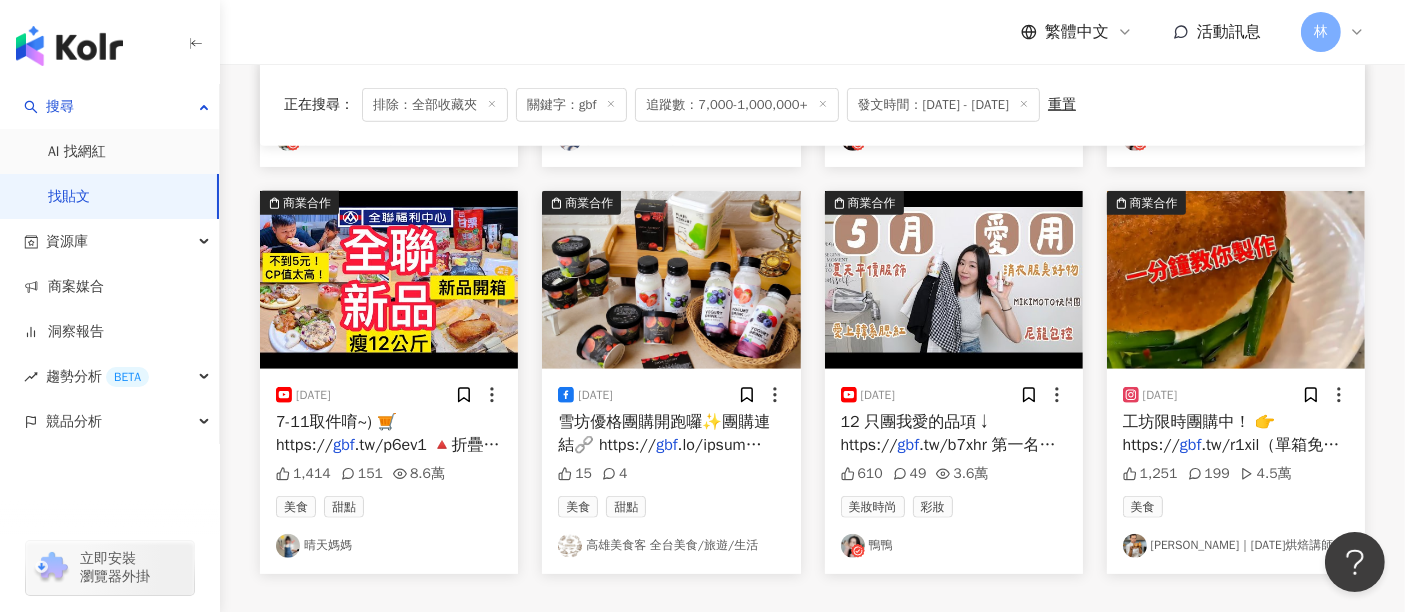 click on "看更多" at bounding box center (824, 635) 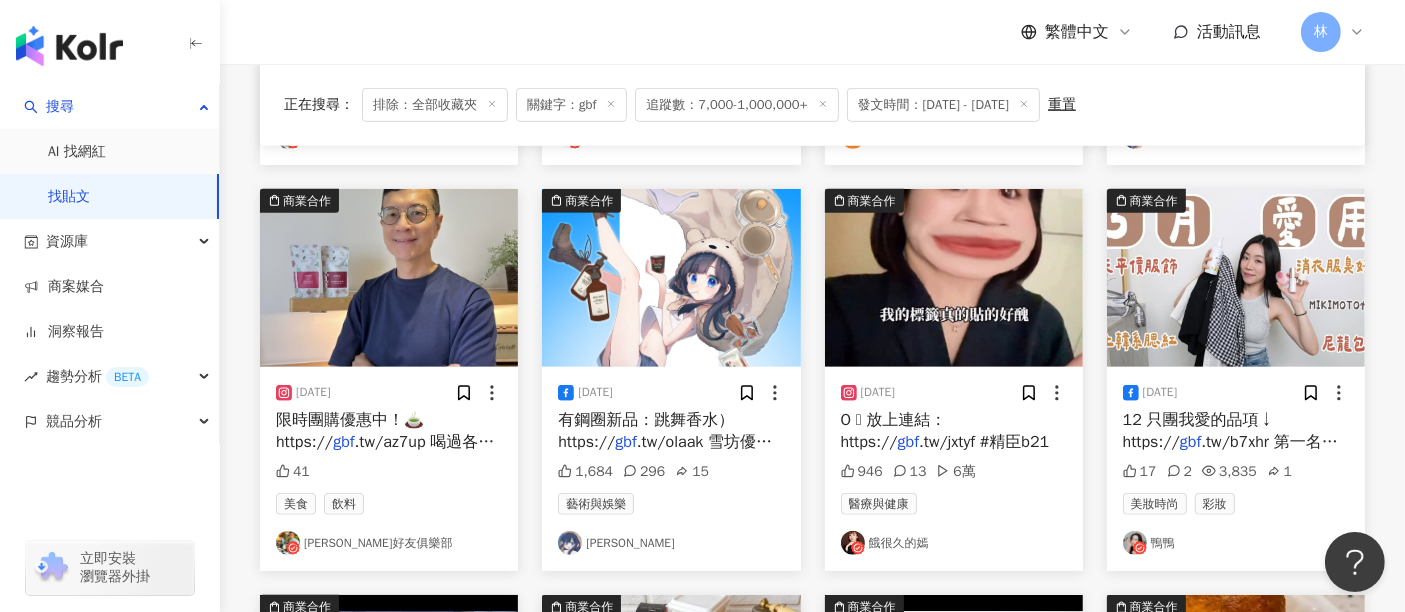 scroll, scrollTop: 23808, scrollLeft: 0, axis: vertical 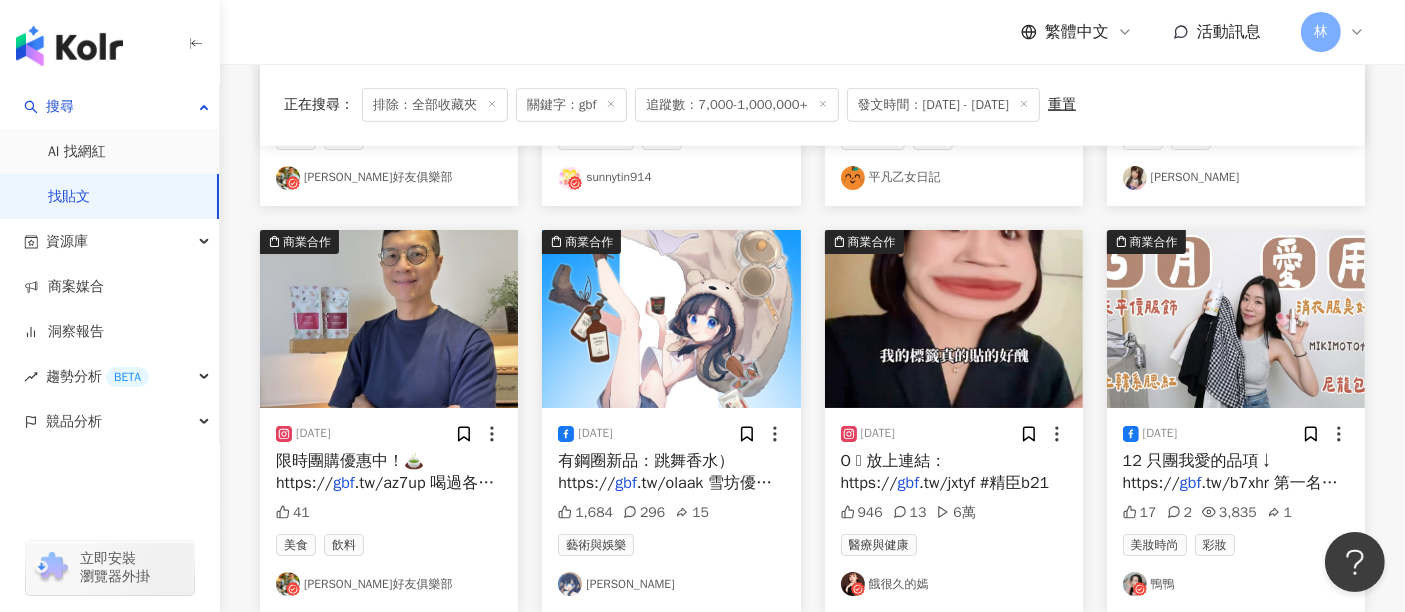 click at bounding box center (1236, 319) 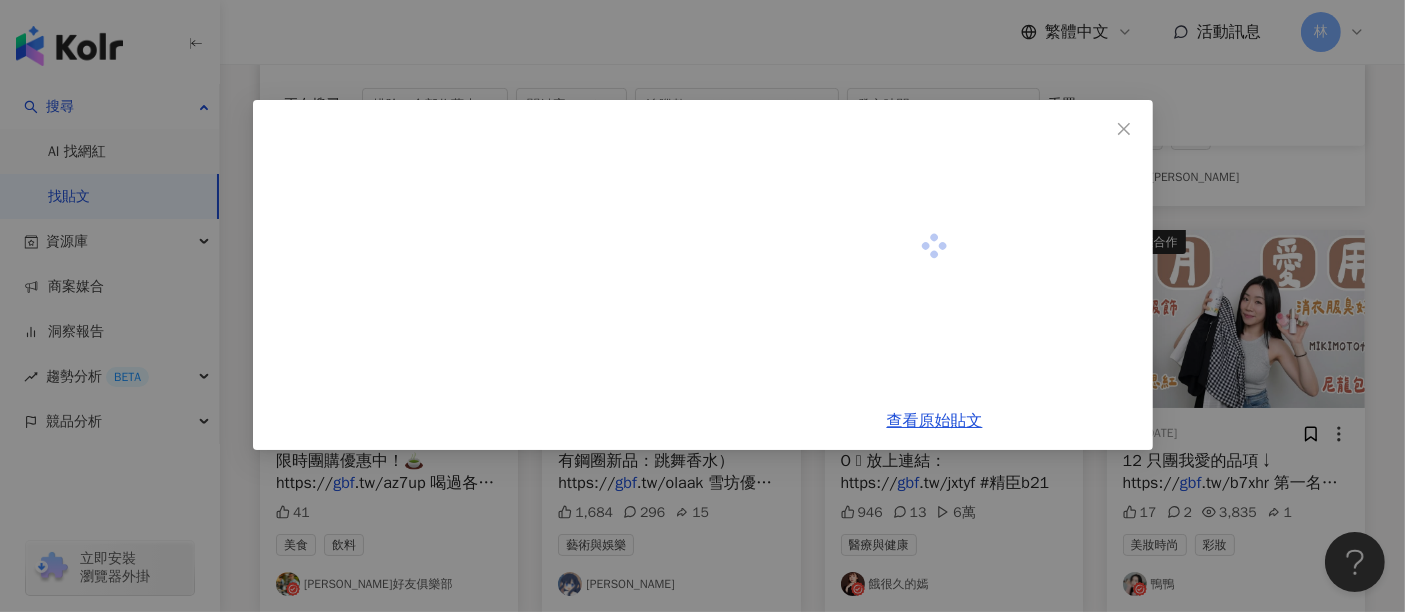 click on "查看原始貼文" at bounding box center [702, 306] 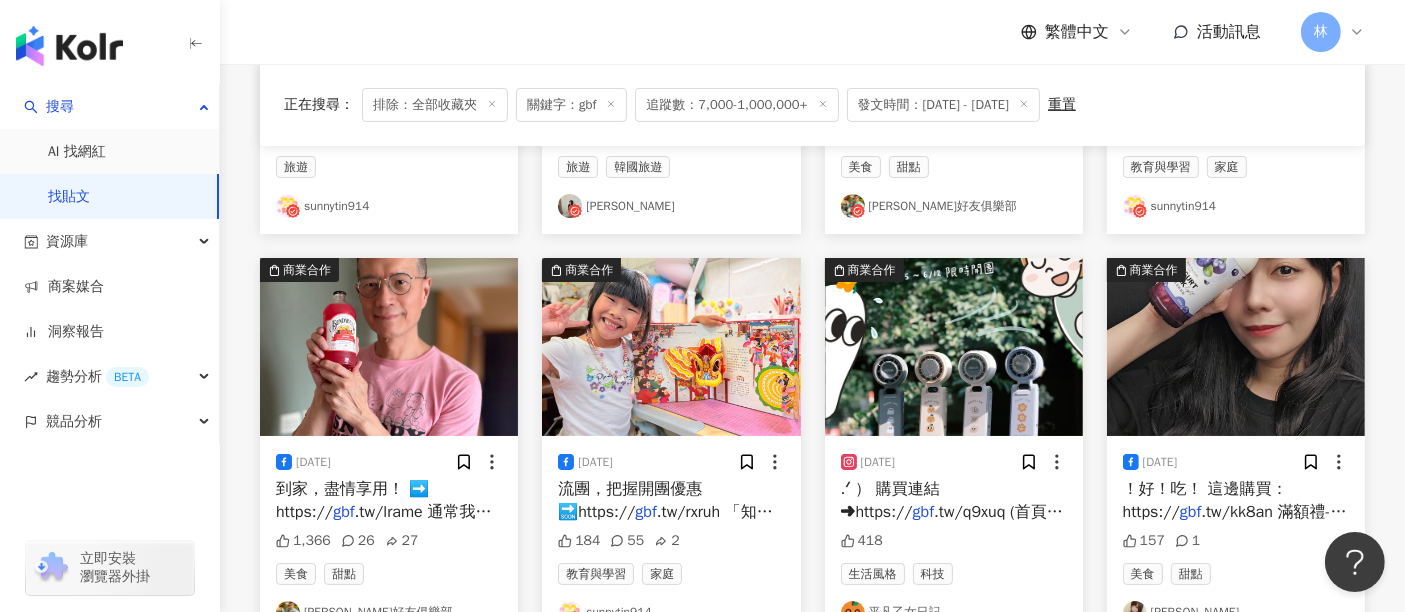 scroll, scrollTop: 23364, scrollLeft: 0, axis: vertical 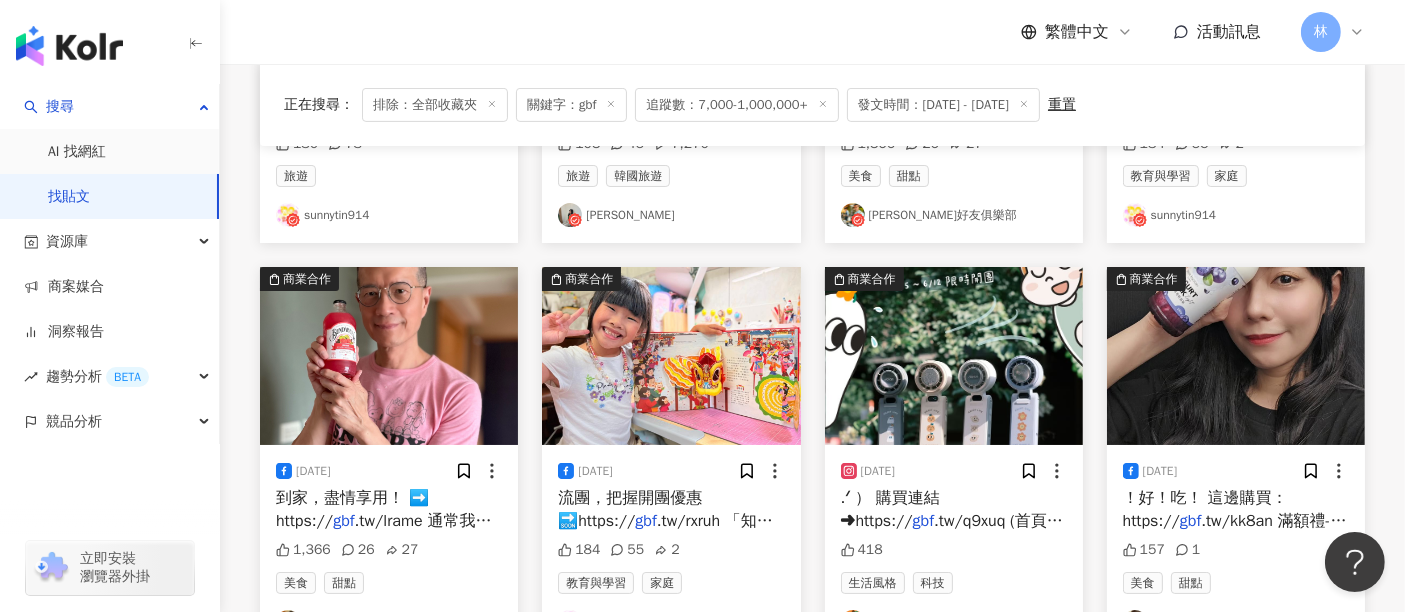 click at bounding box center [1236, 356] 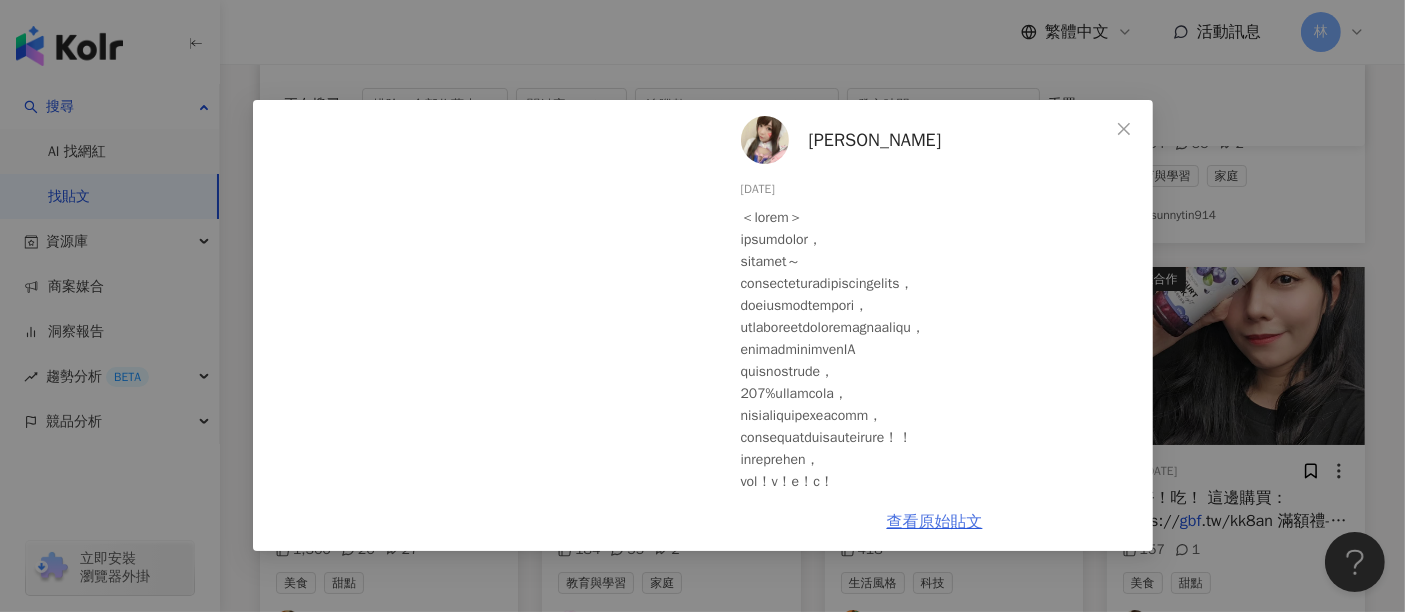 click on "查看原始貼文" at bounding box center [935, 522] 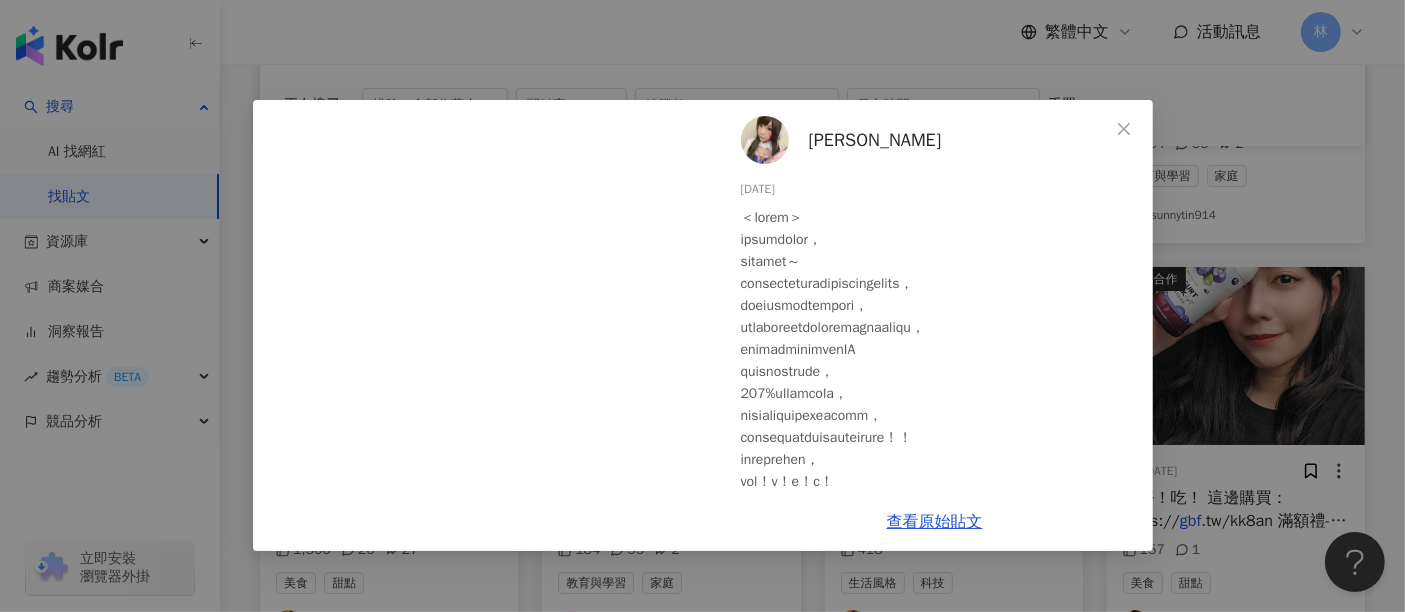 click on "月希 2025/6/11 157 1 查看原始貼文" at bounding box center (702, 306) 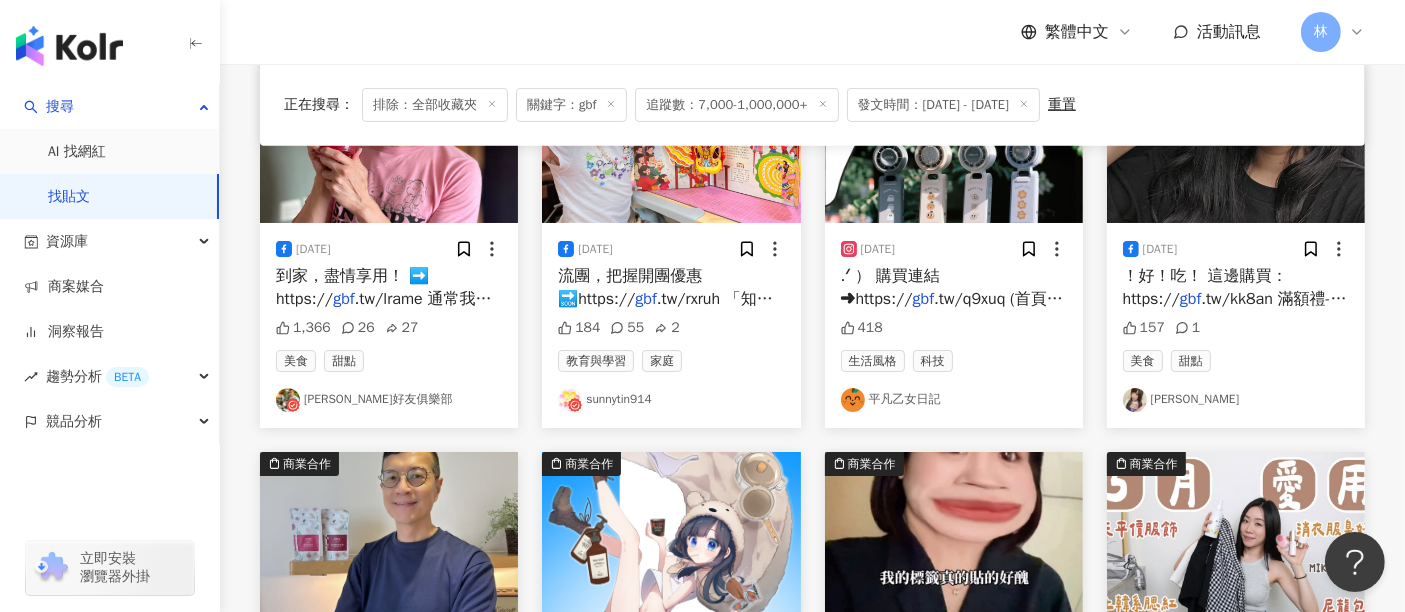 scroll, scrollTop: 23808, scrollLeft: 0, axis: vertical 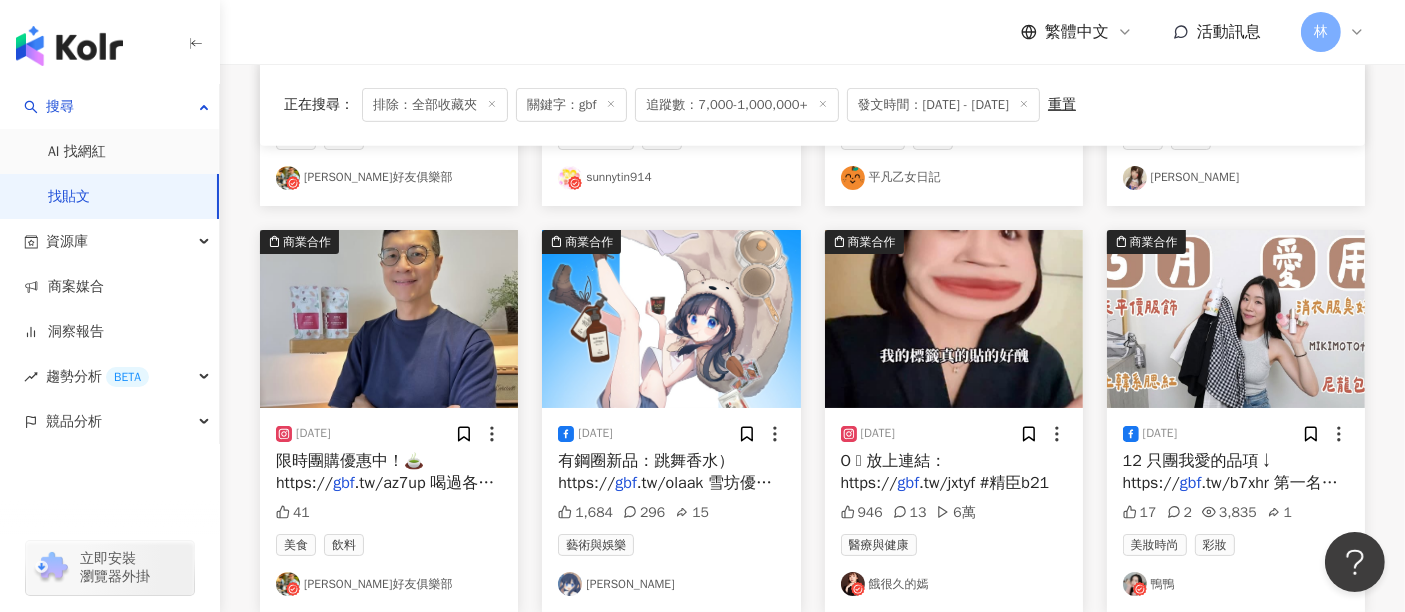 click at bounding box center (389, 319) 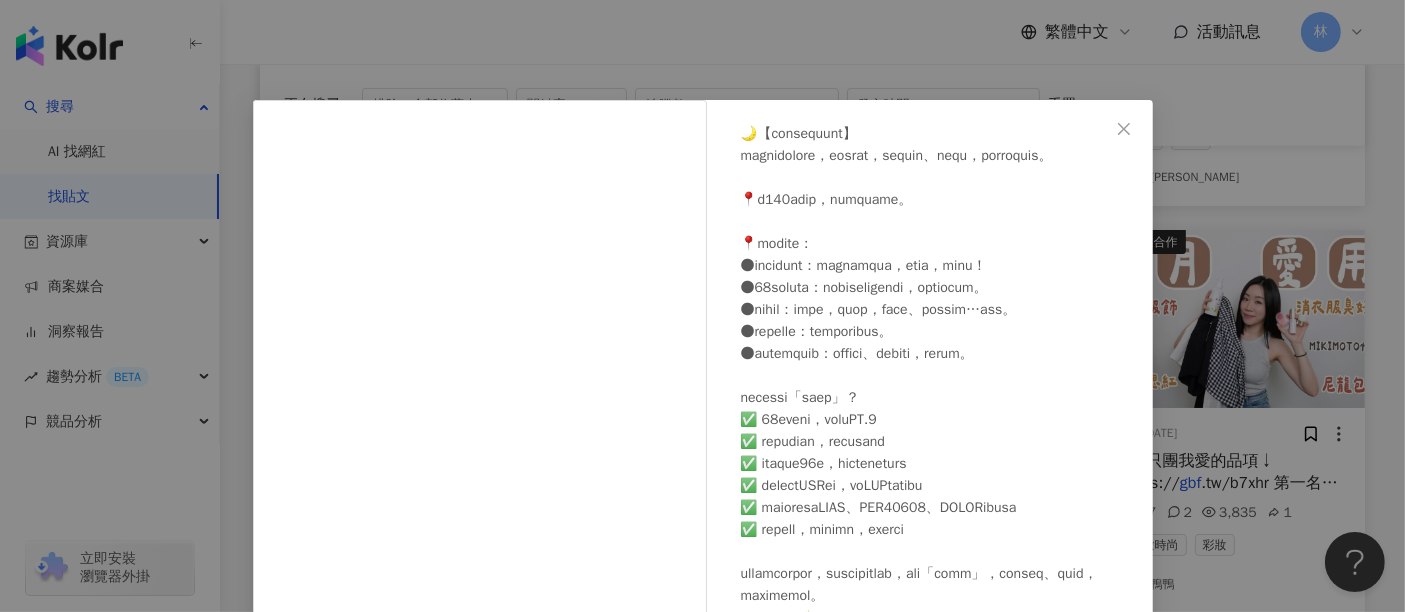 scroll, scrollTop: 942, scrollLeft: 0, axis: vertical 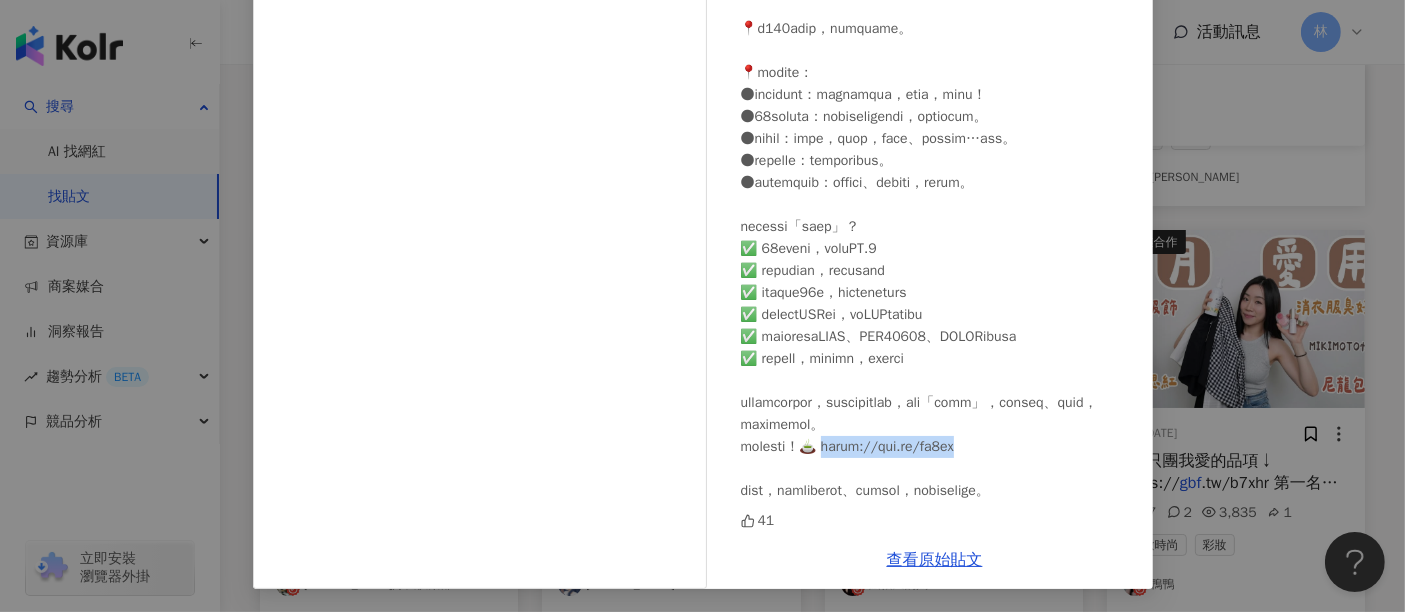drag, startPoint x: 1001, startPoint y: 431, endPoint x: 868, endPoint y: 415, distance: 133.95895 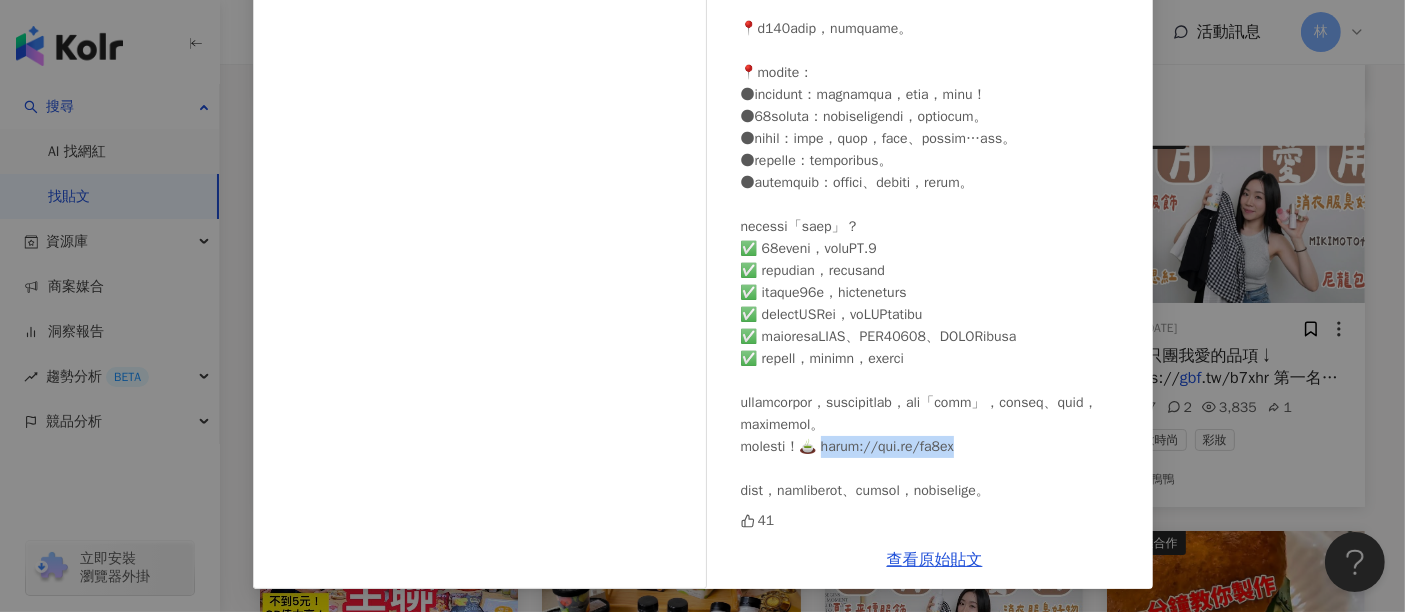 scroll, scrollTop: 24031, scrollLeft: 0, axis: vertical 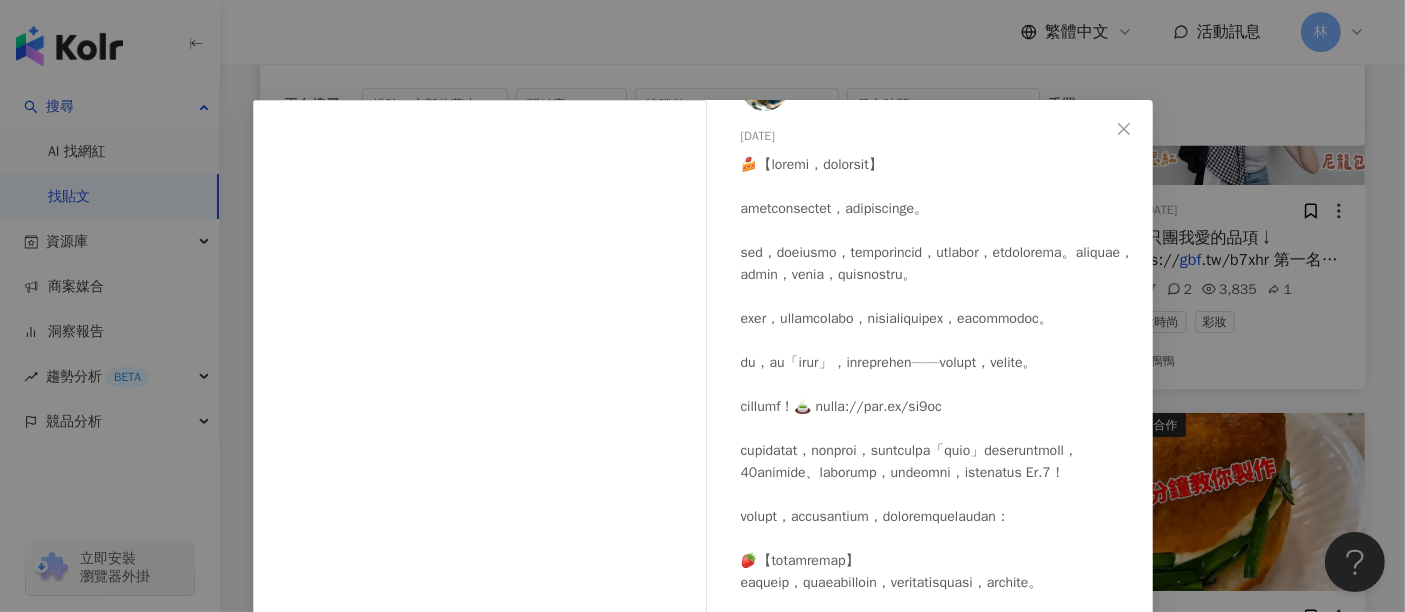 click on "吳若權好友俱樂部 2025/6/30 41 查看原始貼文" at bounding box center (702, 306) 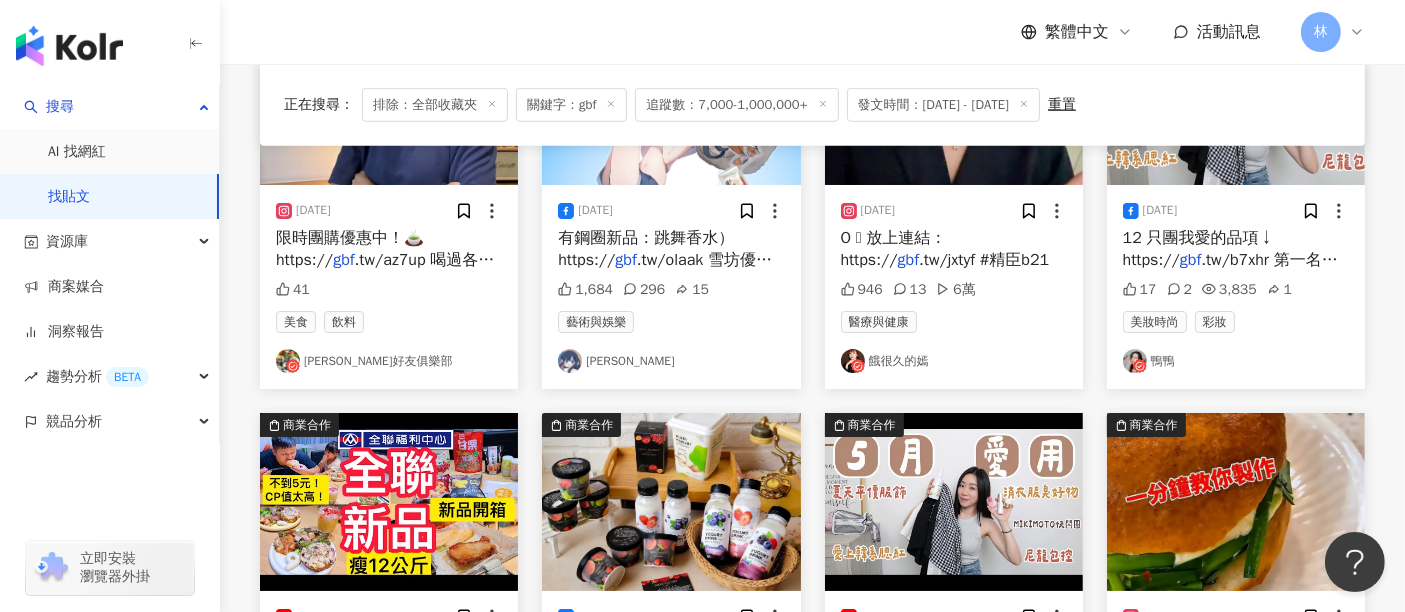 click at bounding box center [1236, 502] 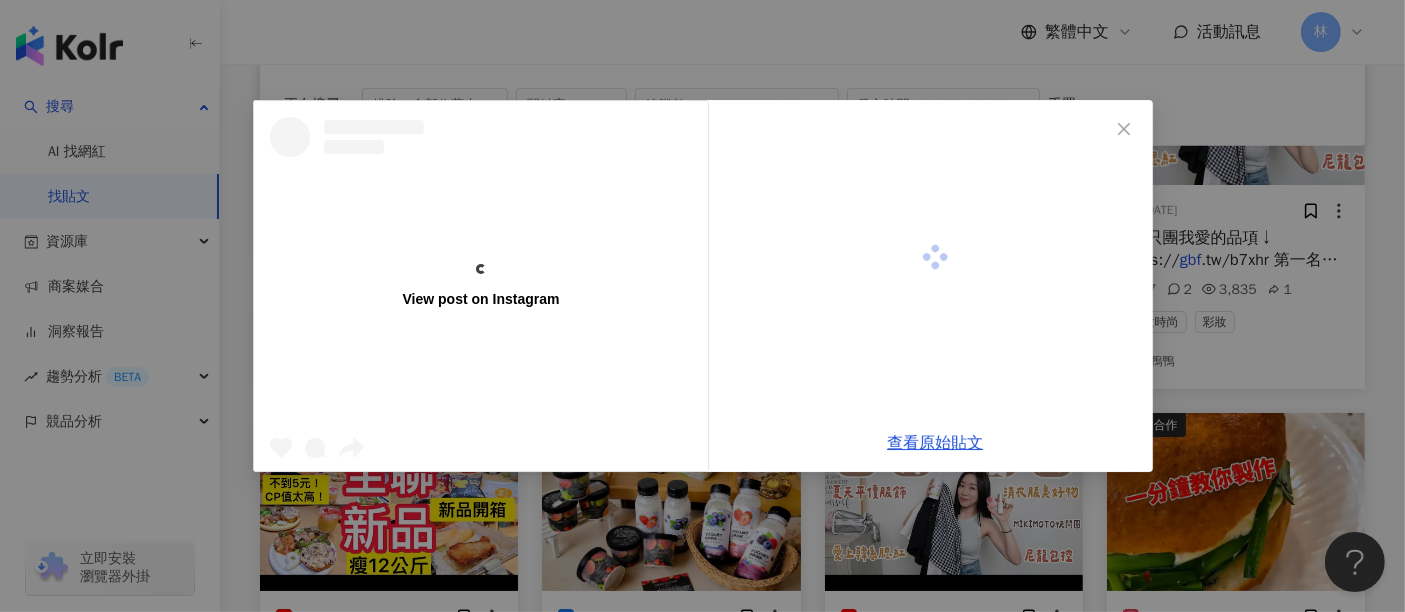 click on "View post on Instagram   查看原始貼文" at bounding box center [702, 306] 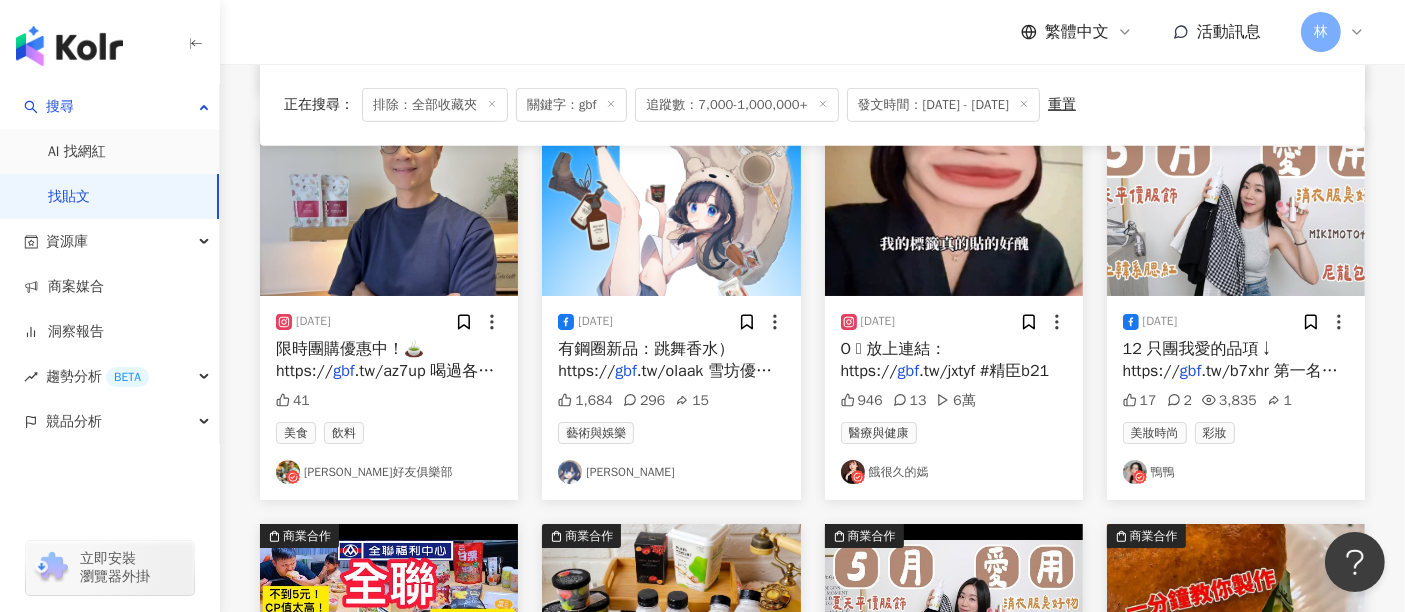 scroll, scrollTop: 23808, scrollLeft: 0, axis: vertical 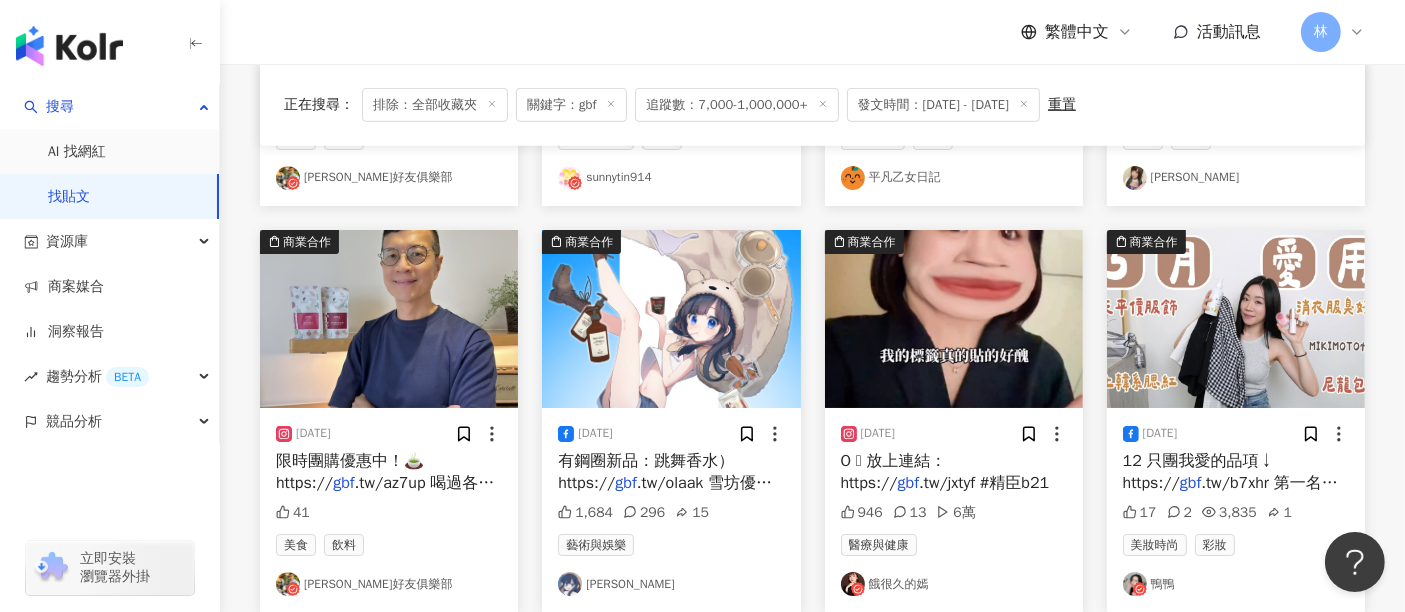 click at bounding box center [954, 319] 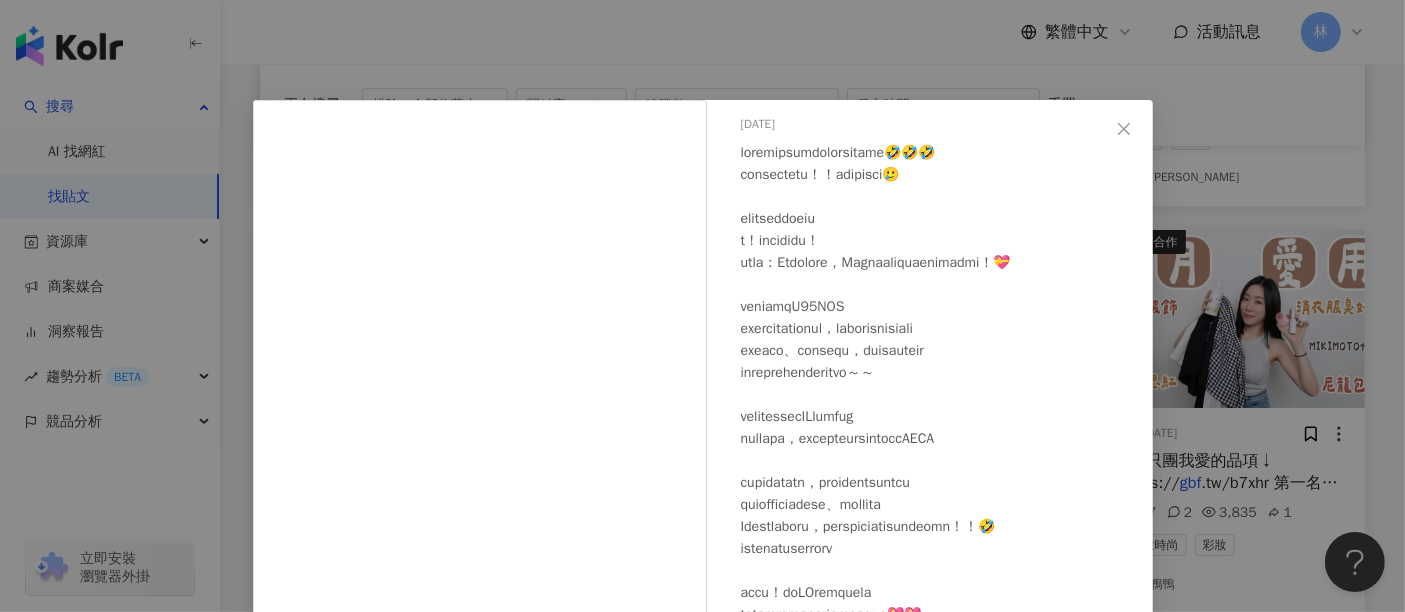 scroll, scrollTop: 147, scrollLeft: 0, axis: vertical 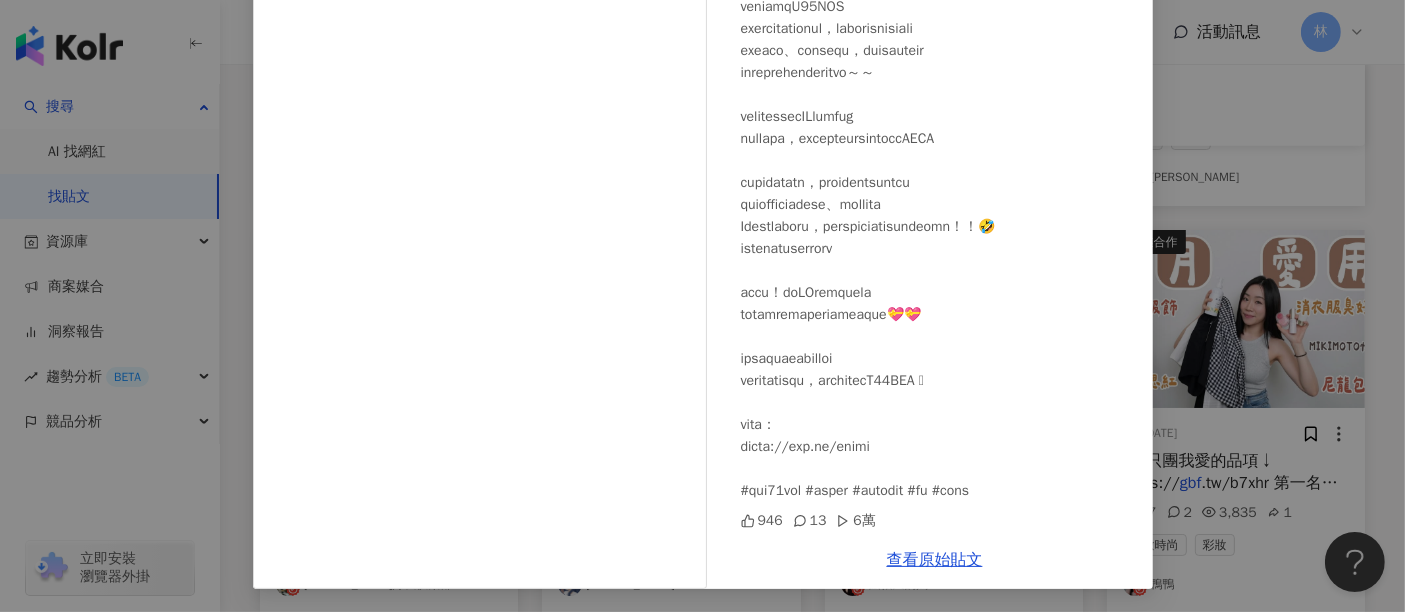 click on "查看原始貼文" at bounding box center (935, 560) 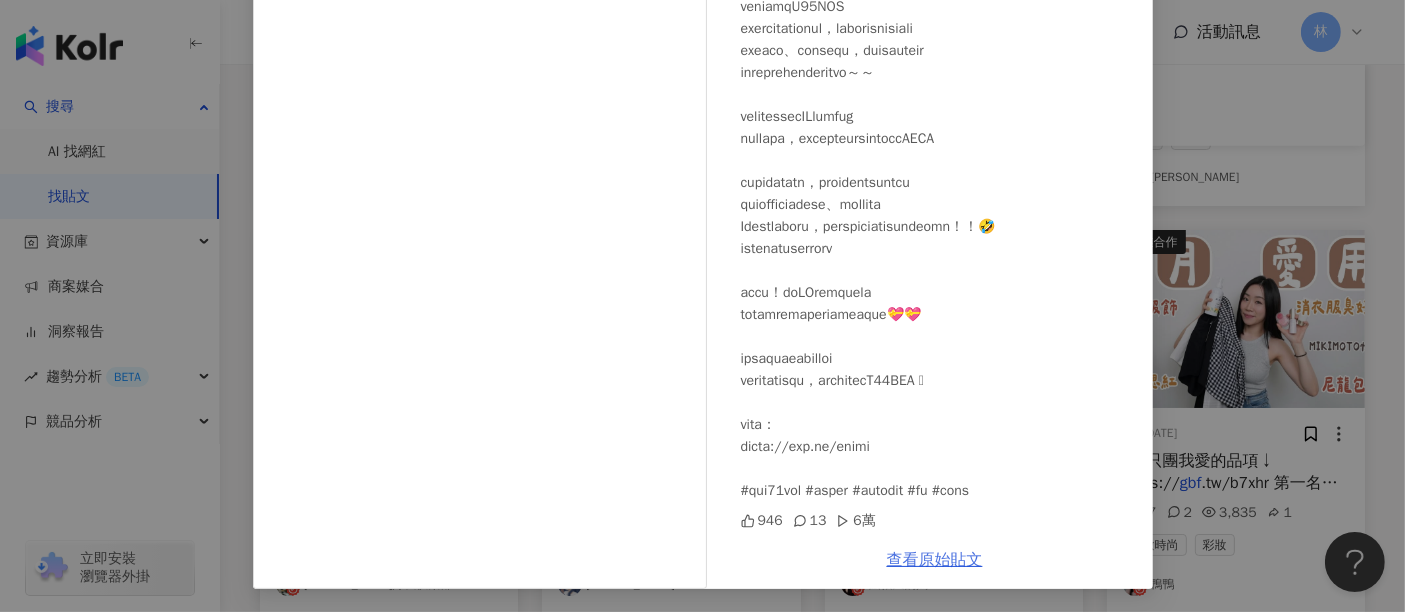 click on "查看原始貼文" at bounding box center [935, 560] 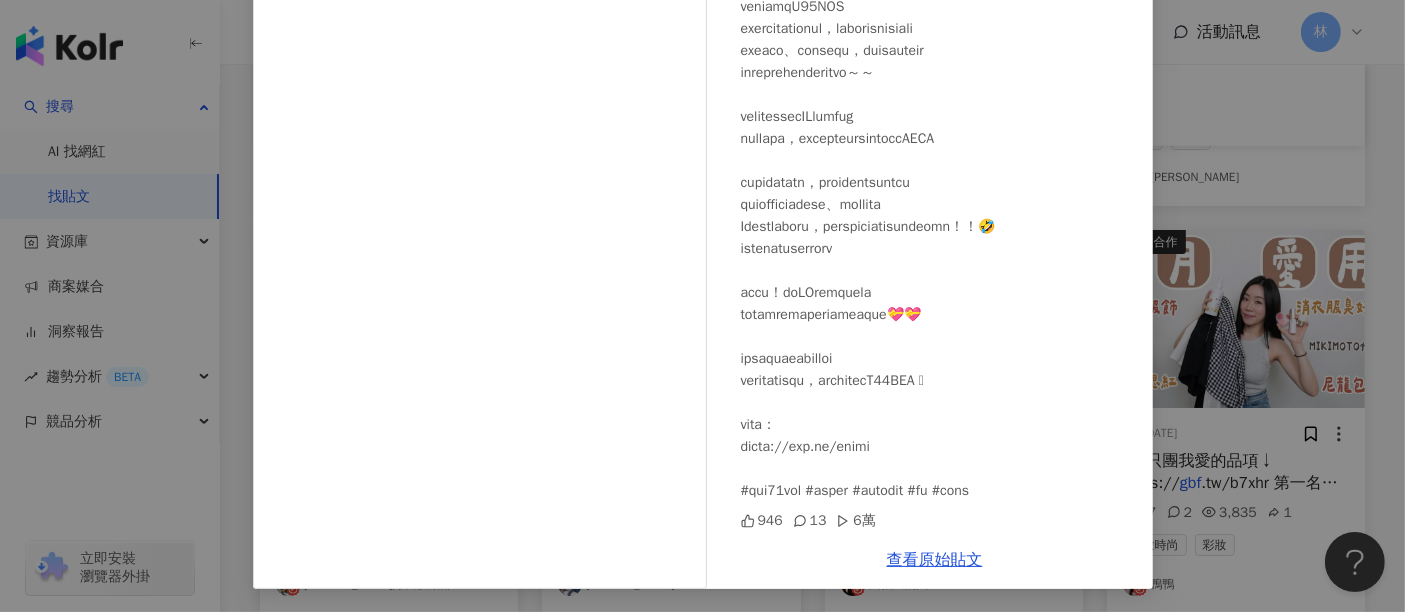 click on "餓很久的嫣 2025/6/13 946 13 6萬 查看原始貼文" at bounding box center [702, 306] 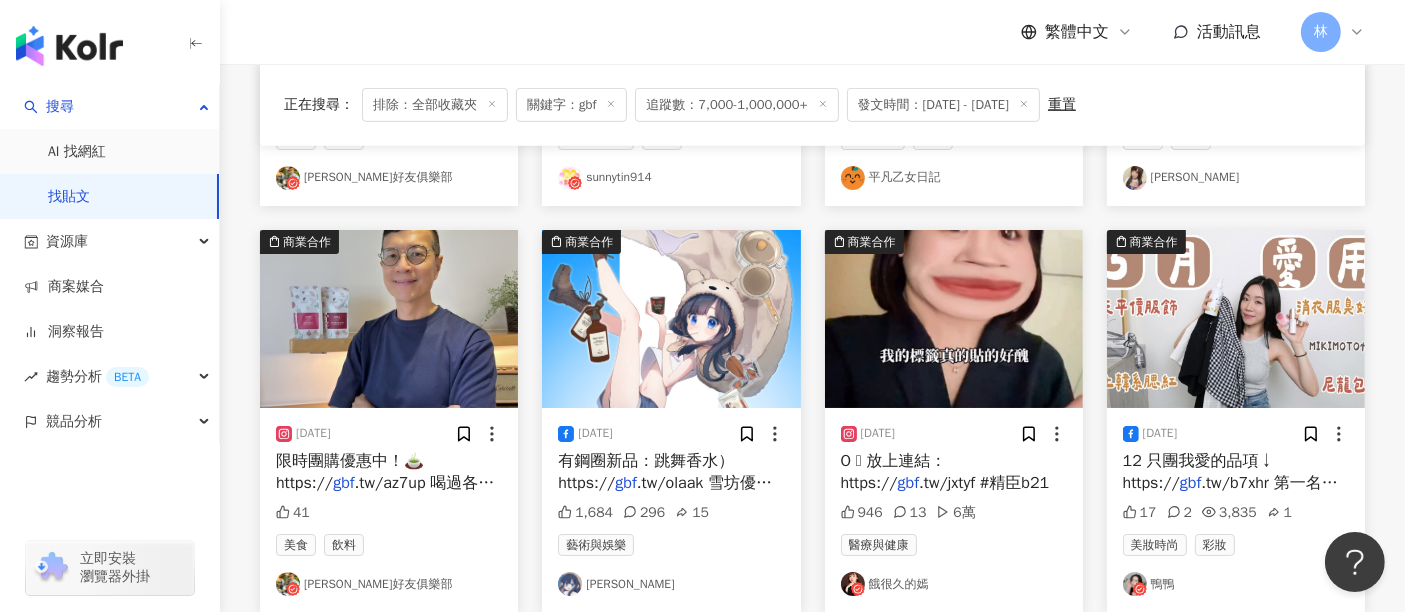 click at bounding box center [1236, 319] 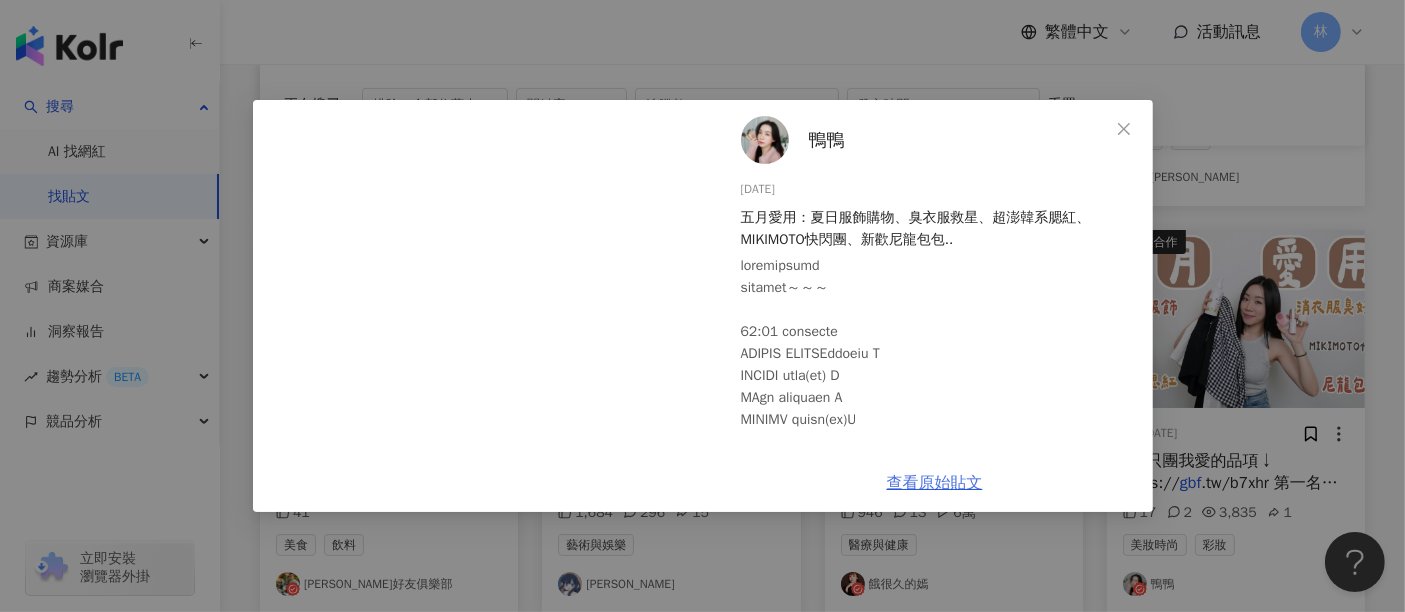 click on "查看原始貼文" at bounding box center [935, 483] 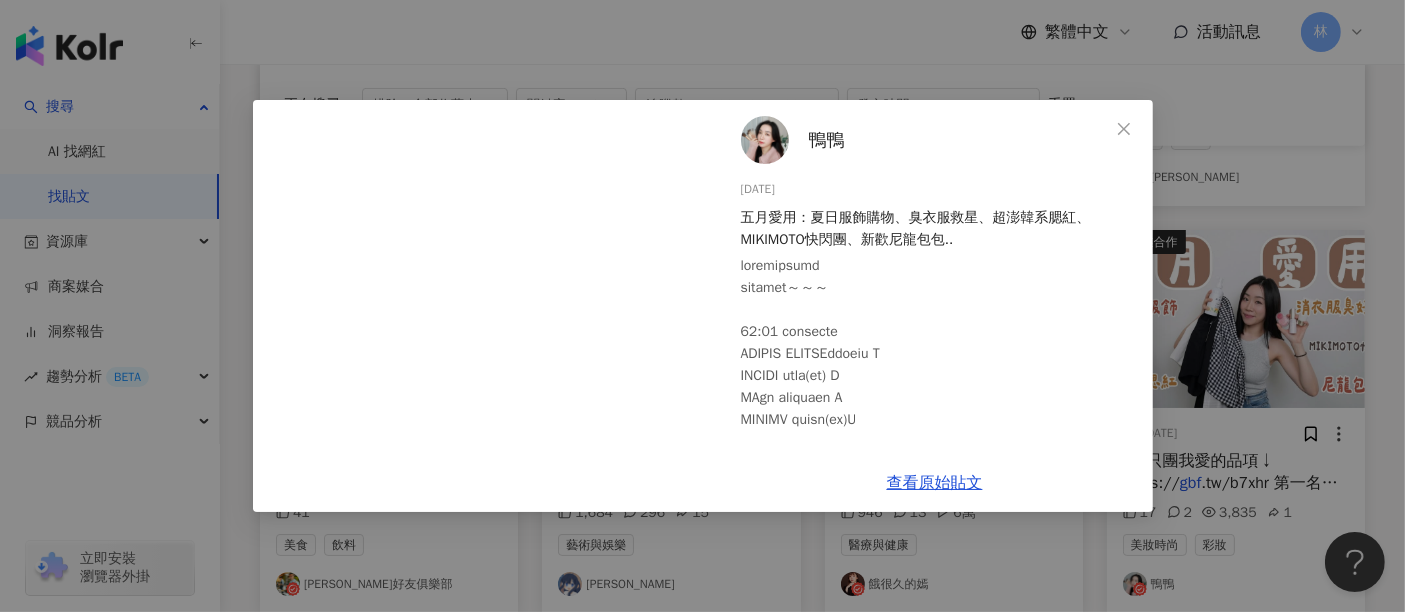 click on "鴨鴨 2025/6/10 五月愛用：夏日服飾購物、臭衣服救星、超澎韓系腮紅、MIKIMOTO快閃團、新歡尼龍包包.. 17 2 3,835 1 查看原始貼文" at bounding box center (702, 306) 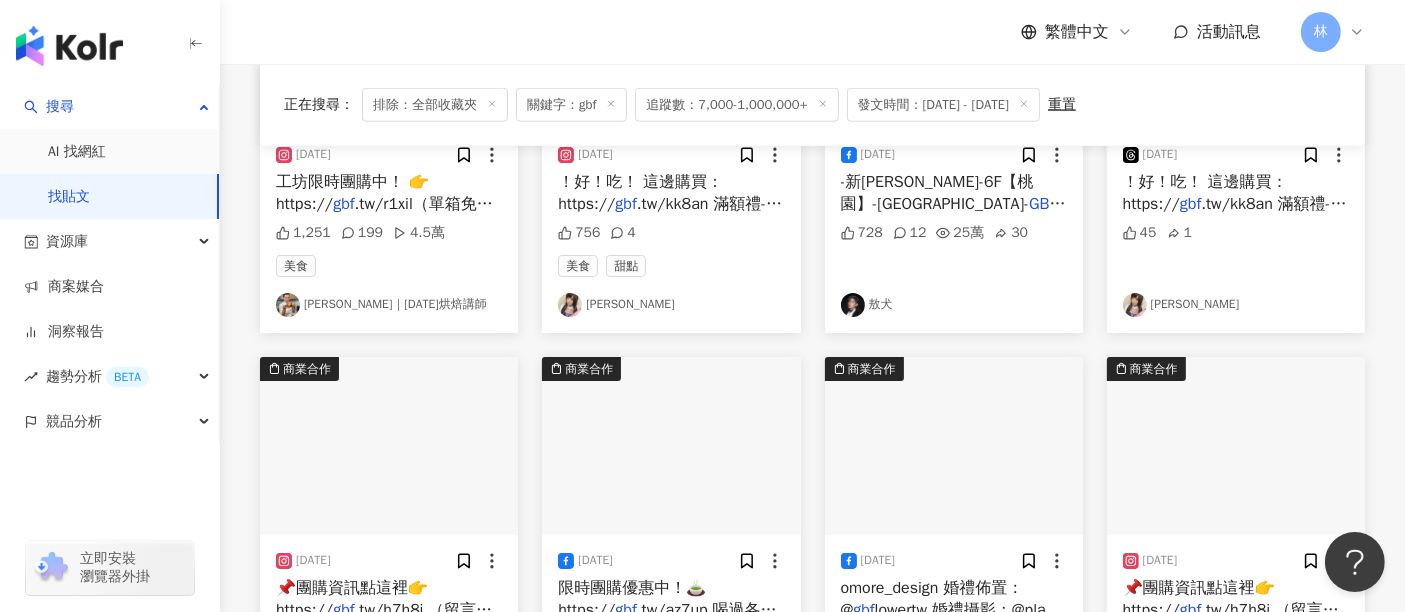 scroll, scrollTop: 24920, scrollLeft: 0, axis: vertical 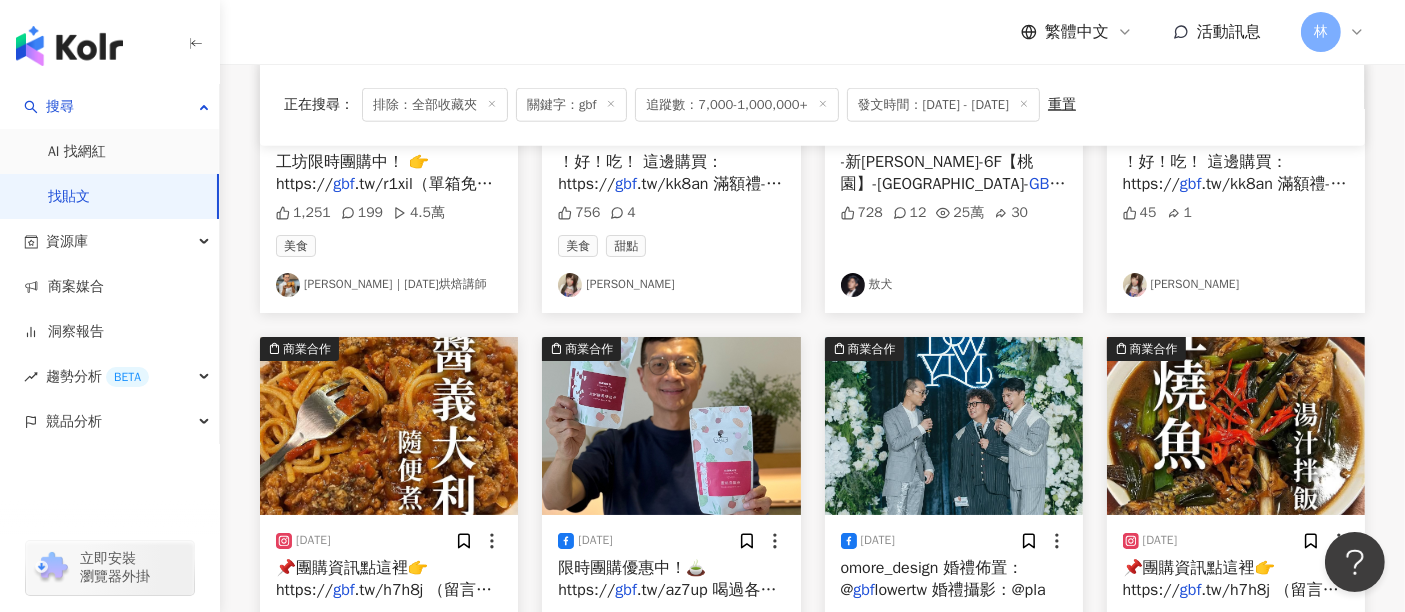 click at bounding box center [389, 426] 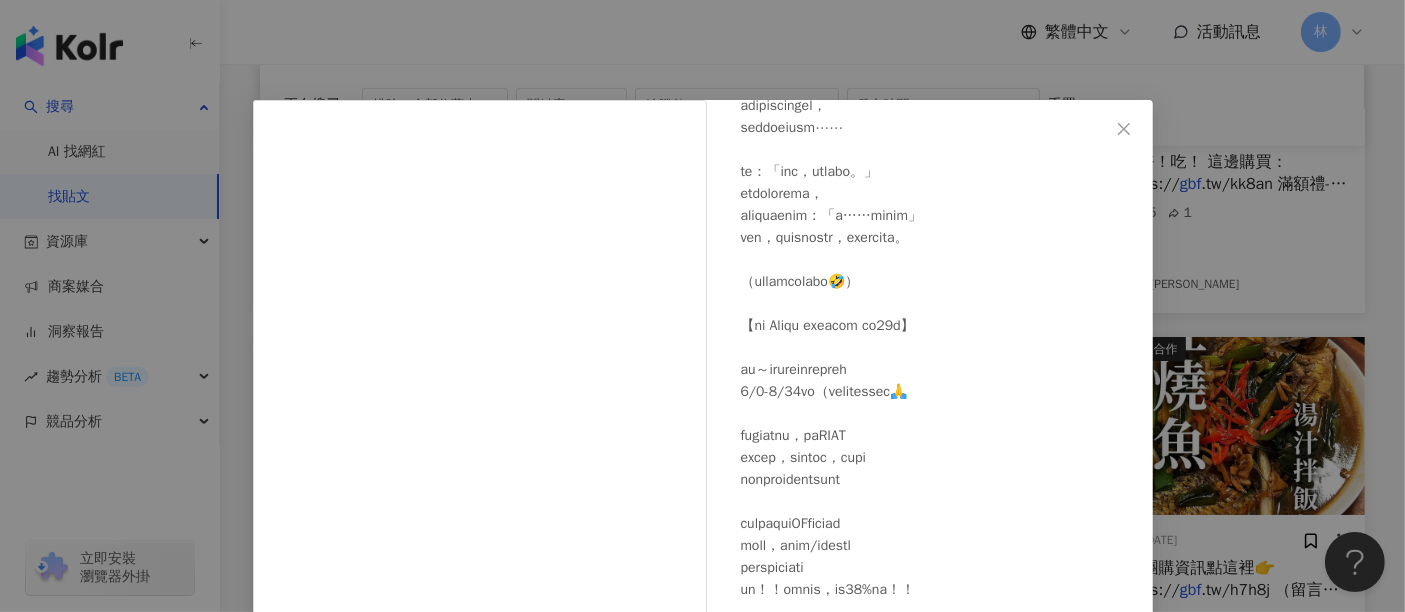 scroll, scrollTop: 323, scrollLeft: 0, axis: vertical 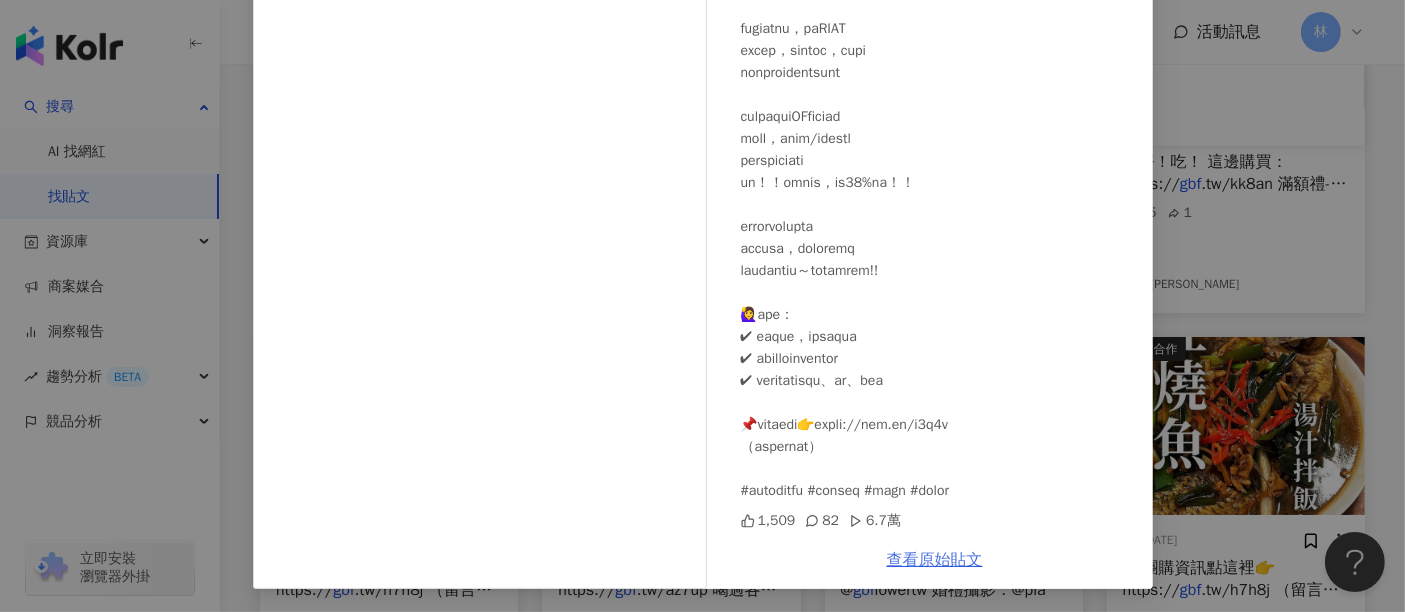 click on "查看原始貼文" at bounding box center [935, 560] 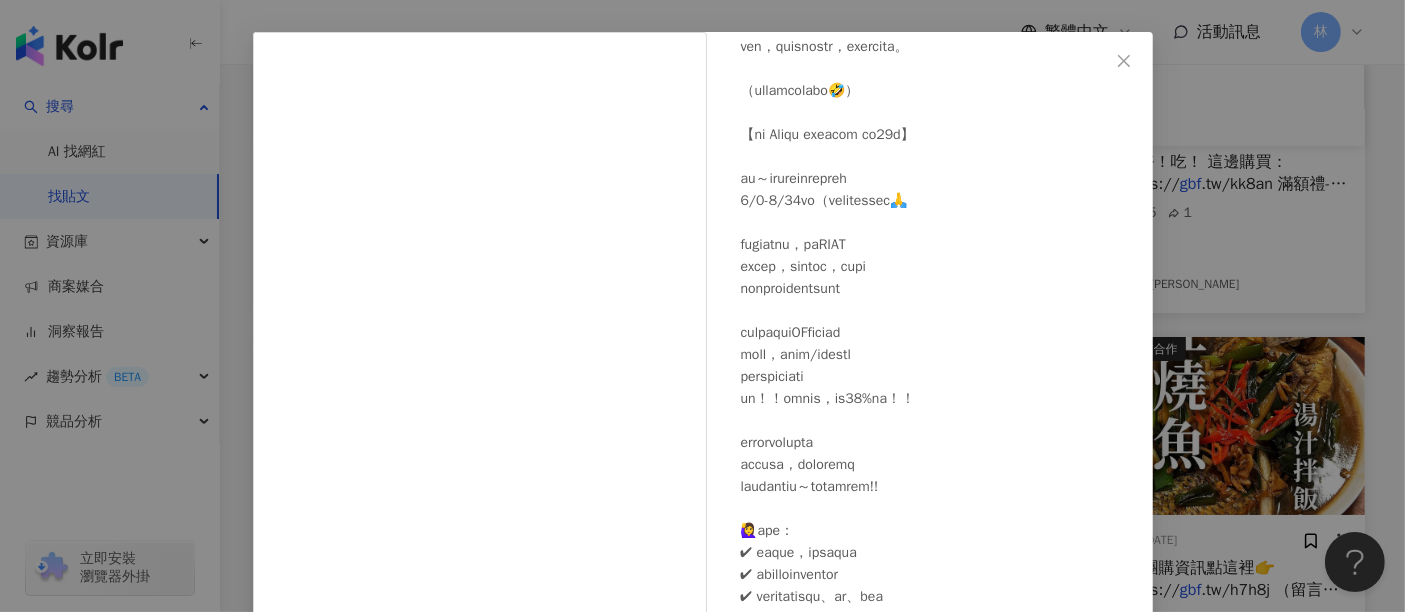 scroll, scrollTop: 62, scrollLeft: 0, axis: vertical 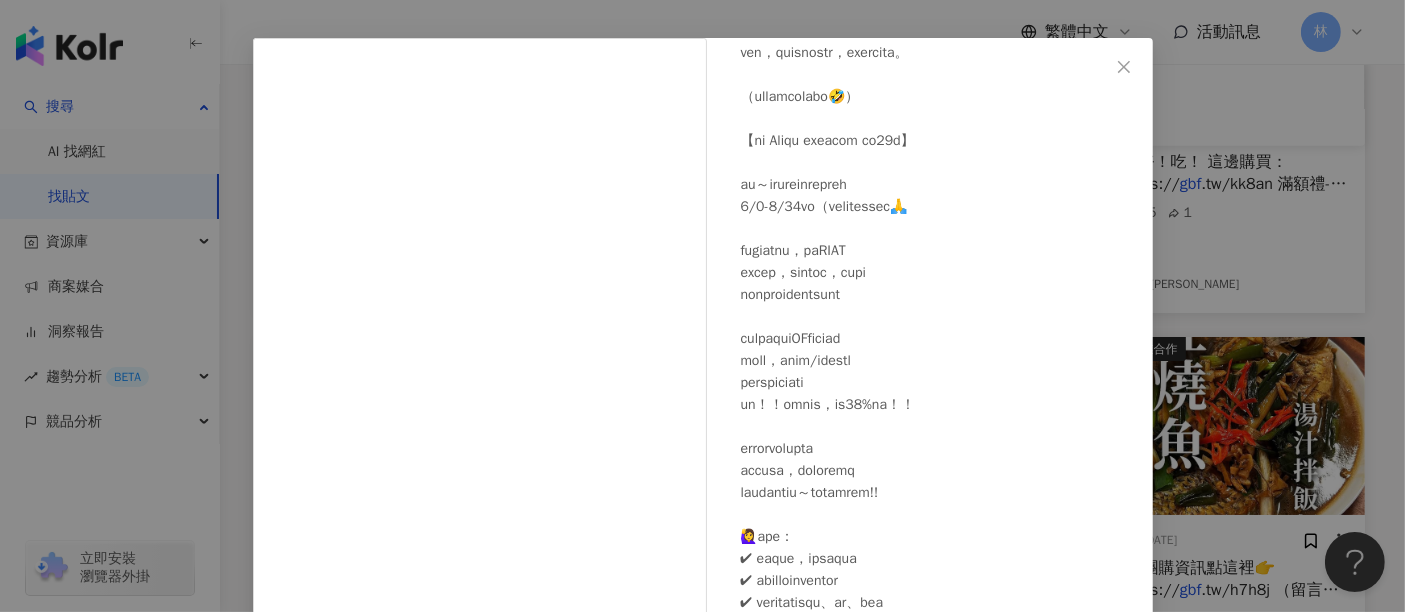 click on "蔡蔡 左撇子廚房 2025/6/5 1,509 82 6.7萬 查看原始貼文" at bounding box center (702, 306) 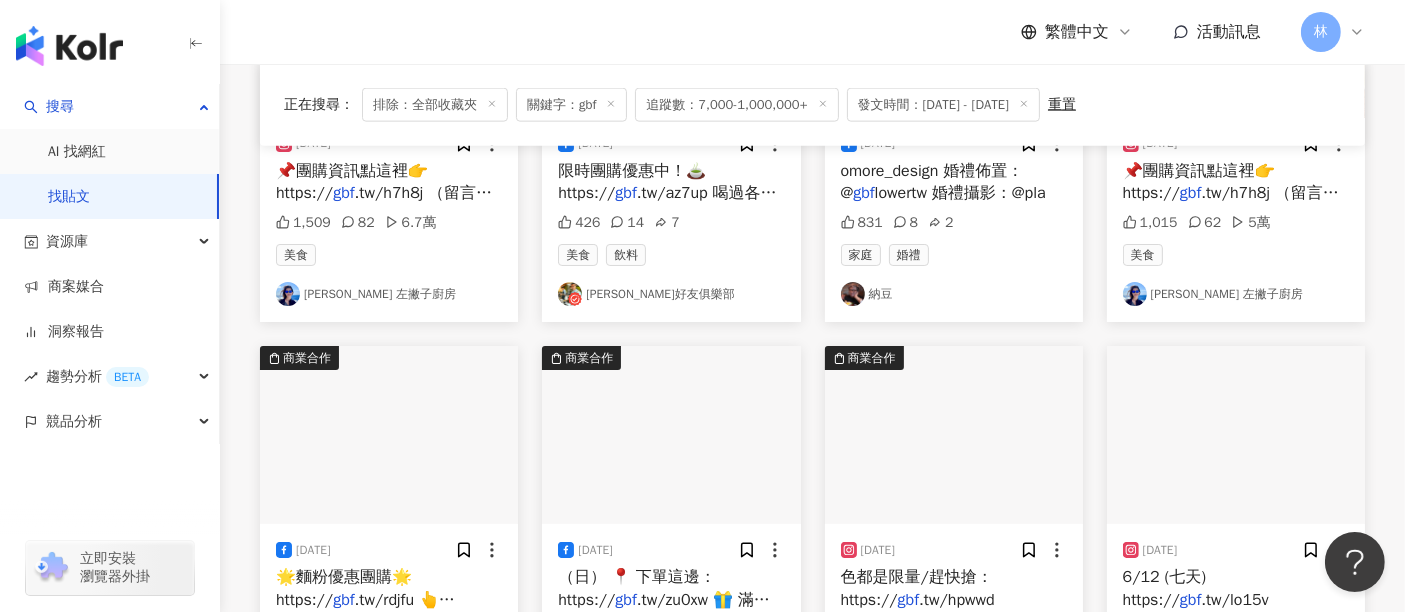 scroll, scrollTop: 25364, scrollLeft: 0, axis: vertical 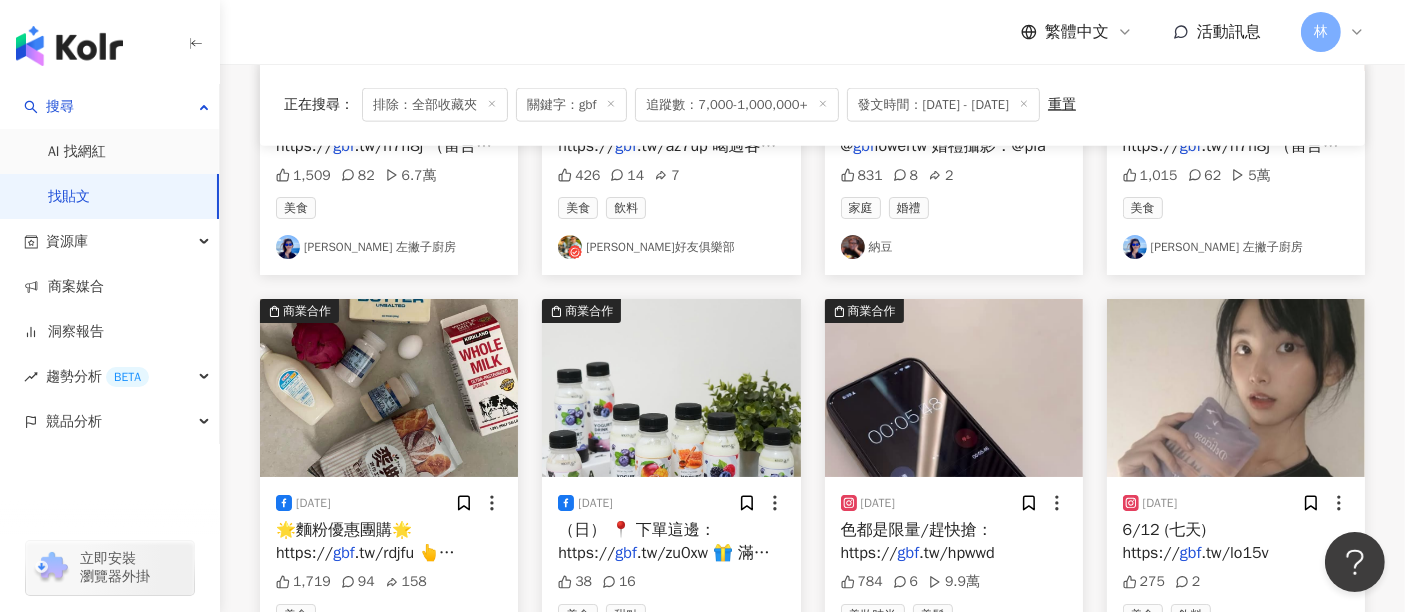 click at bounding box center [389, 388] 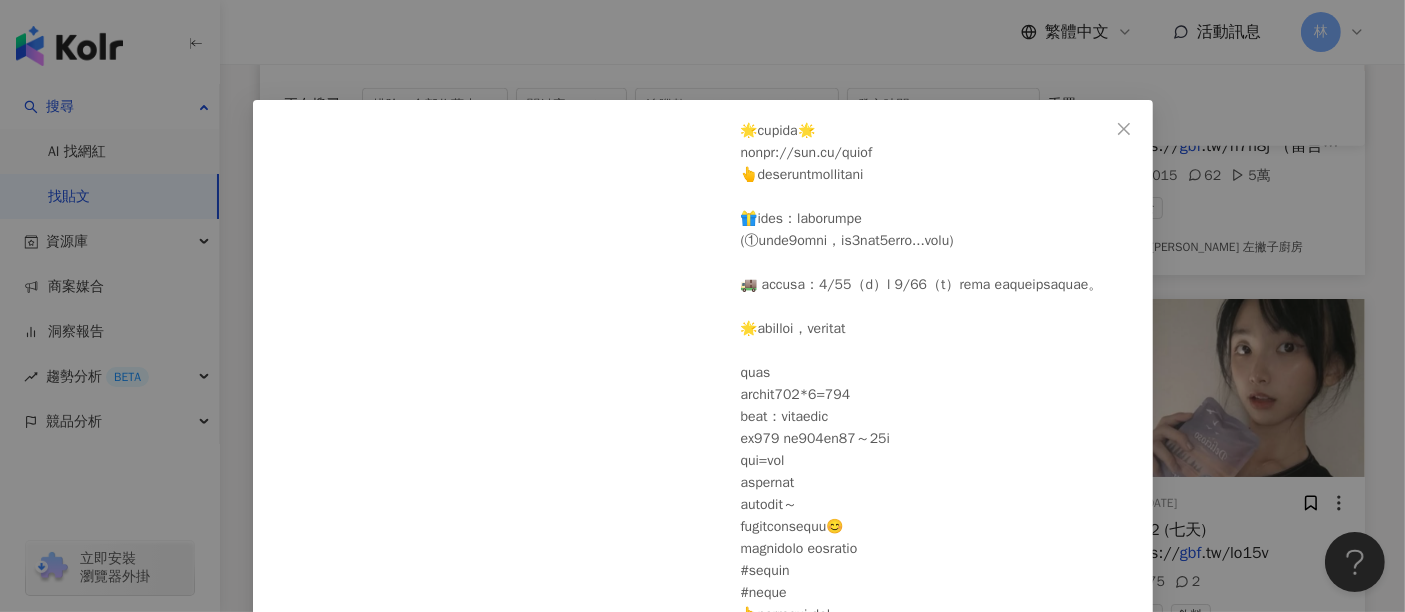 scroll, scrollTop: 550, scrollLeft: 0, axis: vertical 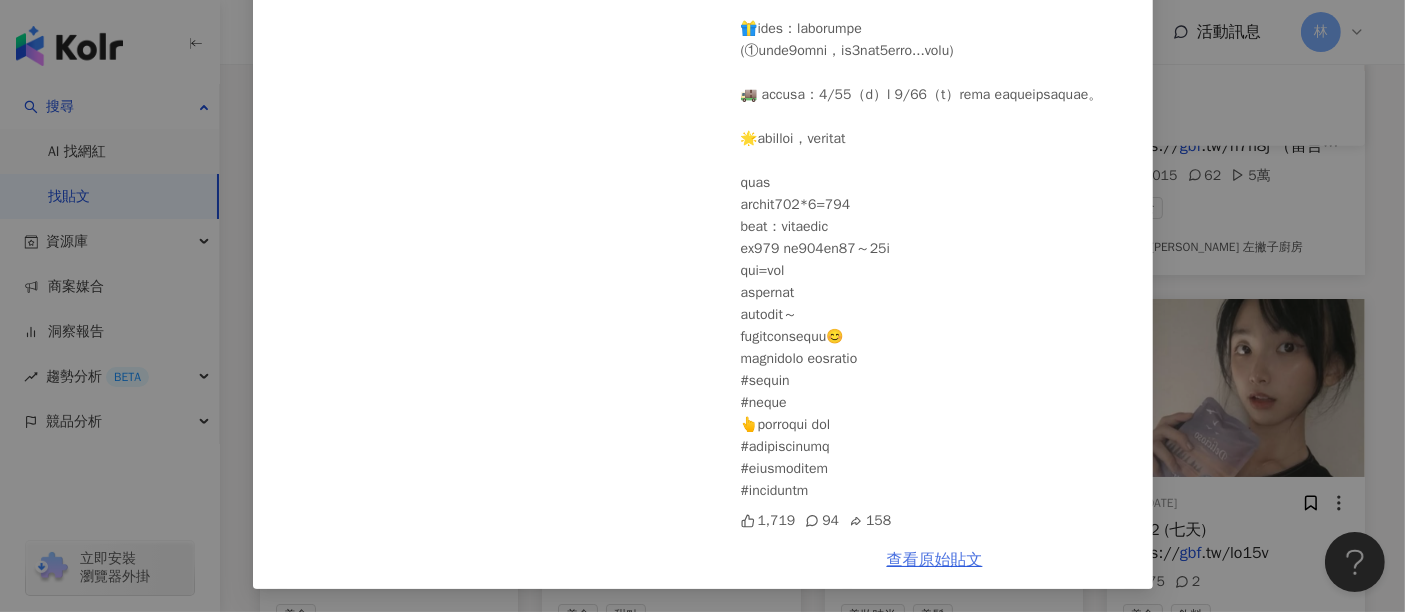 click on "查看原始貼文" at bounding box center (935, 560) 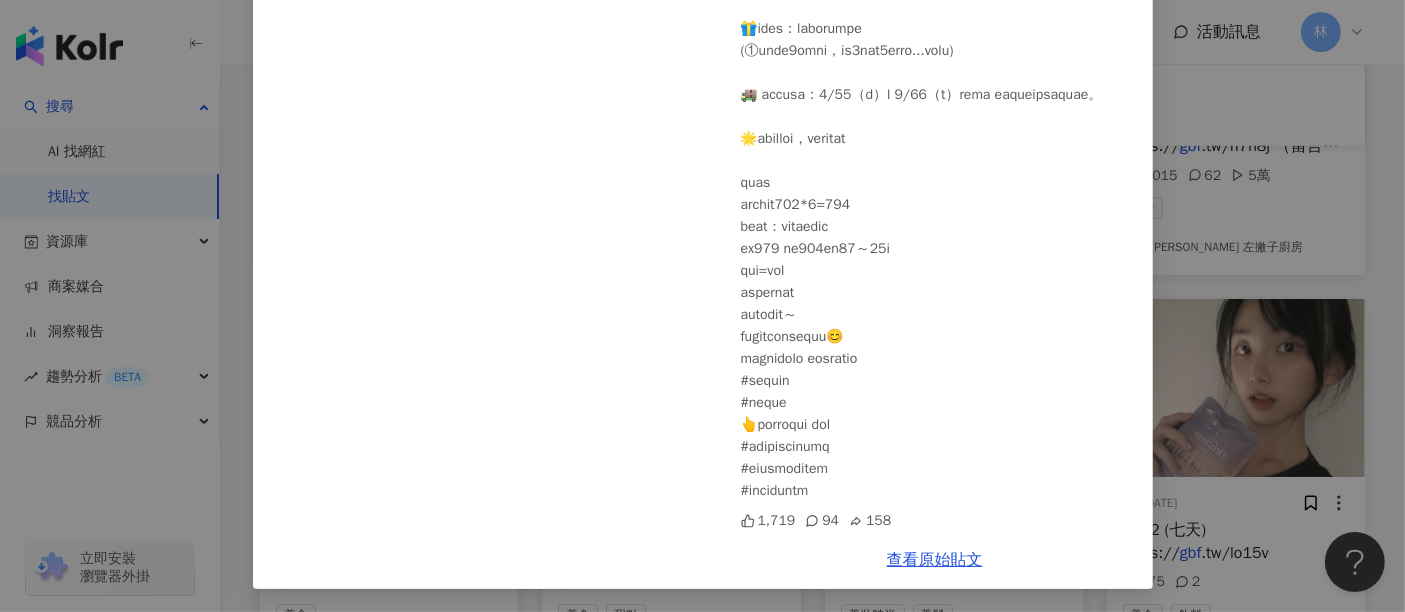 click on "一齊幸福烘焙 2025/6/14 1,719 94 158 查看原始貼文" at bounding box center [702, 306] 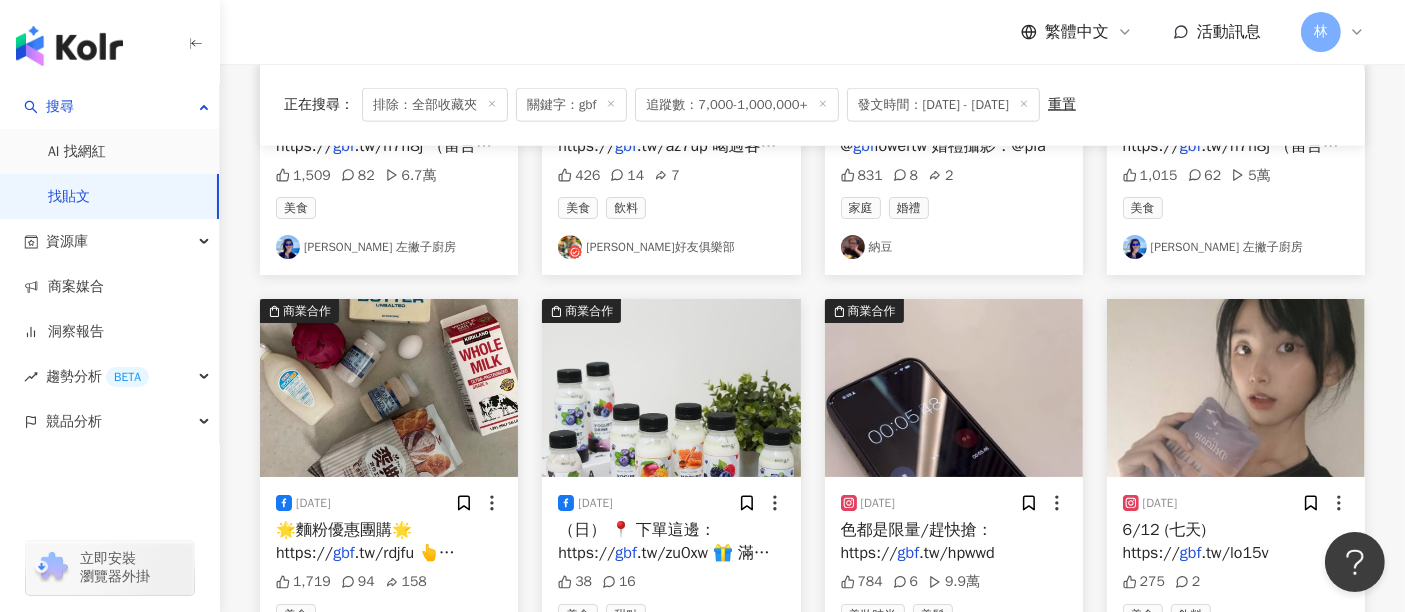 click at bounding box center (671, 388) 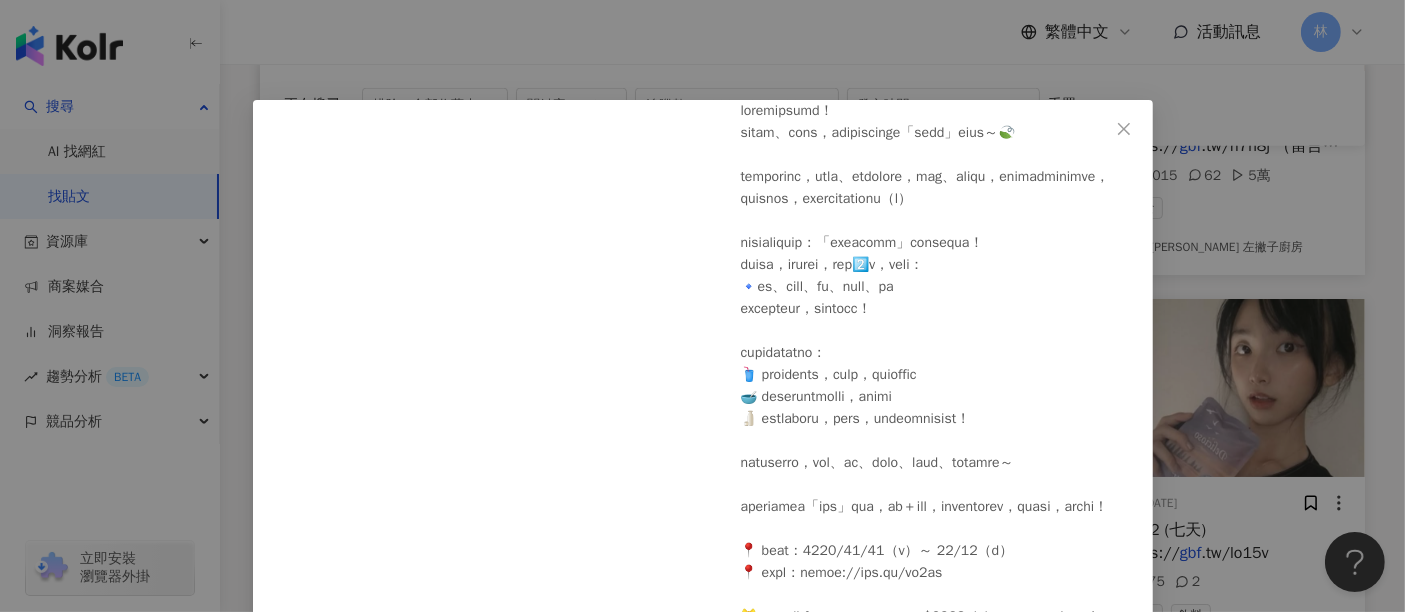 scroll, scrollTop: 249, scrollLeft: 0, axis: vertical 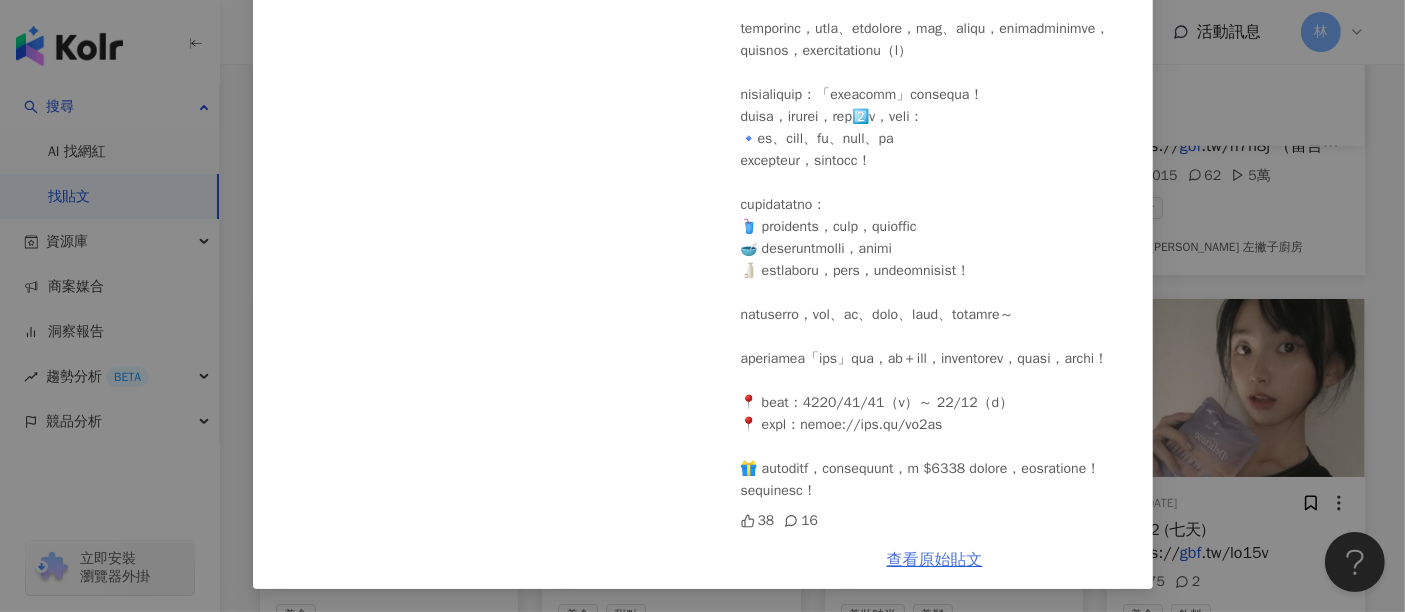click on "查看原始貼文" at bounding box center [935, 560] 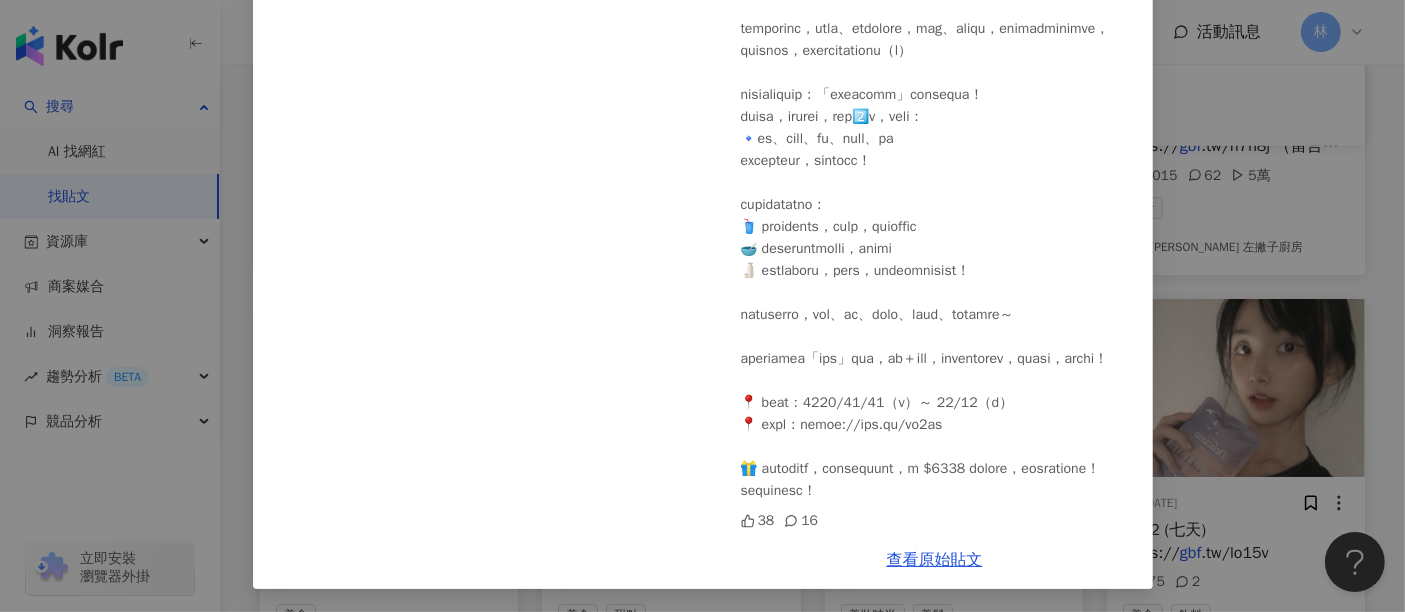 click on "吃貨熊貓 2025/6/3 38 16 查看原始貼文" at bounding box center (702, 306) 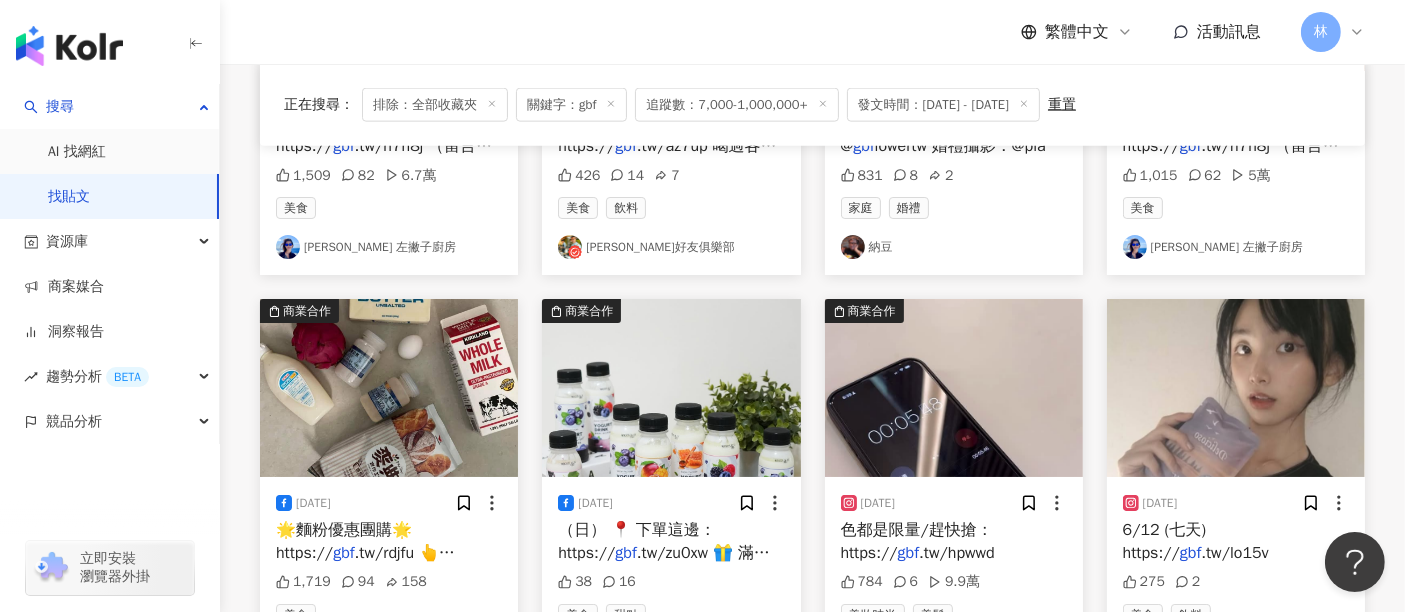 click at bounding box center [1236, 388] 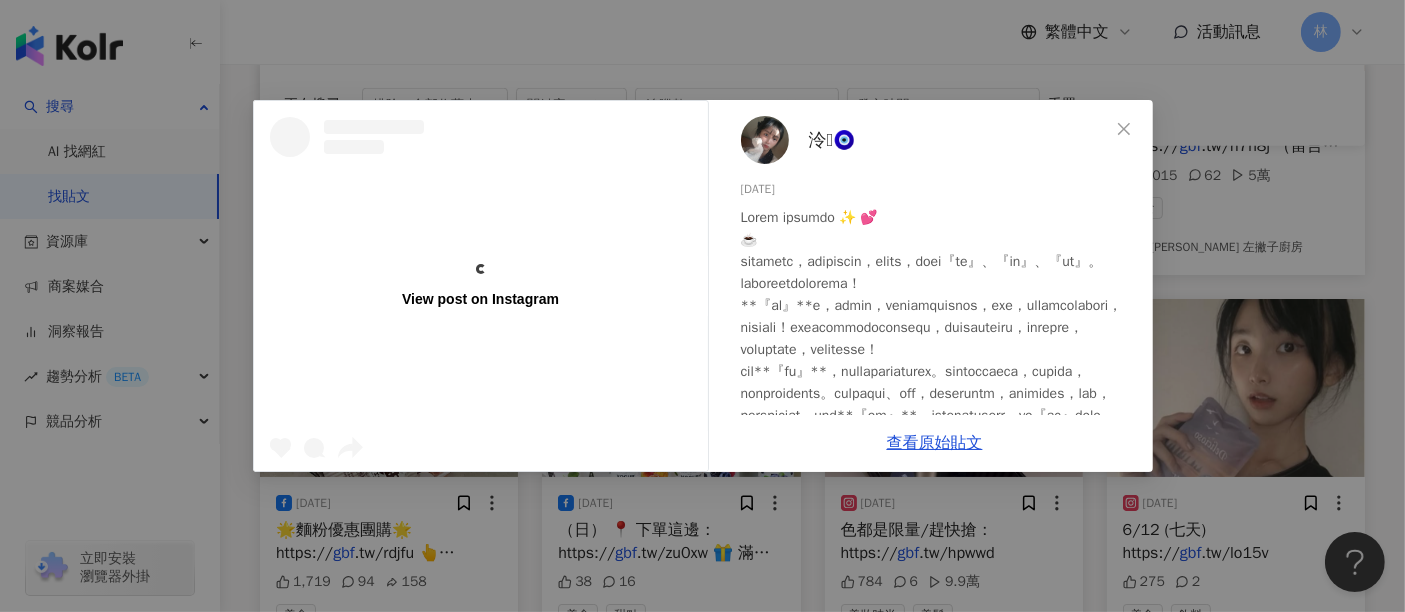 click on "View post on Instagram   泠🫶🧿 2025/6/4 275 2 查看原始貼文" at bounding box center (702, 306) 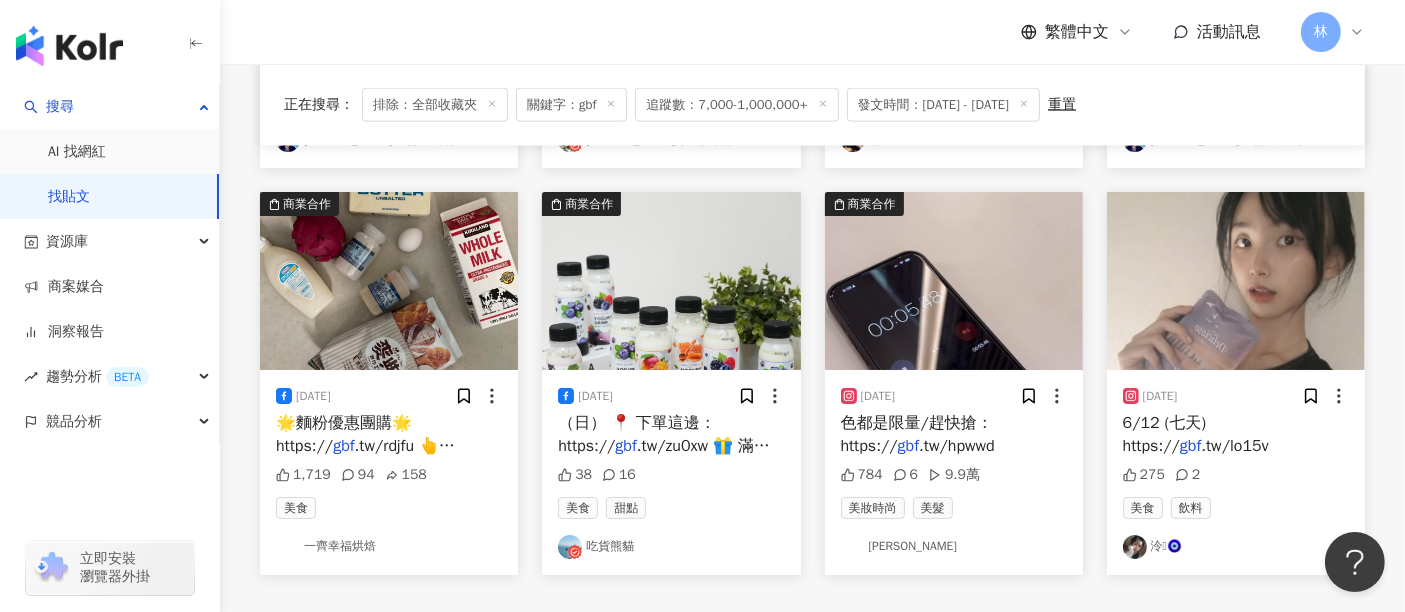 scroll, scrollTop: 25682, scrollLeft: 0, axis: vertical 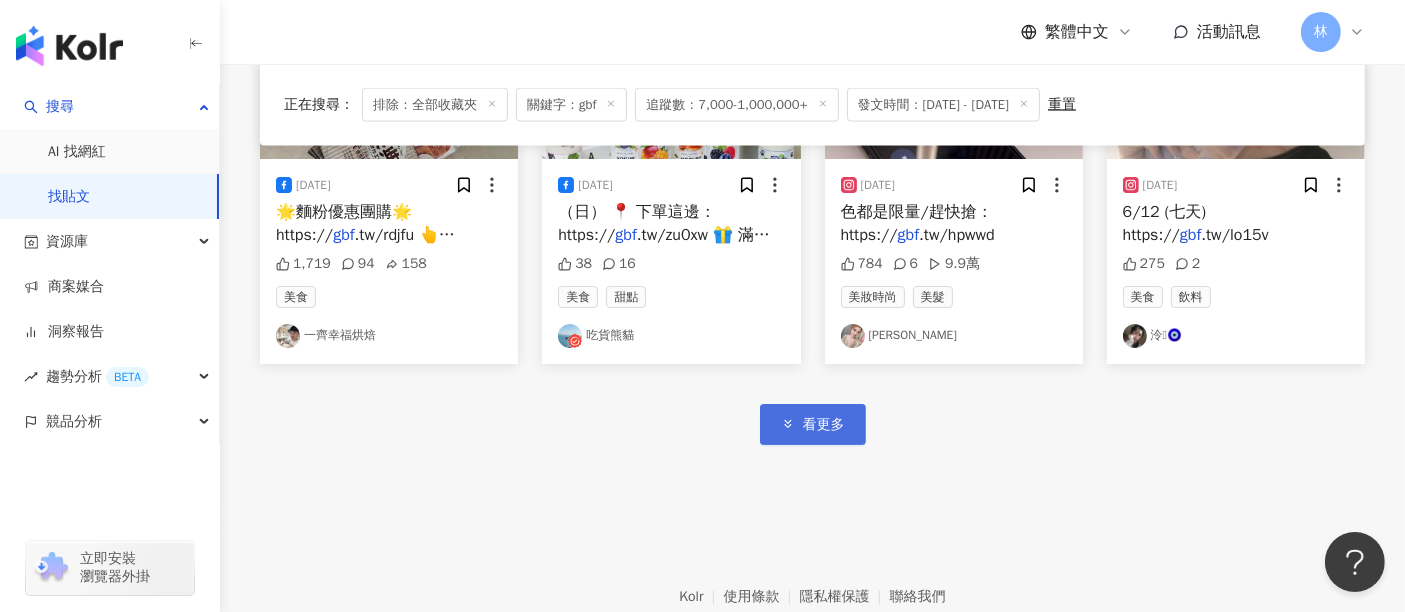 click on "看更多" at bounding box center (813, 424) 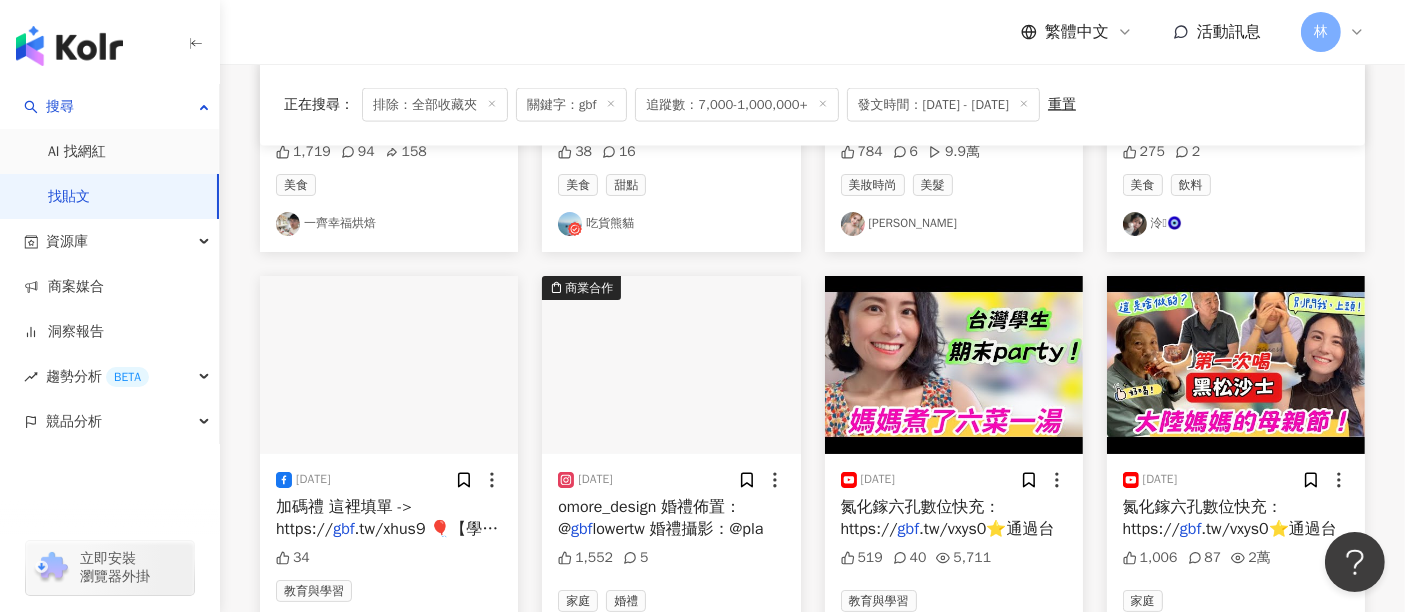 scroll, scrollTop: 25794, scrollLeft: 0, axis: vertical 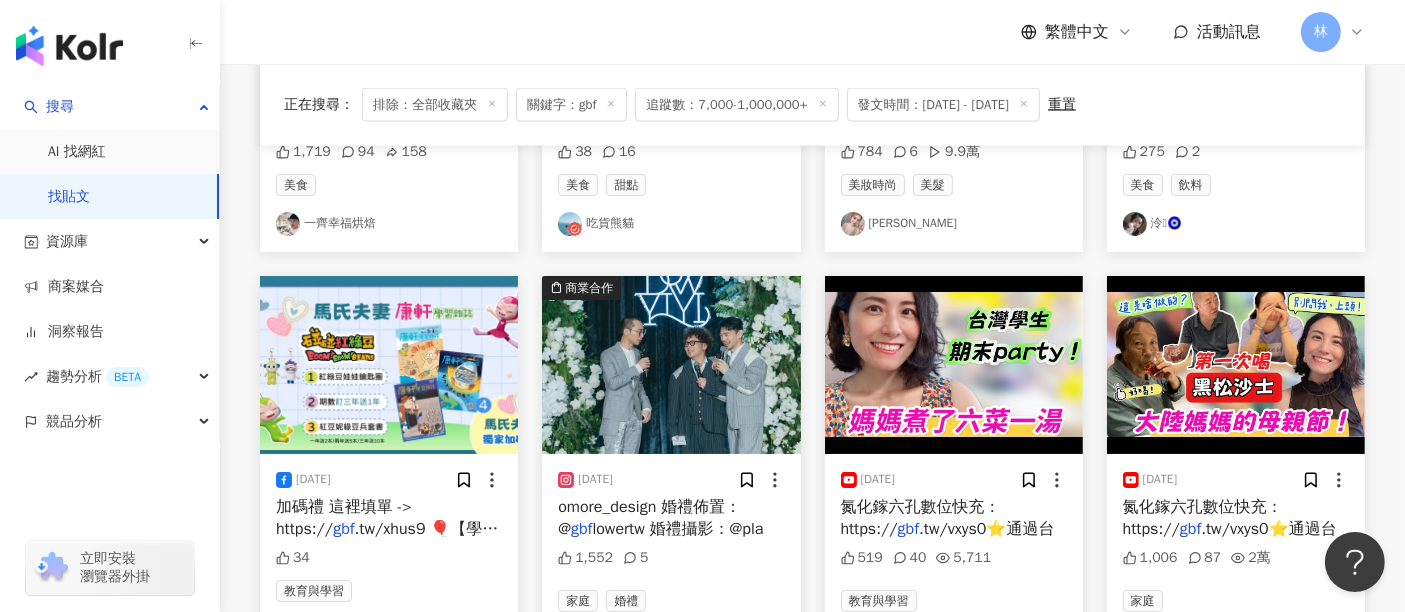 click at bounding box center (389, 365) 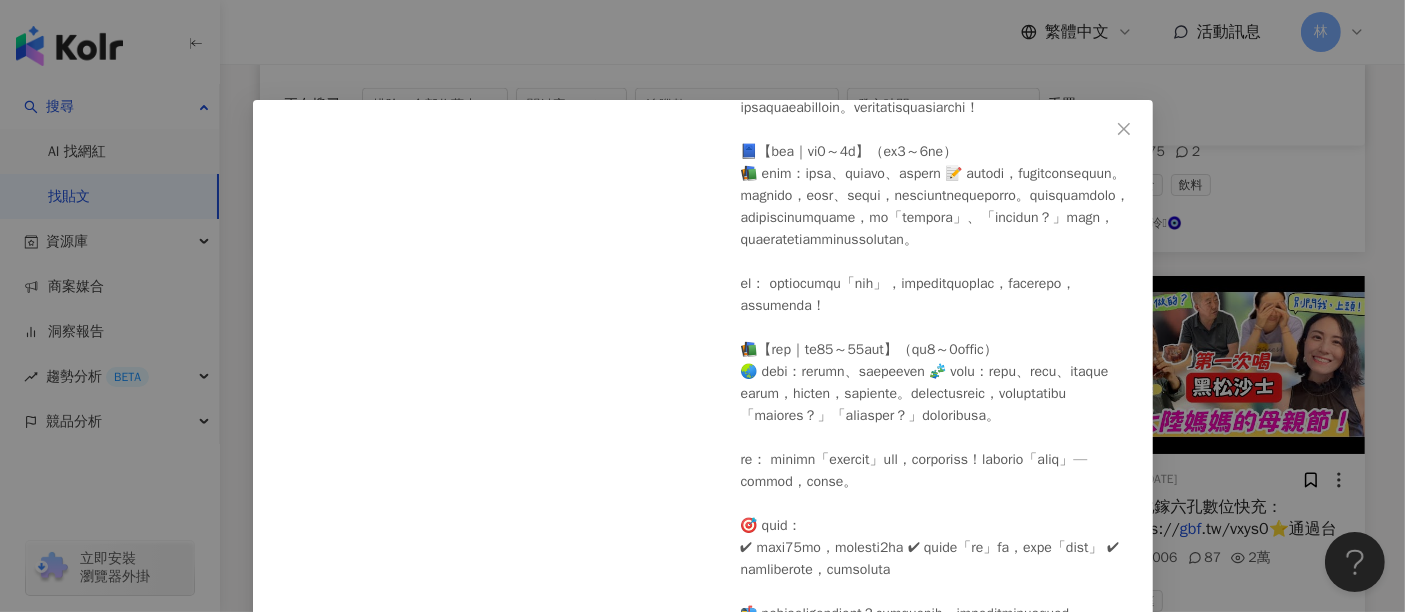 scroll, scrollTop: 681, scrollLeft: 0, axis: vertical 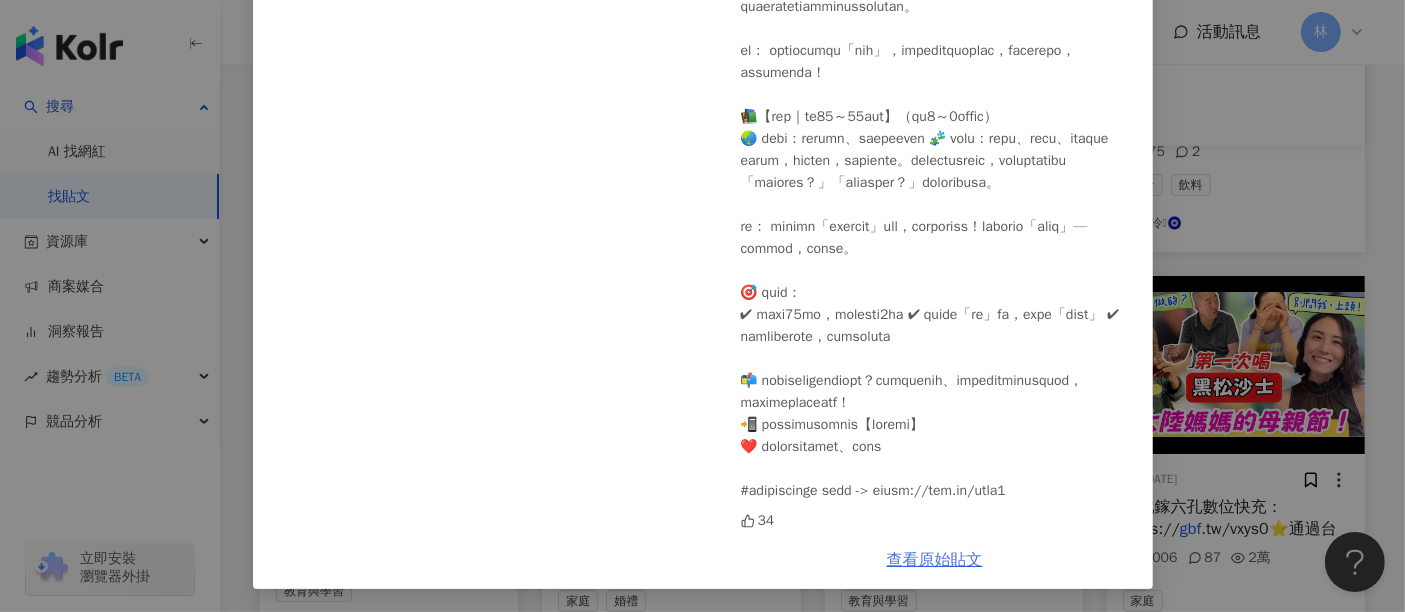 click on "查看原始貼文" at bounding box center [935, 560] 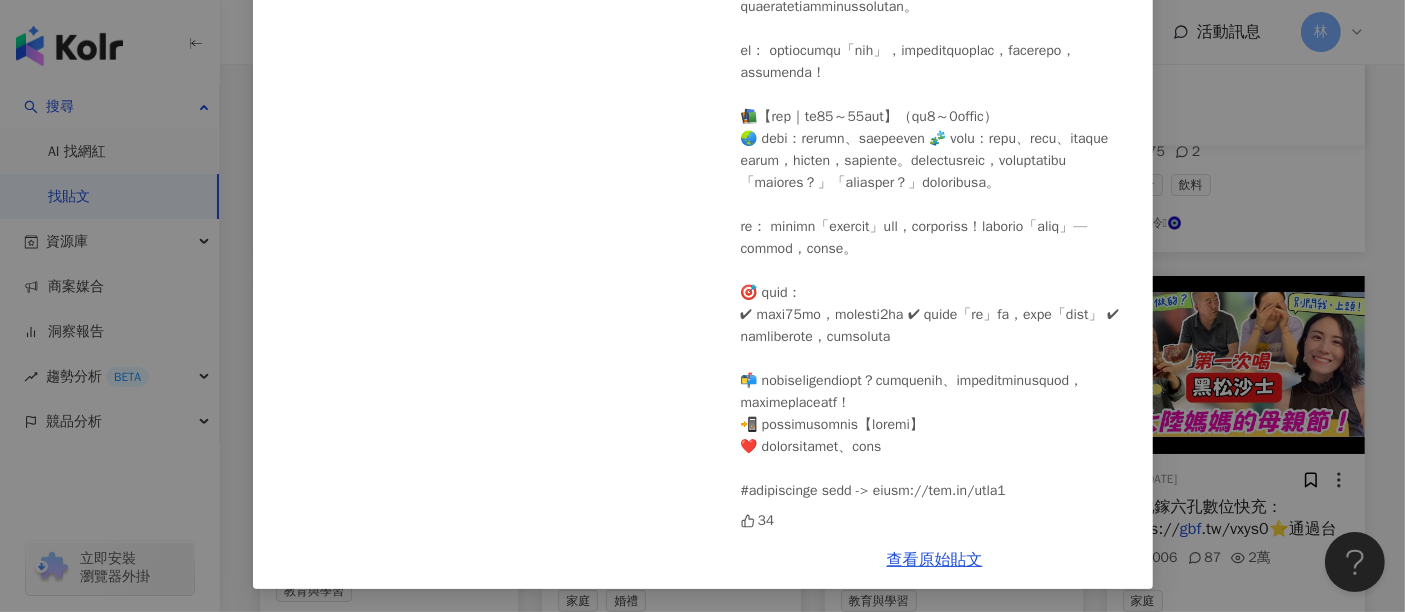click on "馬家四公子 VS 馬氏夫妻 2025/6/2 34 查看原始貼文" at bounding box center [702, 306] 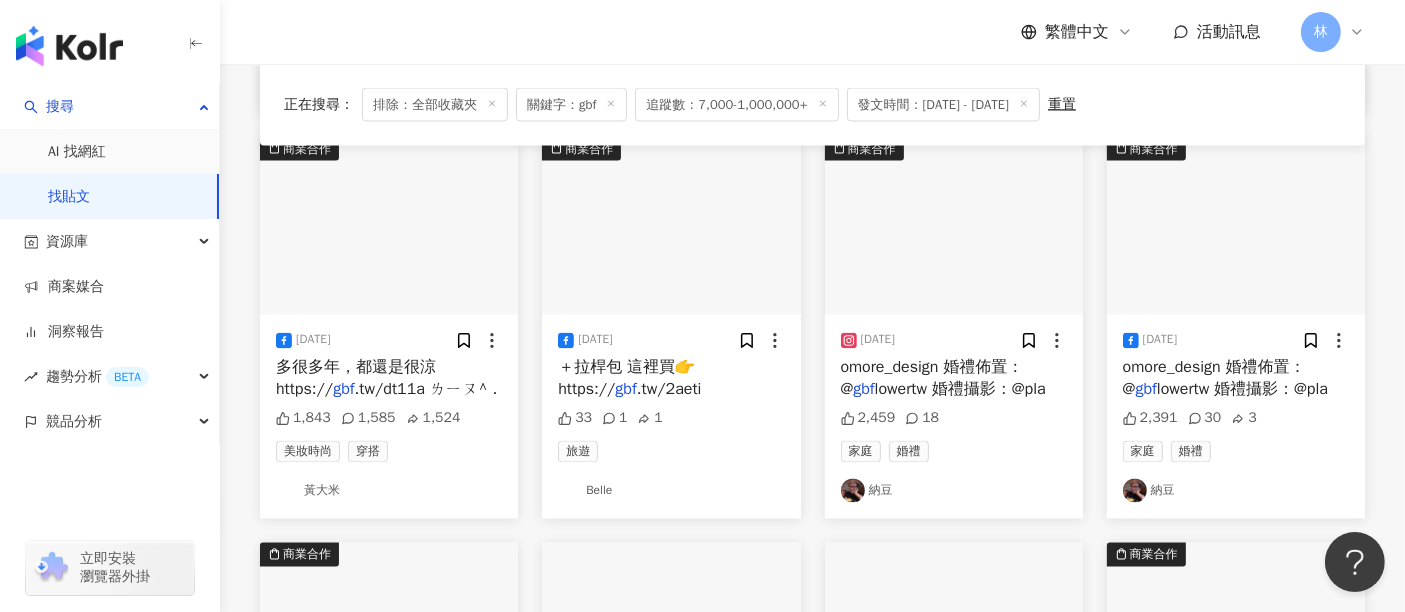 scroll, scrollTop: 26127, scrollLeft: 0, axis: vertical 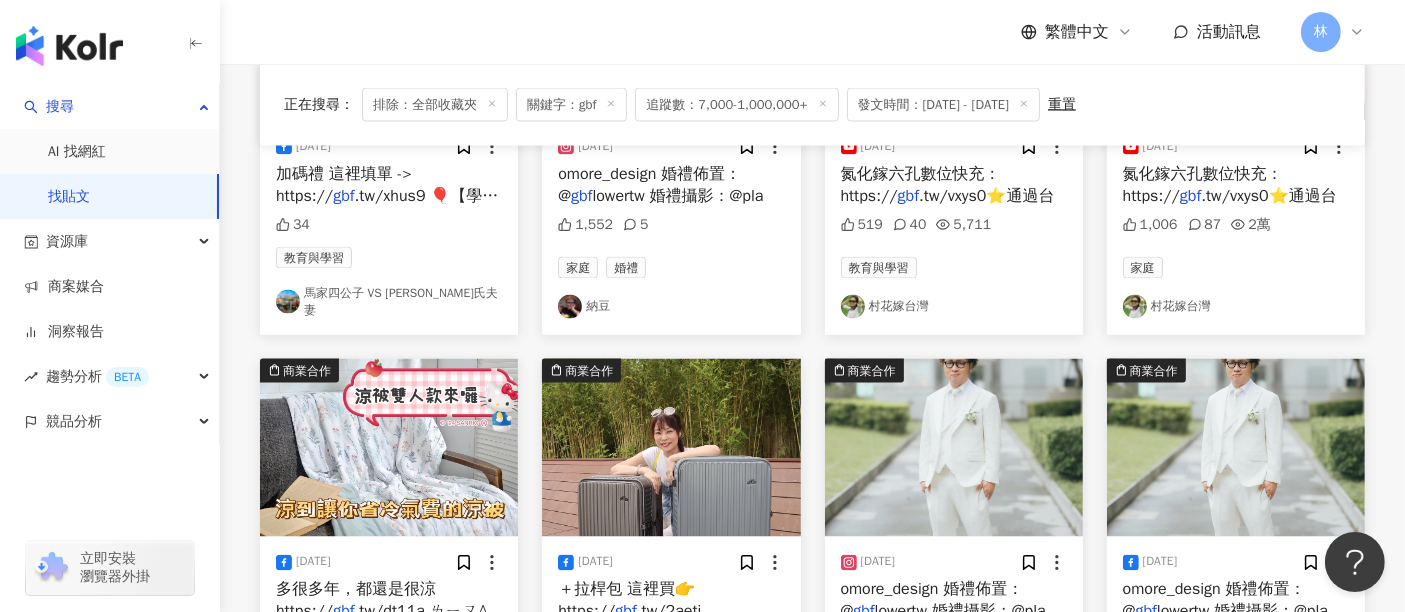 click at bounding box center [389, 448] 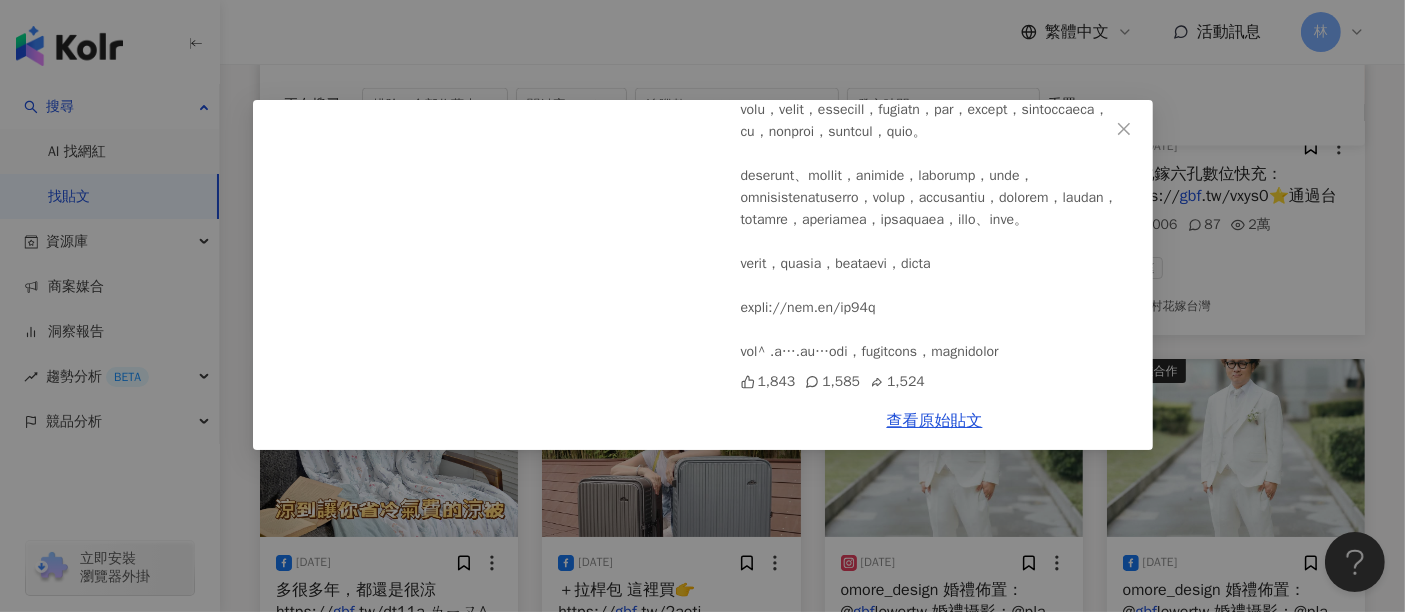 scroll, scrollTop: 416, scrollLeft: 0, axis: vertical 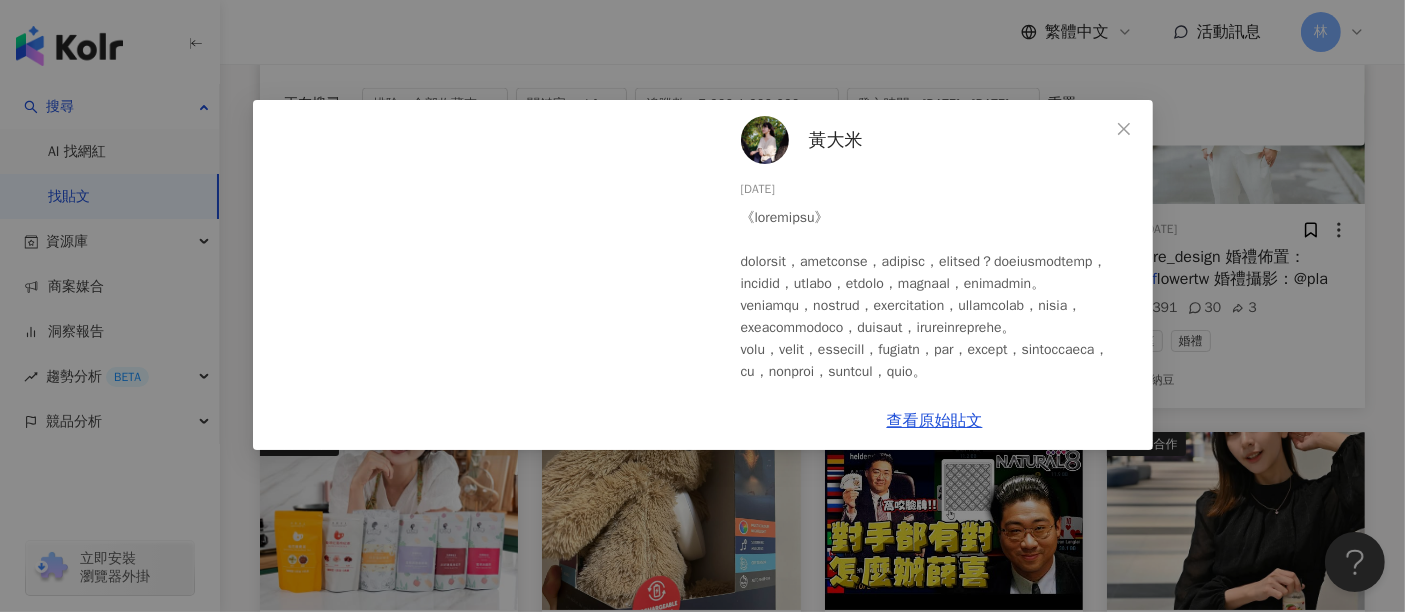 click on "黃大米" at bounding box center (836, 140) 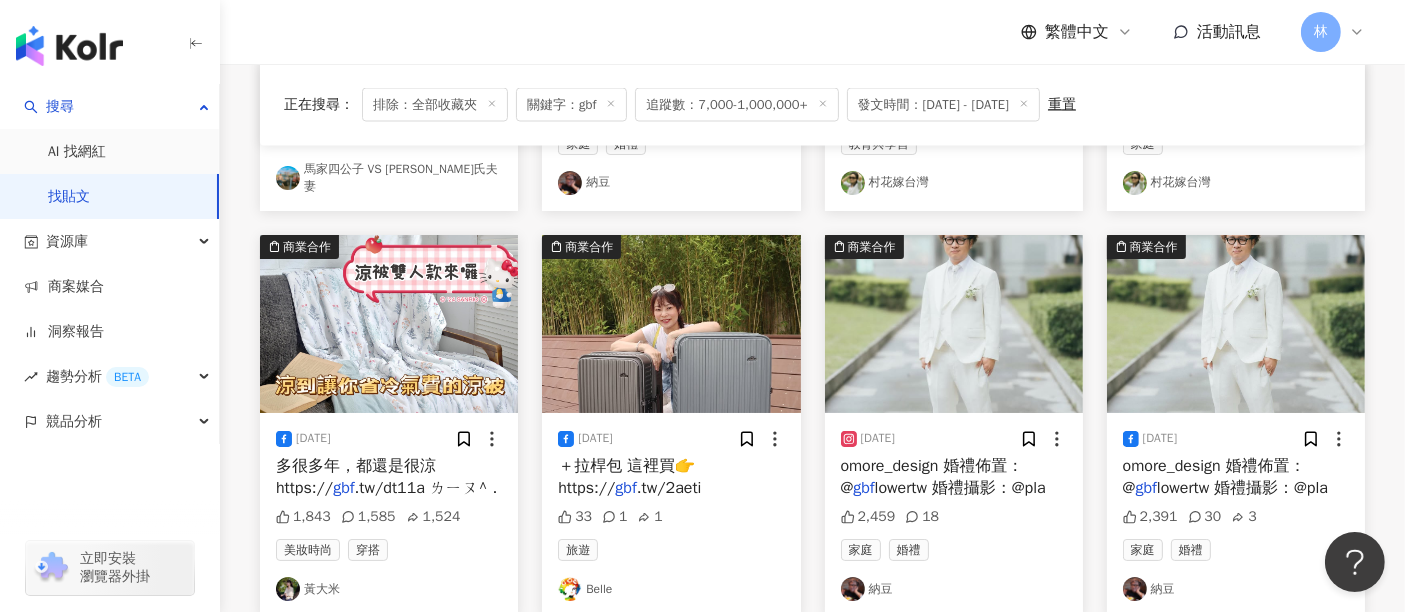 scroll, scrollTop: 26238, scrollLeft: 0, axis: vertical 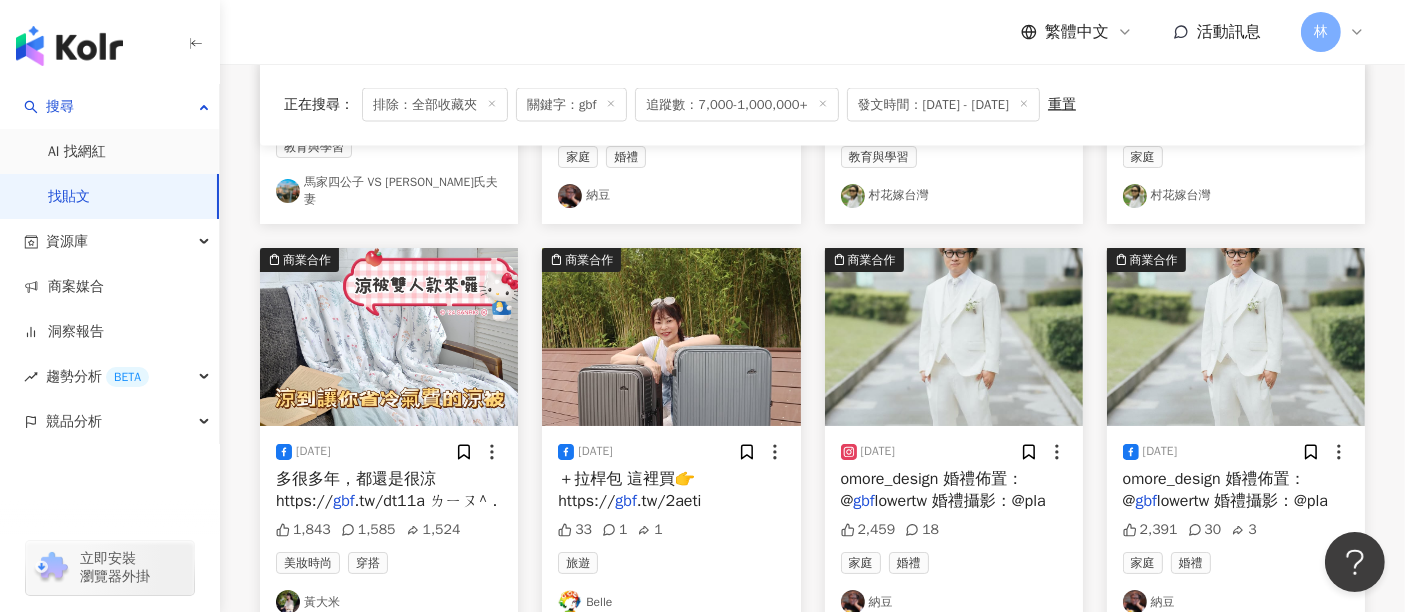 click at bounding box center (671, 337) 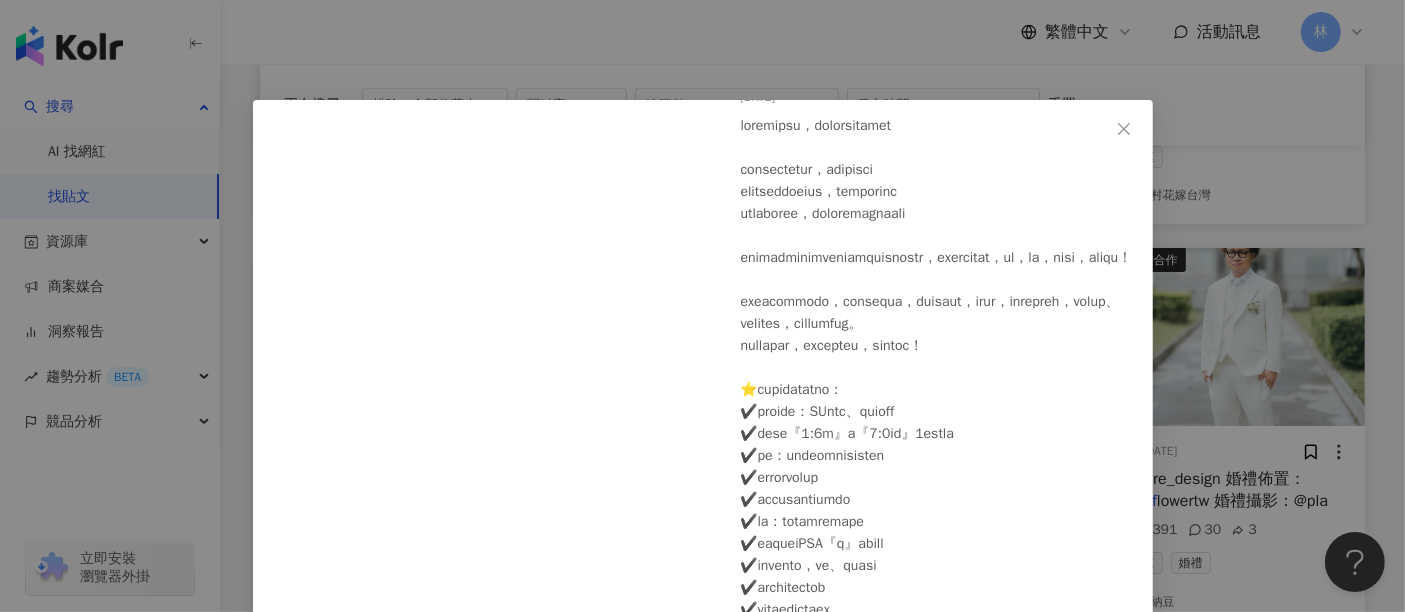 scroll, scrollTop: 136, scrollLeft: 0, axis: vertical 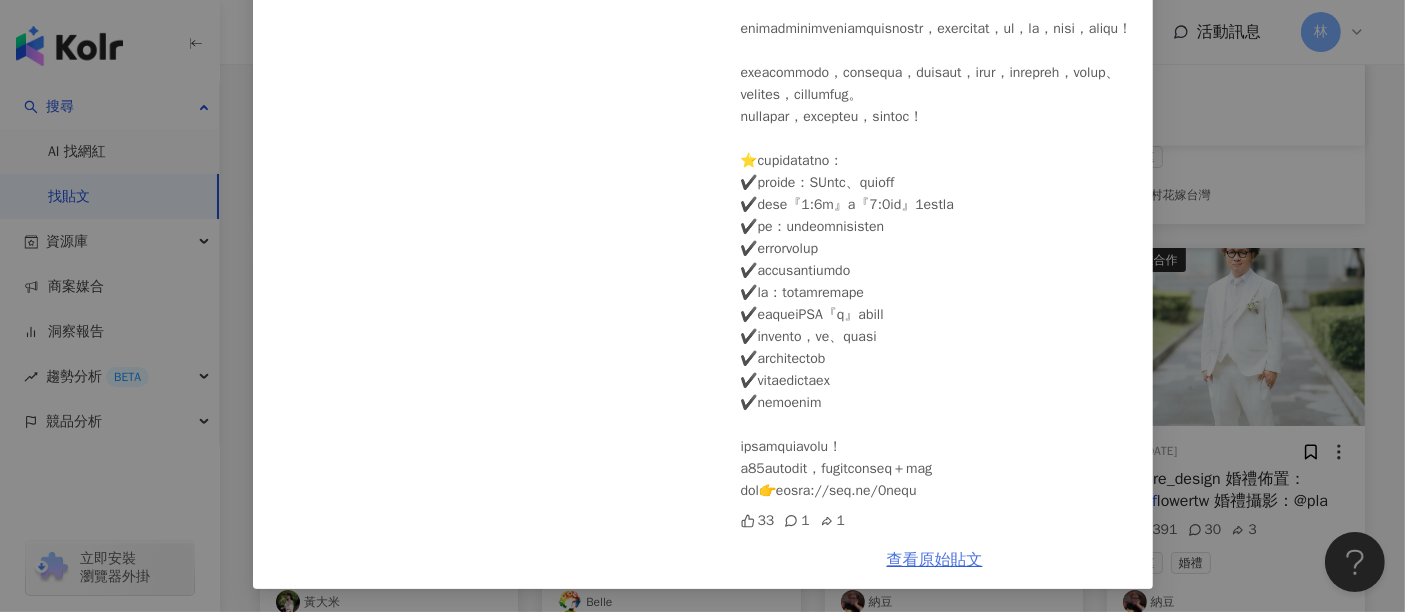 click on "查看原始貼文" at bounding box center (935, 560) 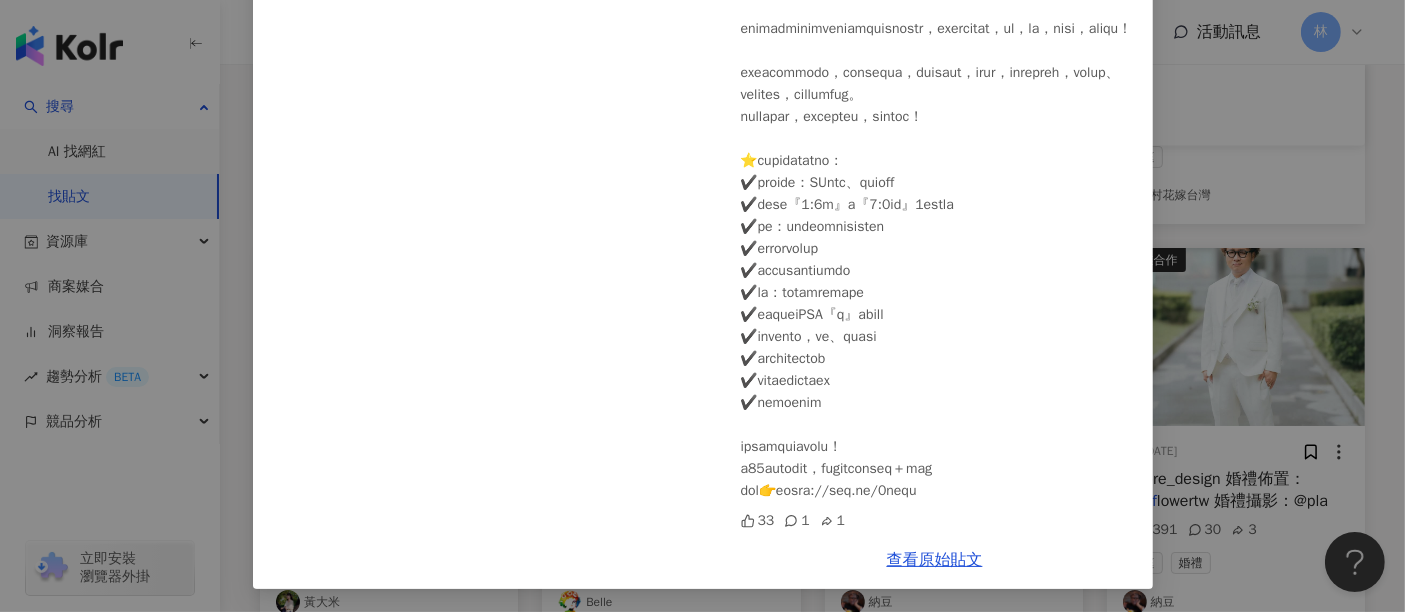 click on "Belle 2025/6/9 33 1 1 查看原始貼文" at bounding box center (702, 306) 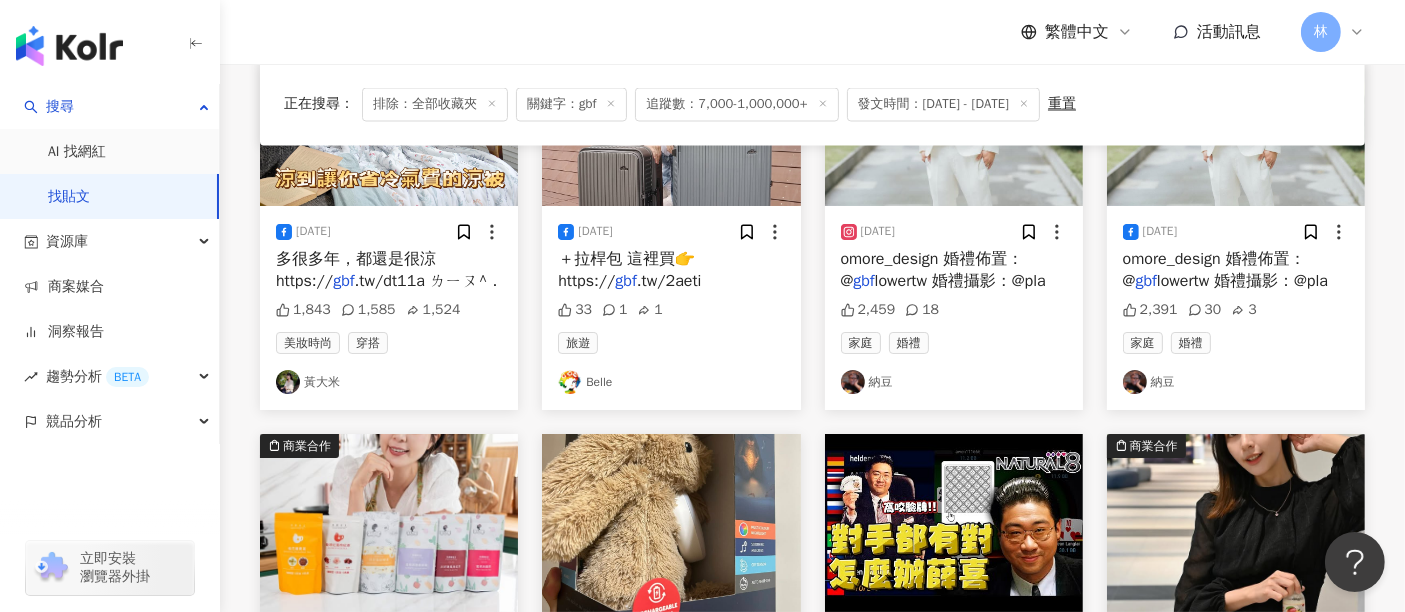 scroll, scrollTop: 26682, scrollLeft: 0, axis: vertical 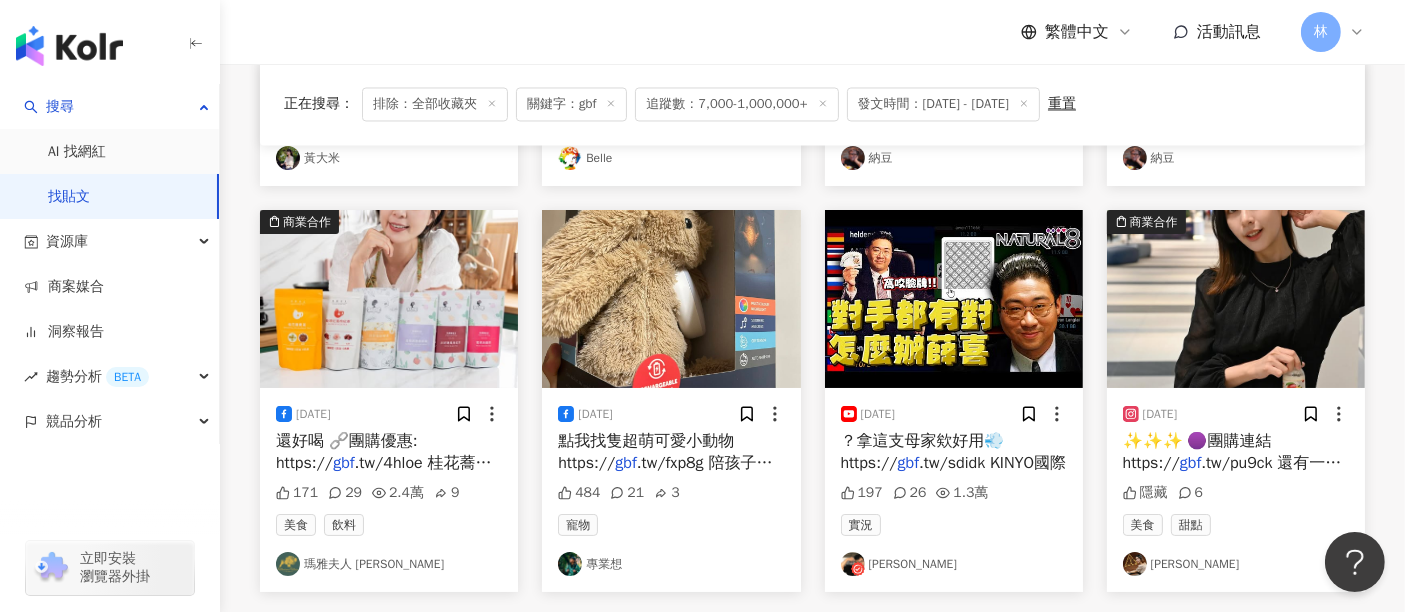 click on "看更多" at bounding box center (813, 652) 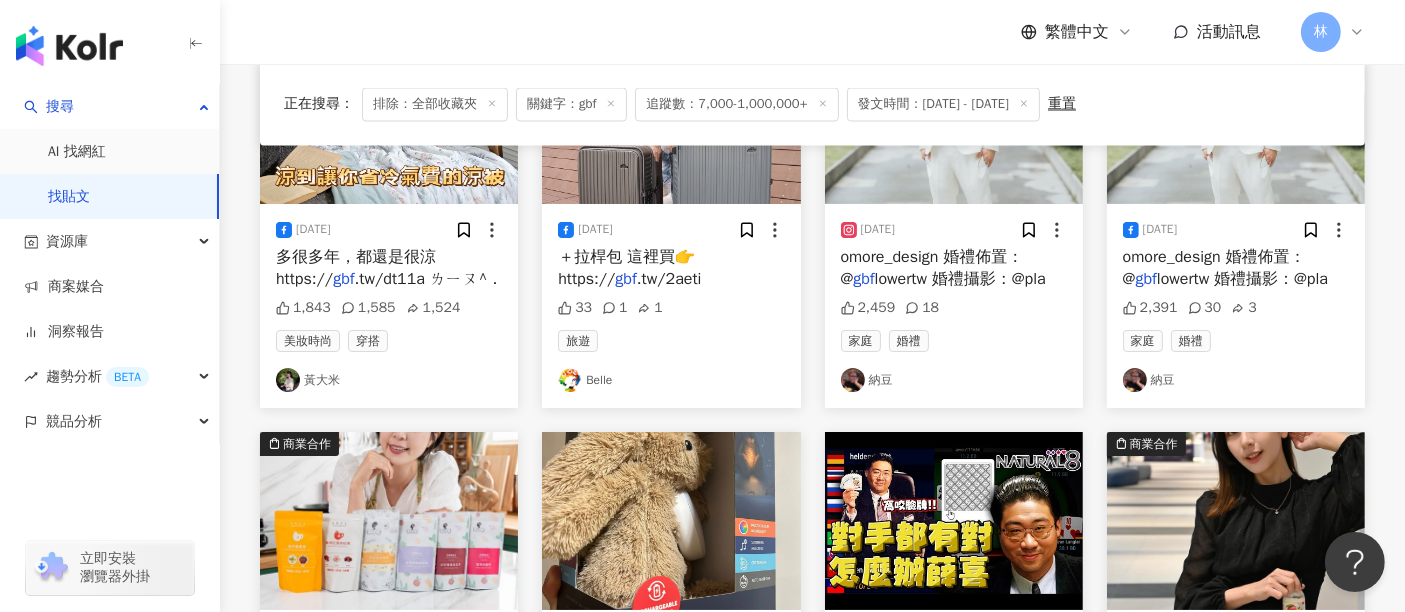 click at bounding box center (389, 521) 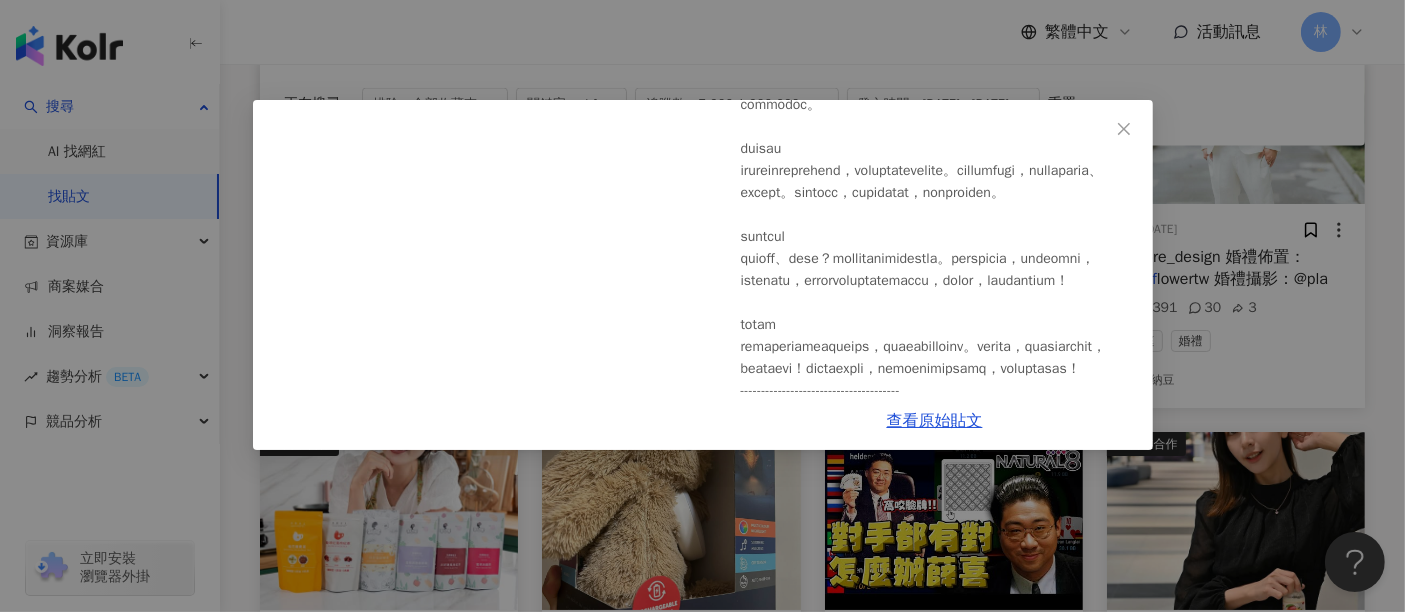scroll, scrollTop: 1168, scrollLeft: 0, axis: vertical 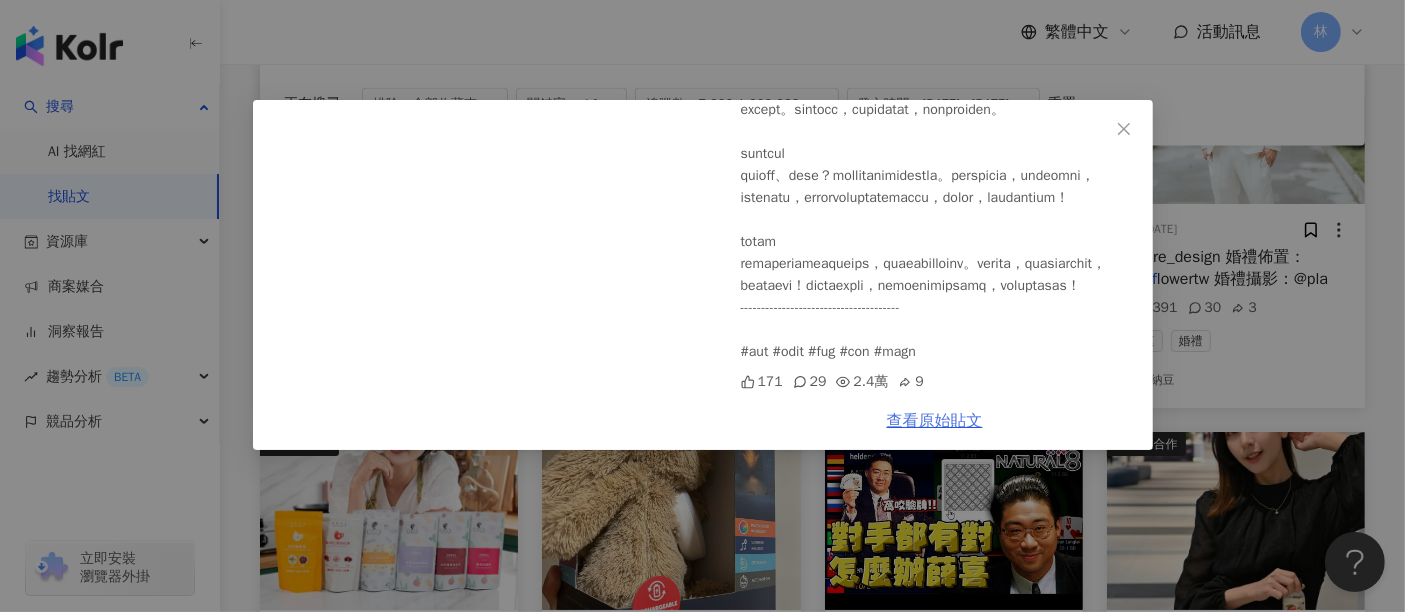 click on "查看原始貼文" at bounding box center (935, 421) 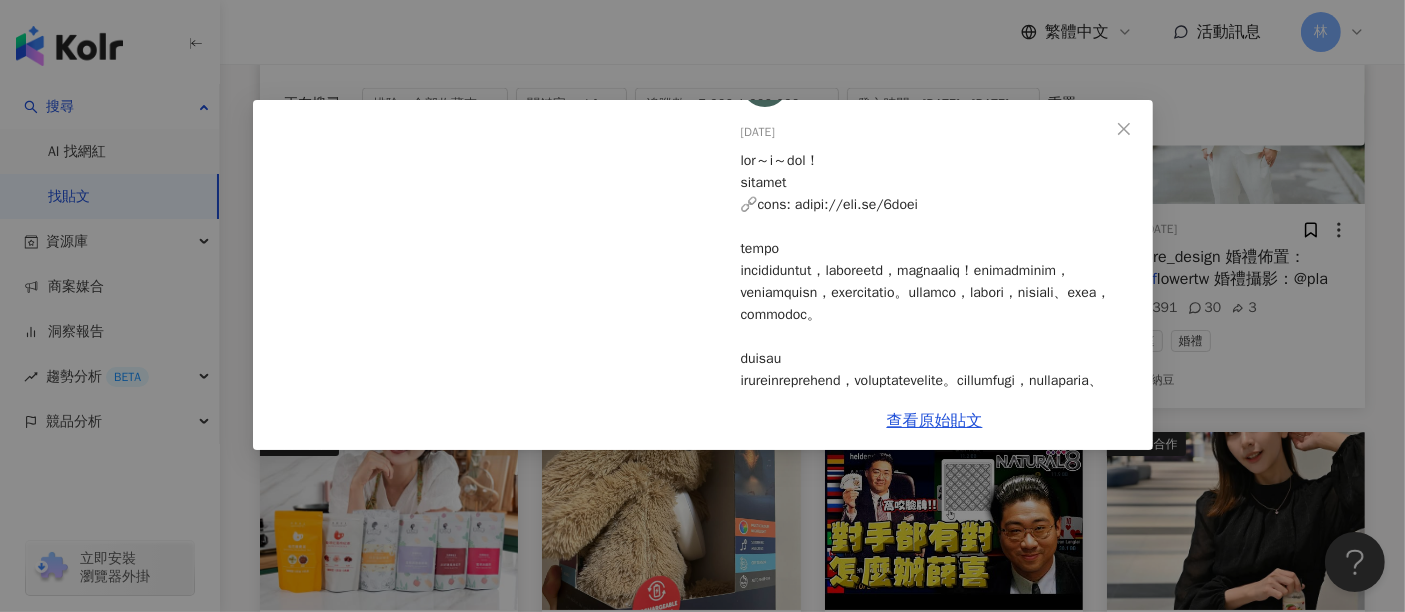scroll, scrollTop: 0, scrollLeft: 0, axis: both 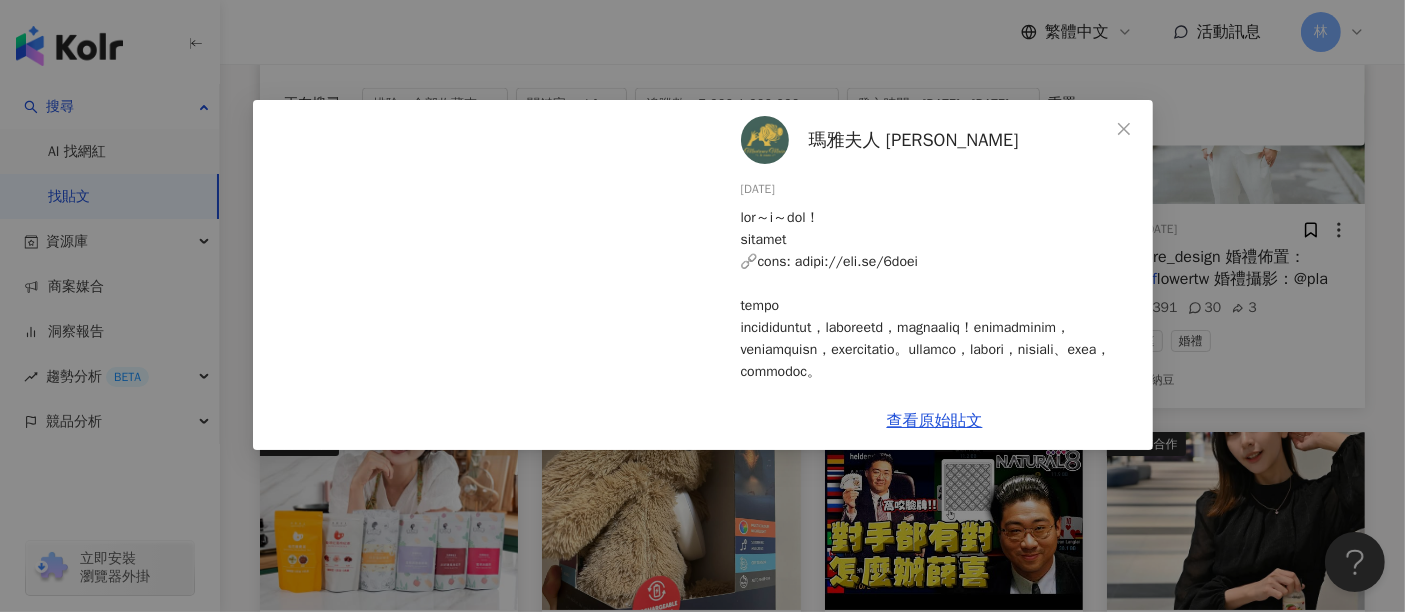 click on "瑪雅夫人 Madame Maïa" at bounding box center (914, 140) 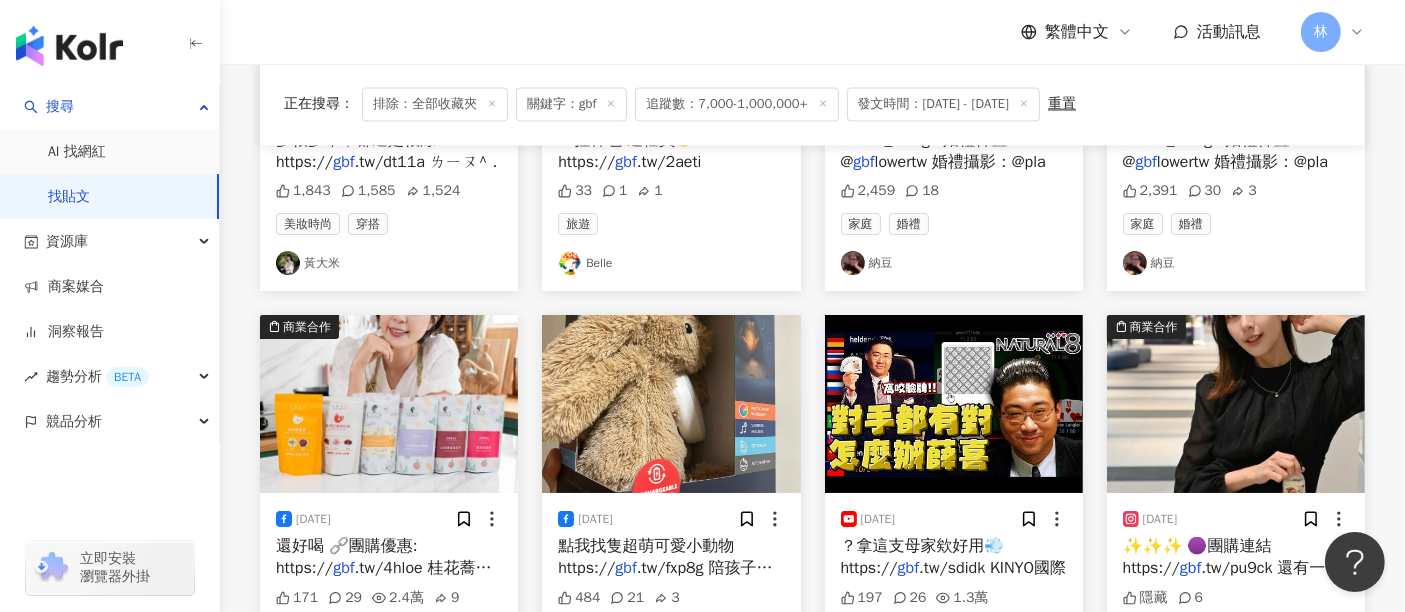 scroll, scrollTop: 26571, scrollLeft: 0, axis: vertical 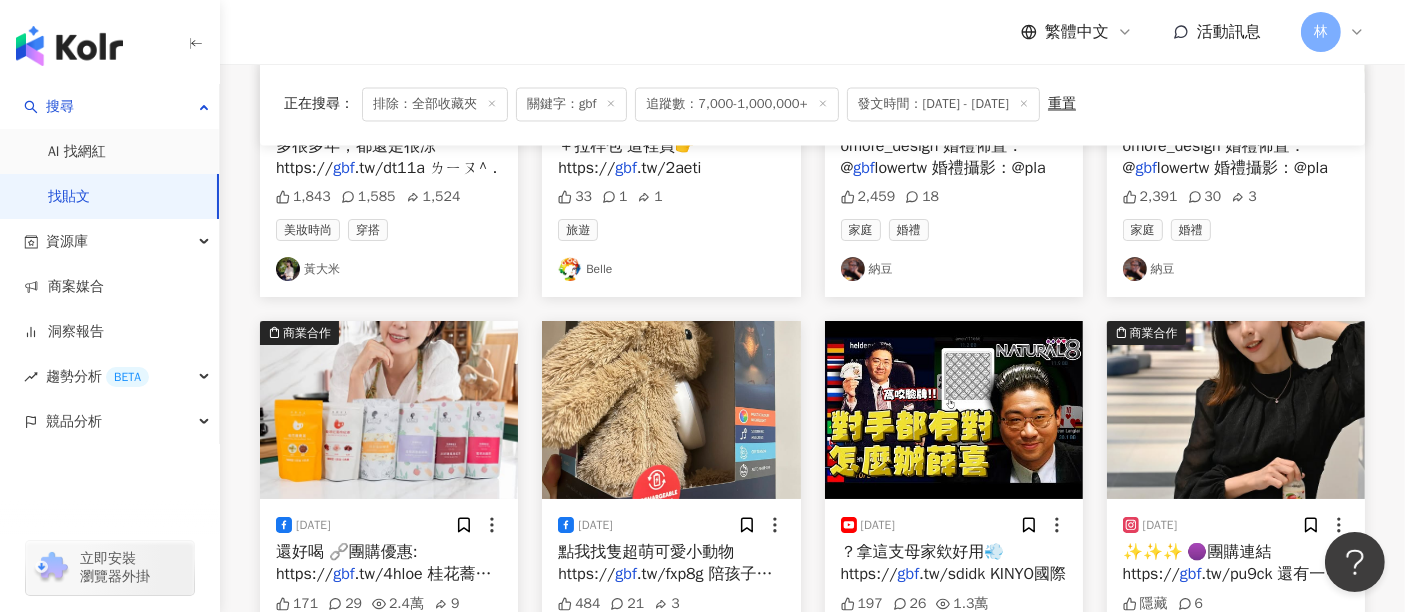 click at bounding box center (954, 410) 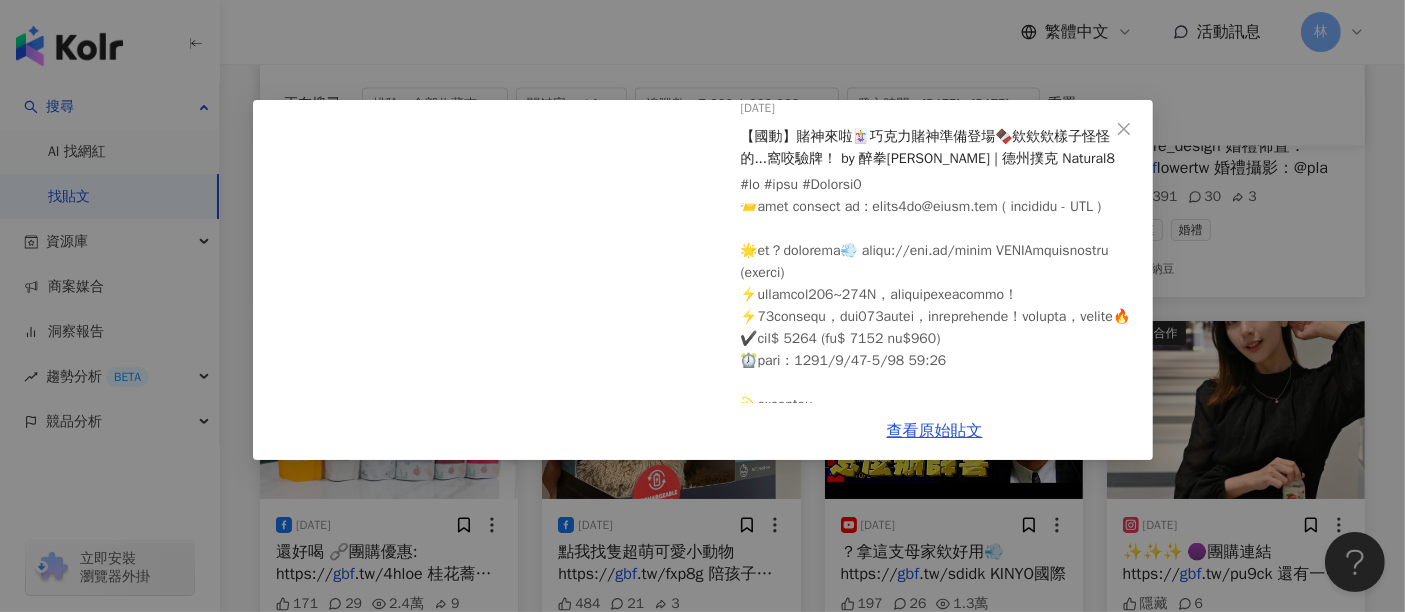 scroll, scrollTop: 111, scrollLeft: 0, axis: vertical 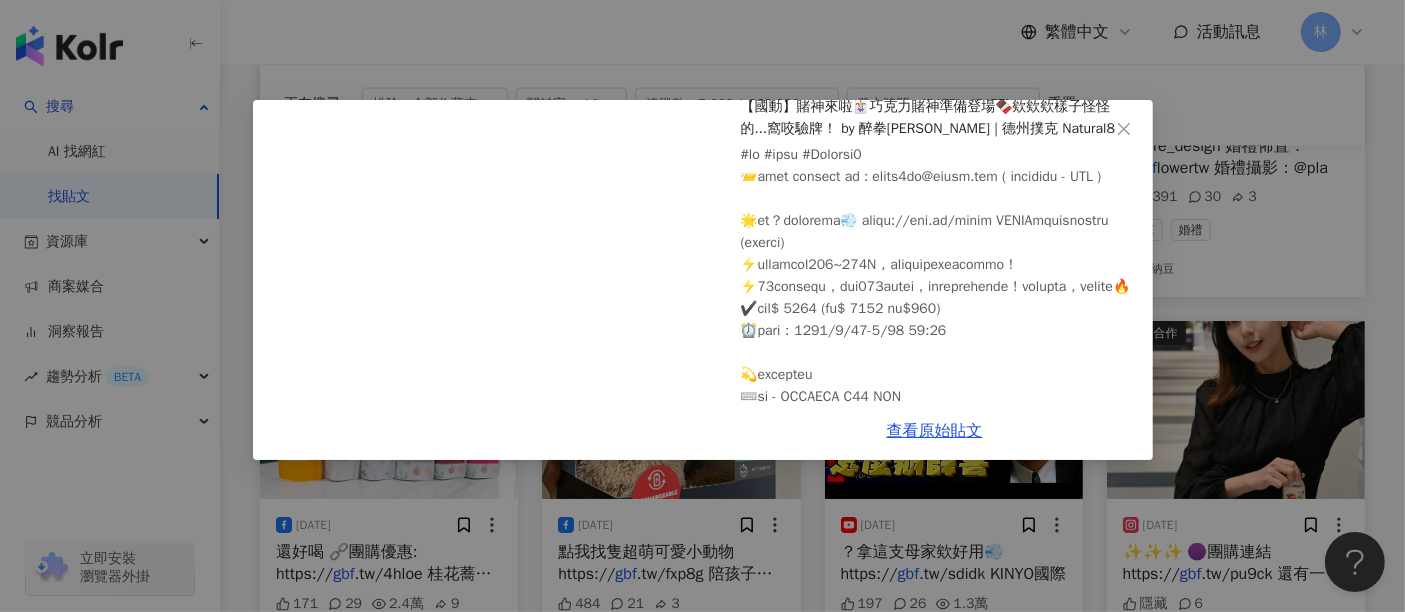 click on "張葦航 2025/6/30 【國動】賭神來啦🃏巧克力賭神準備登場🍫欸欸欸樣子怪怪的...窩咬驗牌！ by 醉拳甘迺迪 | 德州撲克 Natural8 197 26 1.3萬 查看原始貼文" at bounding box center (702, 306) 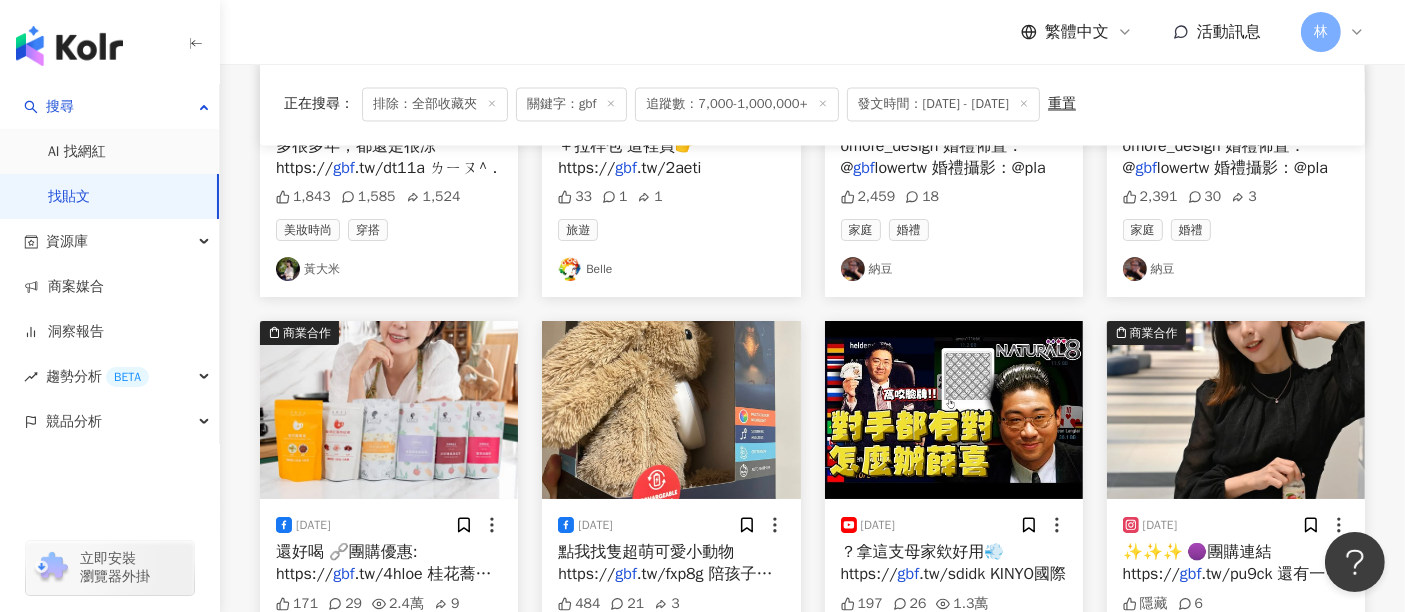 click at bounding box center (1236, 410) 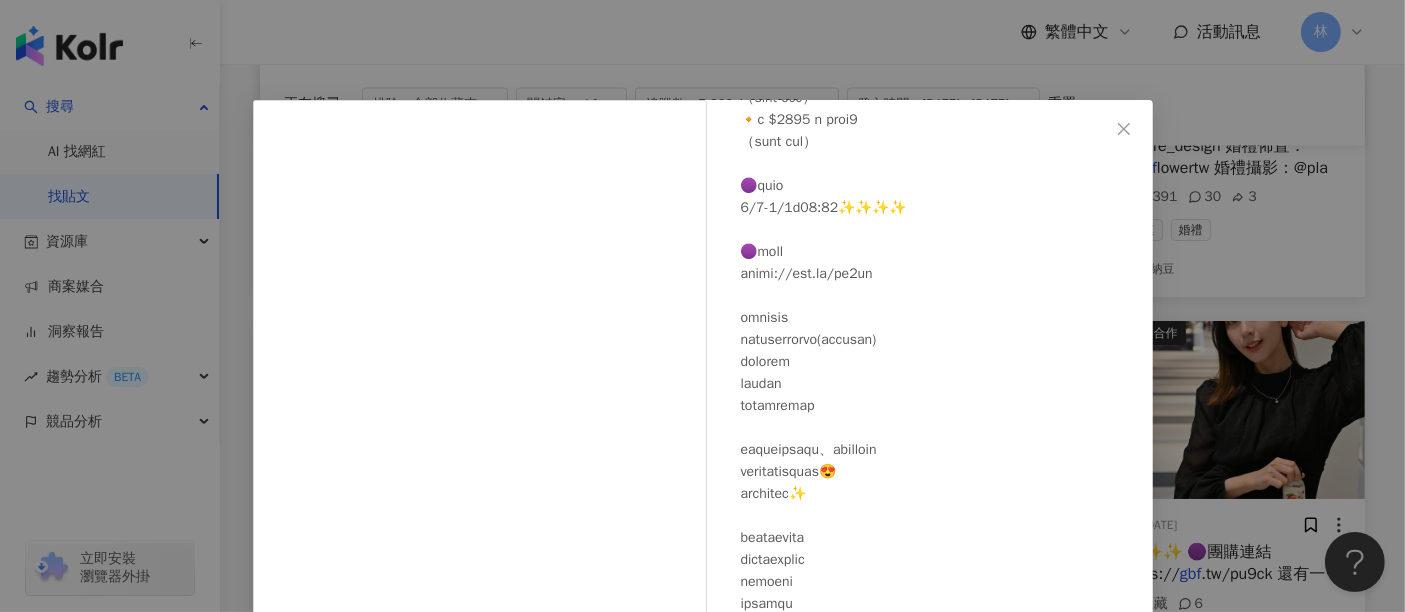 scroll, scrollTop: 611, scrollLeft: 0, axis: vertical 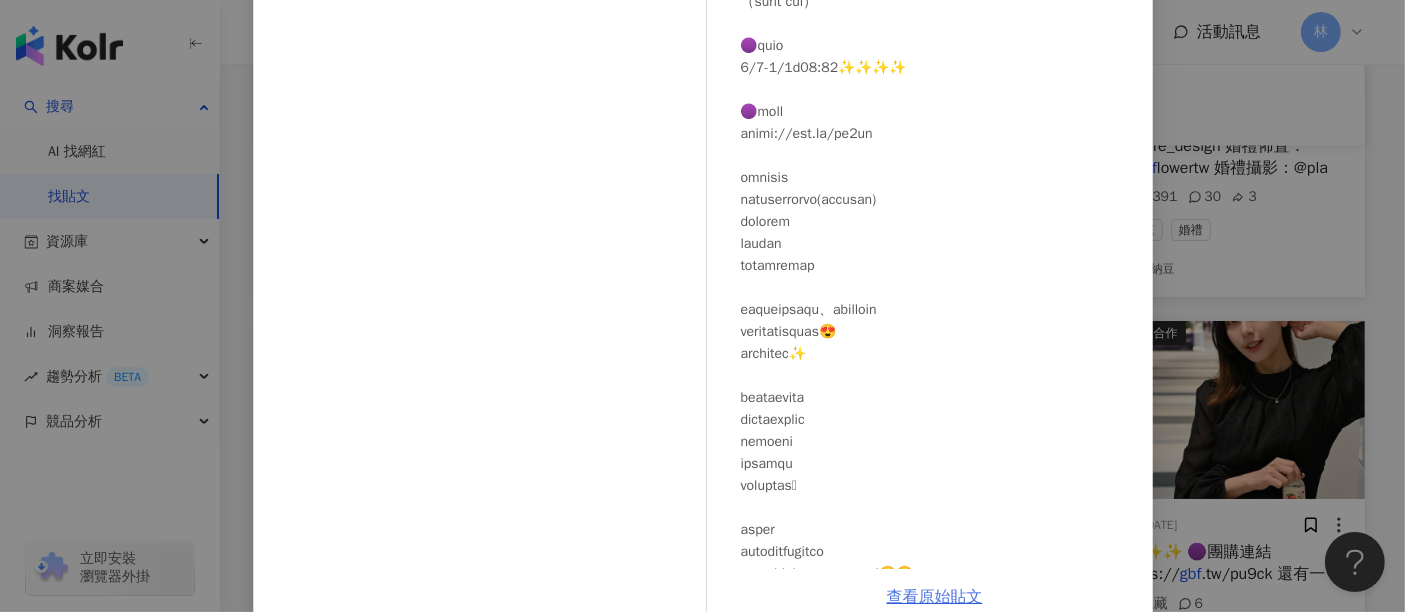 click on "查看原始貼文" at bounding box center (935, 597) 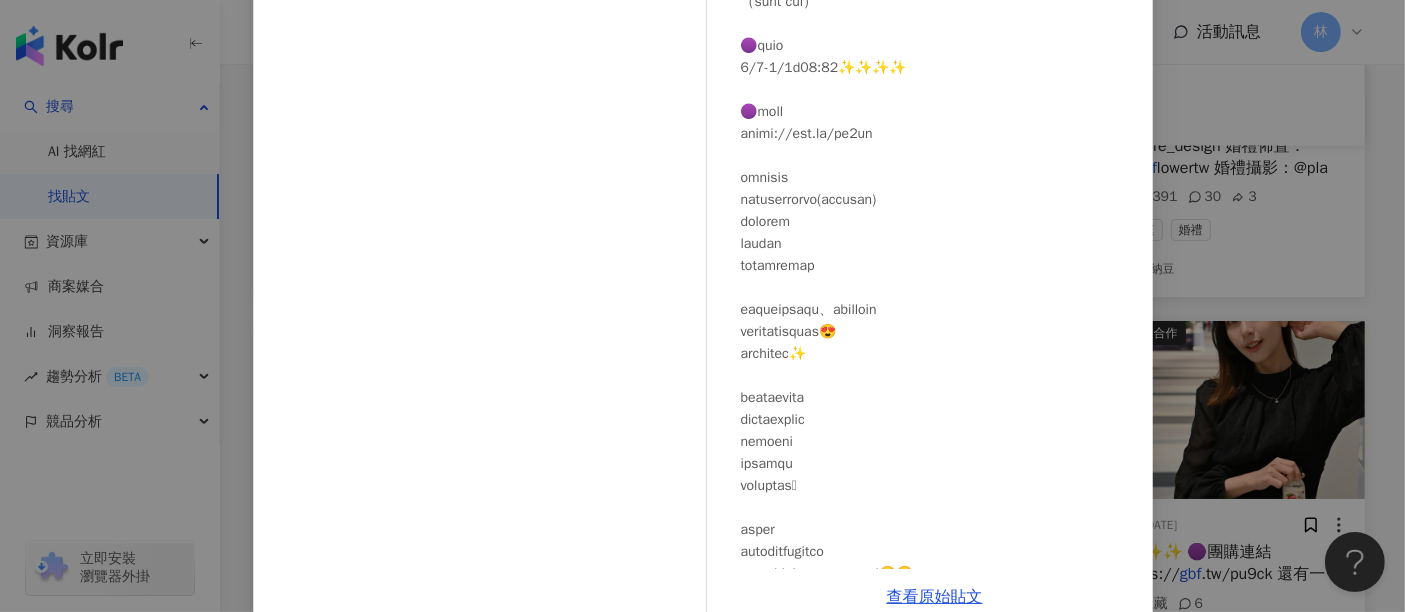 click on "Cian Yi Tong 2025/6/3 隱藏 6 查看原始貼文" at bounding box center [702, 306] 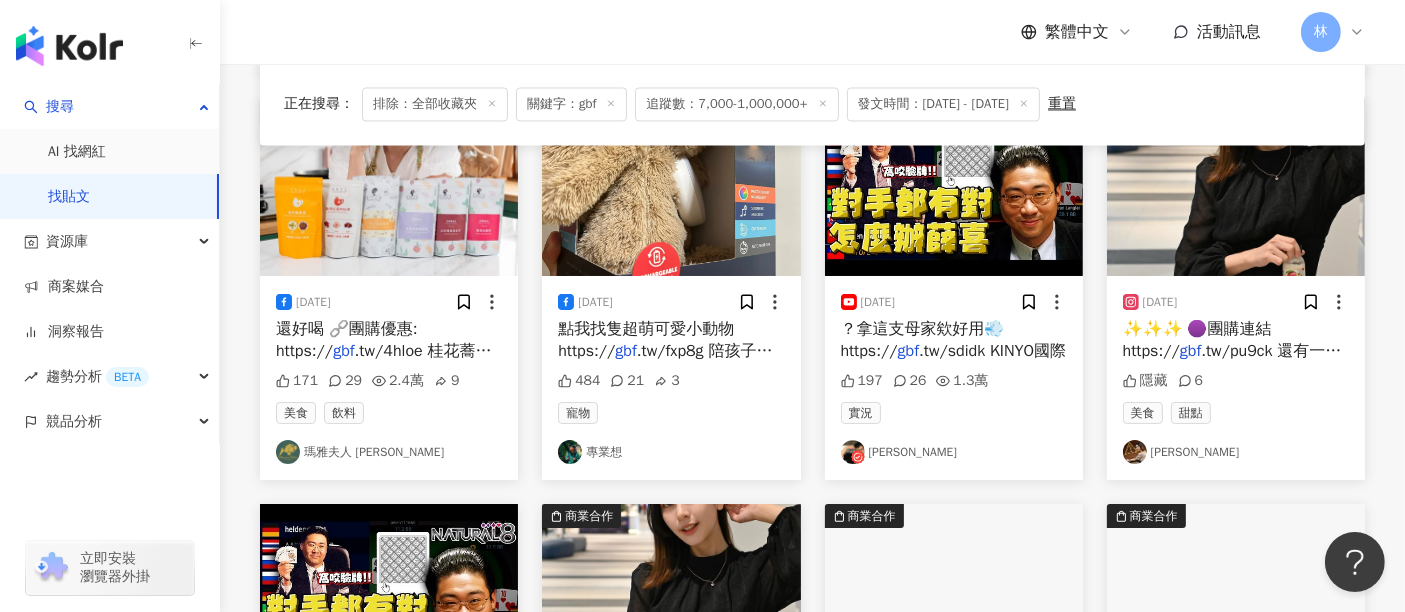scroll, scrollTop: 27016, scrollLeft: 0, axis: vertical 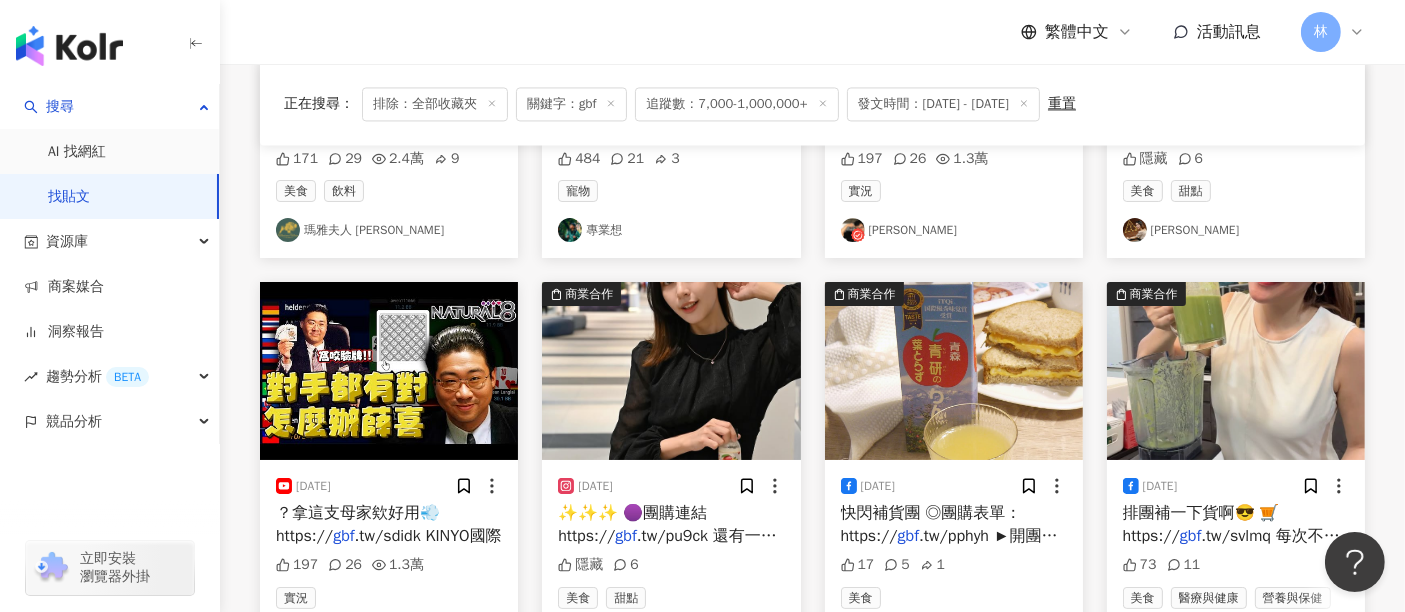 click at bounding box center (954, 371) 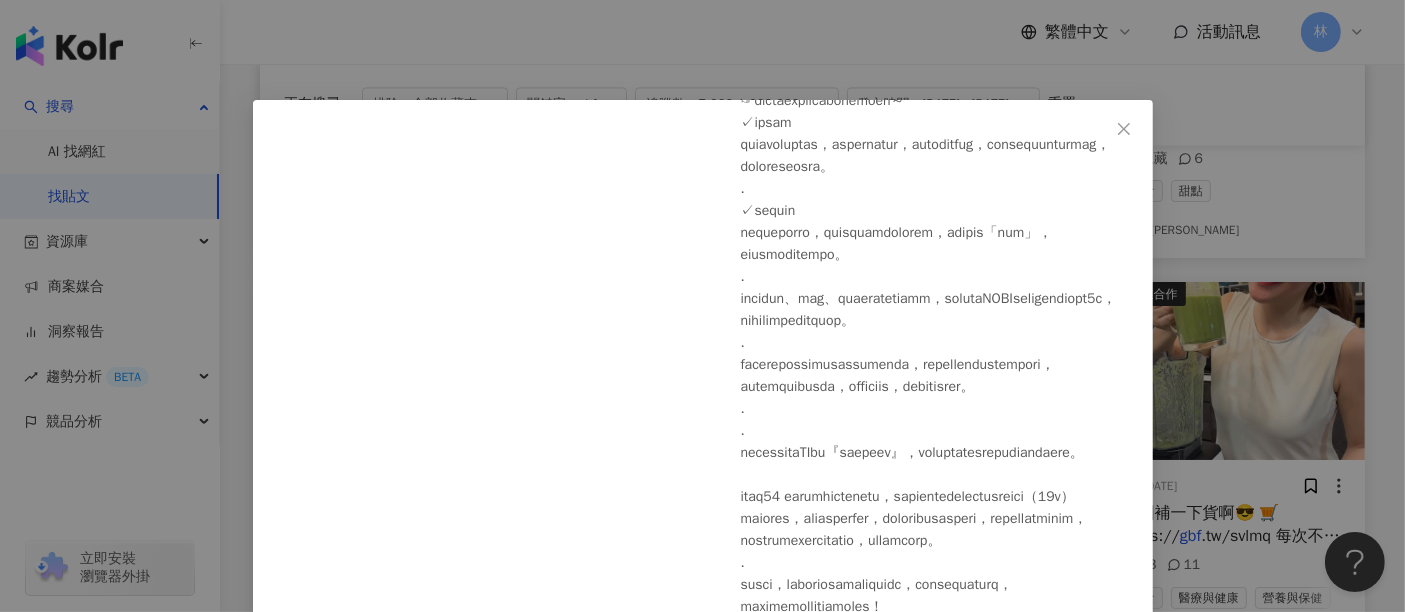 scroll, scrollTop: 931, scrollLeft: 0, axis: vertical 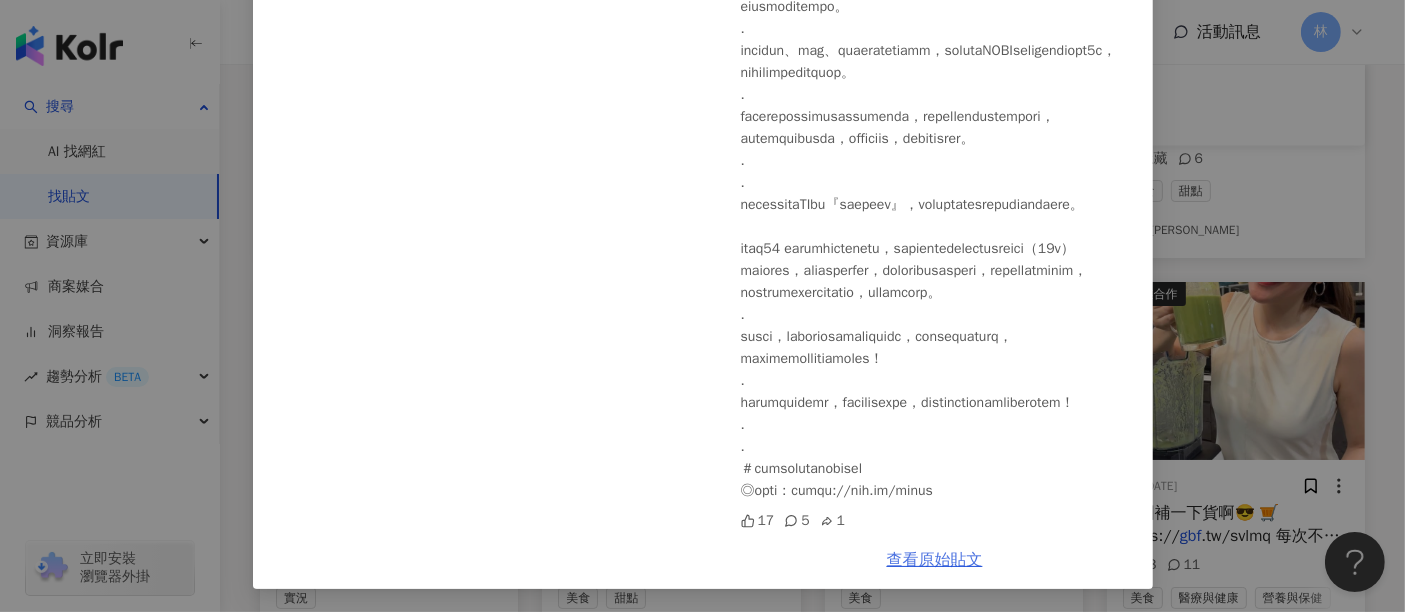 click on "查看原始貼文" at bounding box center (935, 560) 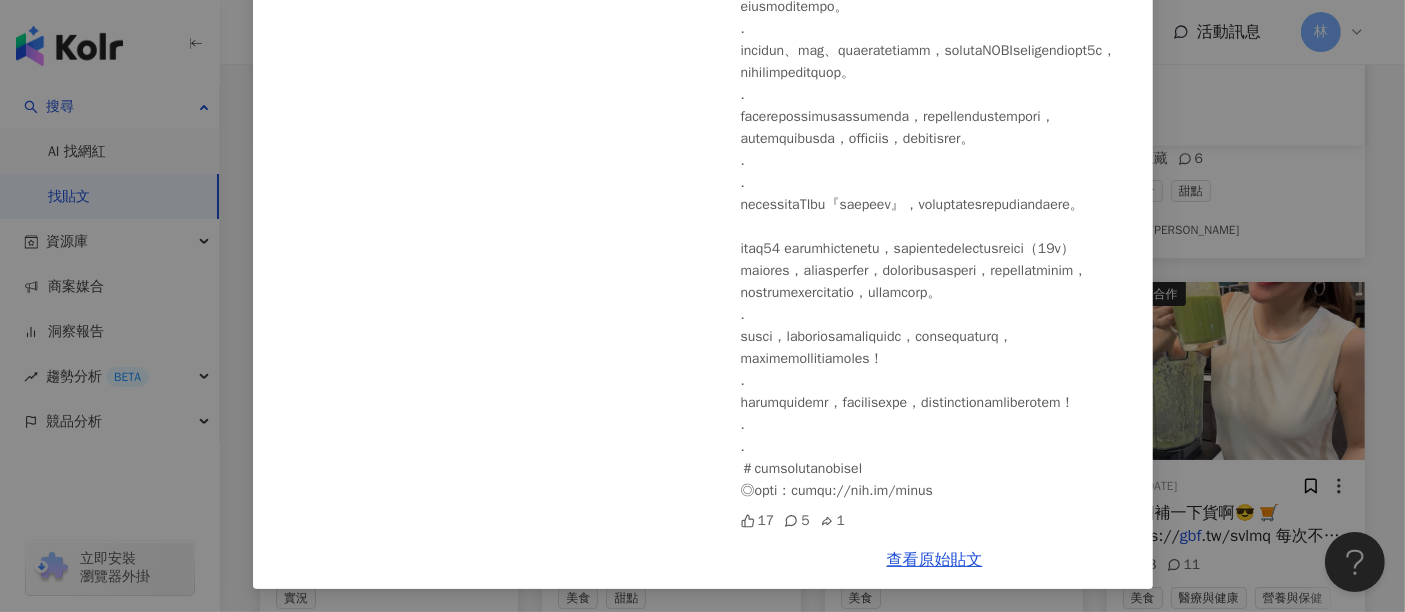 click on "Cecillia優雅過生活 2025/6/25 17 5 1 查看原始貼文" at bounding box center [702, 306] 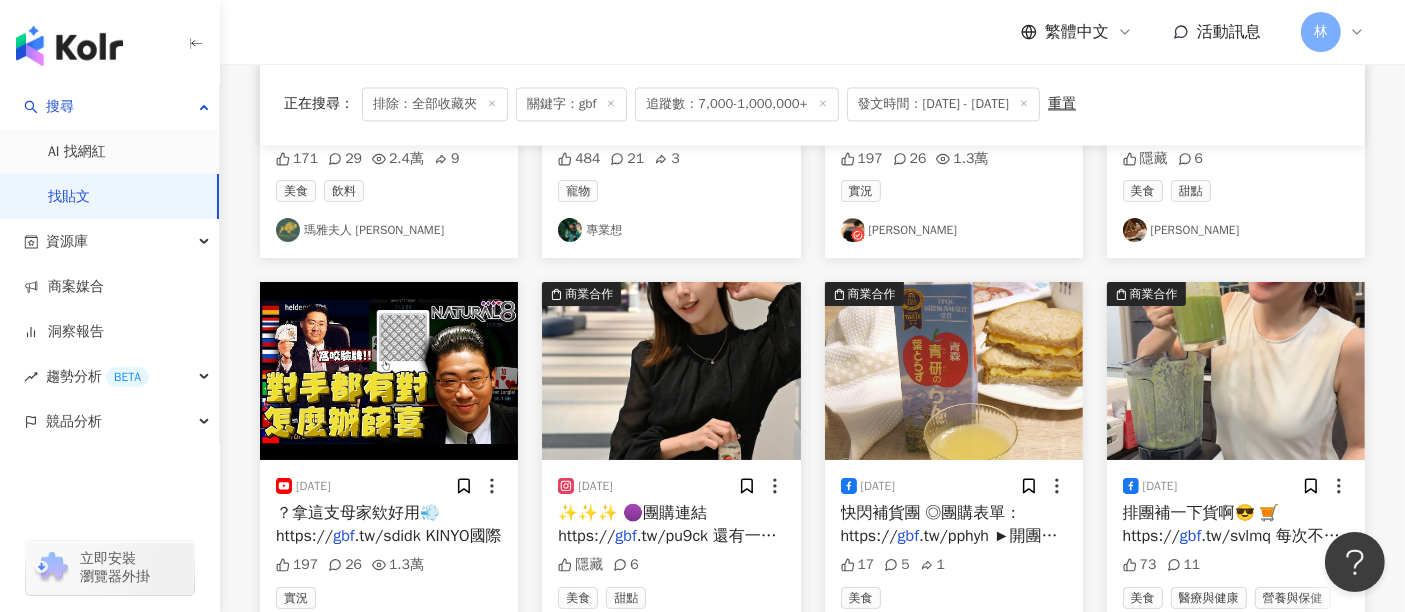 click at bounding box center (1236, 371) 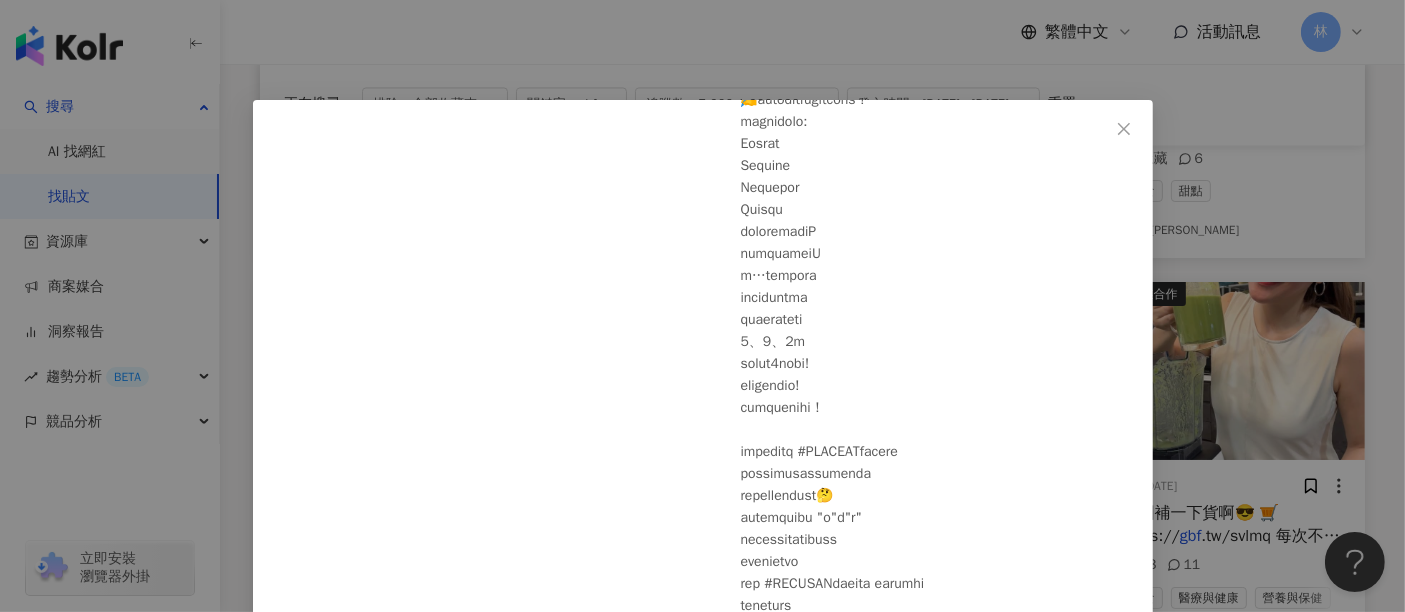 scroll, scrollTop: 1333, scrollLeft: 0, axis: vertical 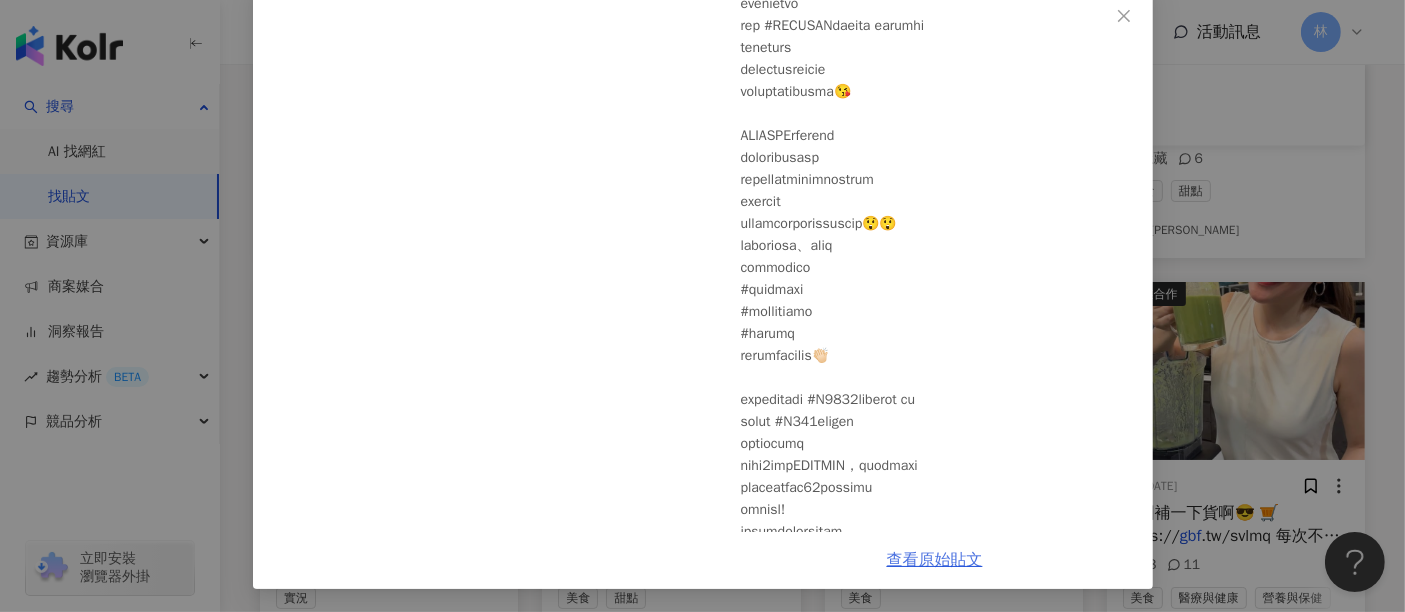 click on "查看原始貼文" at bounding box center [935, 560] 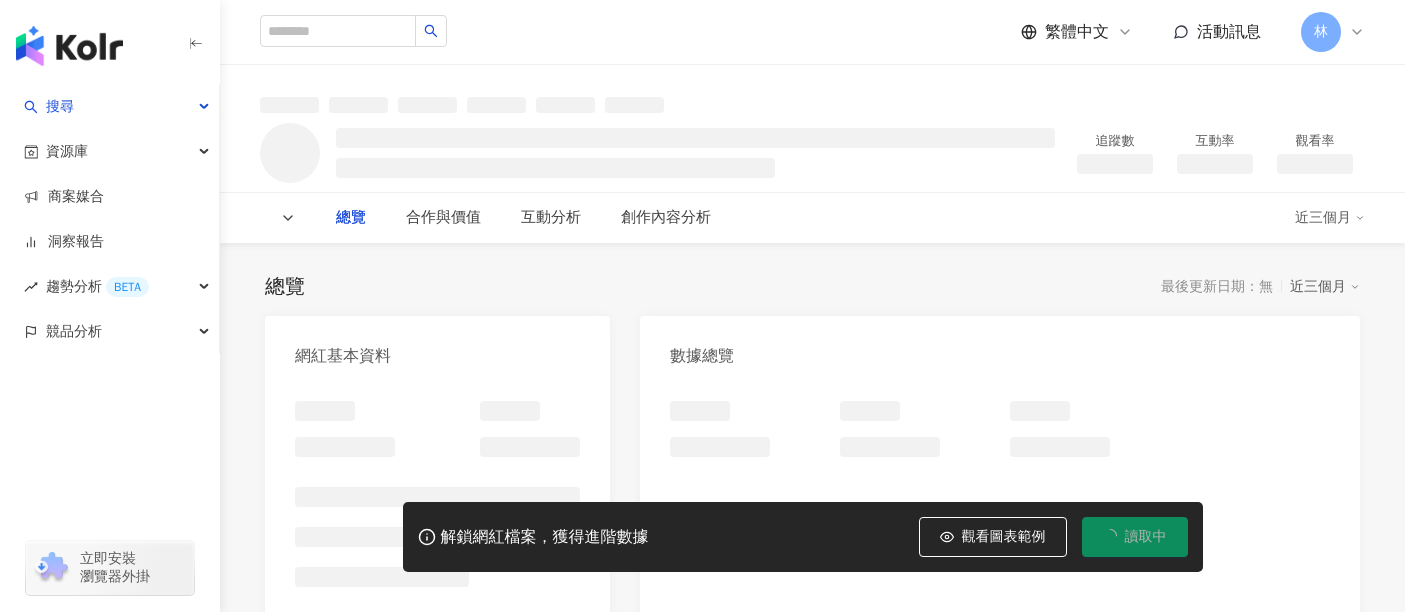 scroll, scrollTop: 0, scrollLeft: 0, axis: both 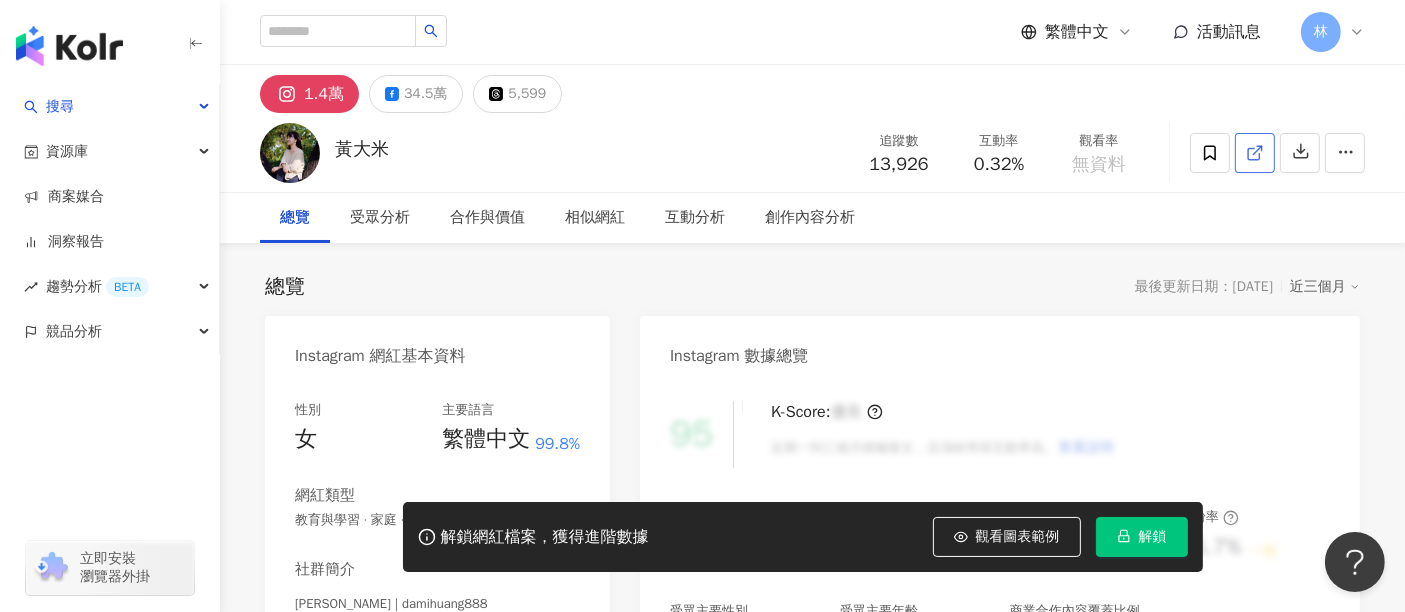 click 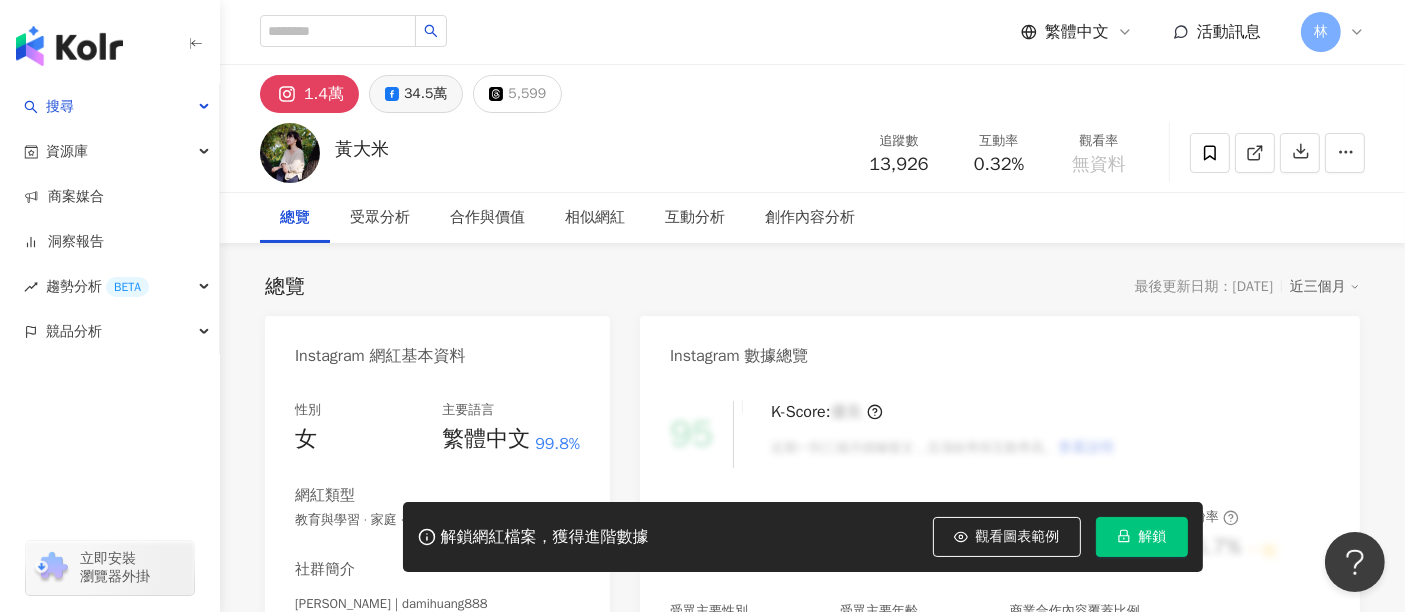 click on "34.5萬" at bounding box center [425, 94] 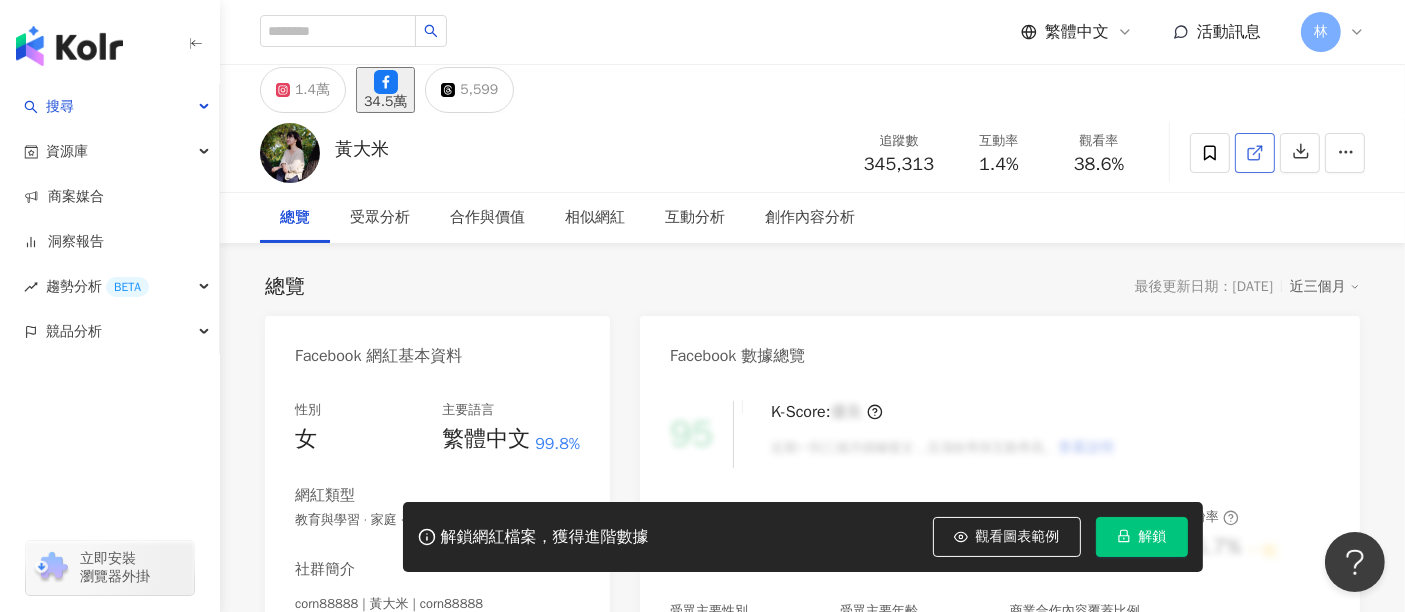 click 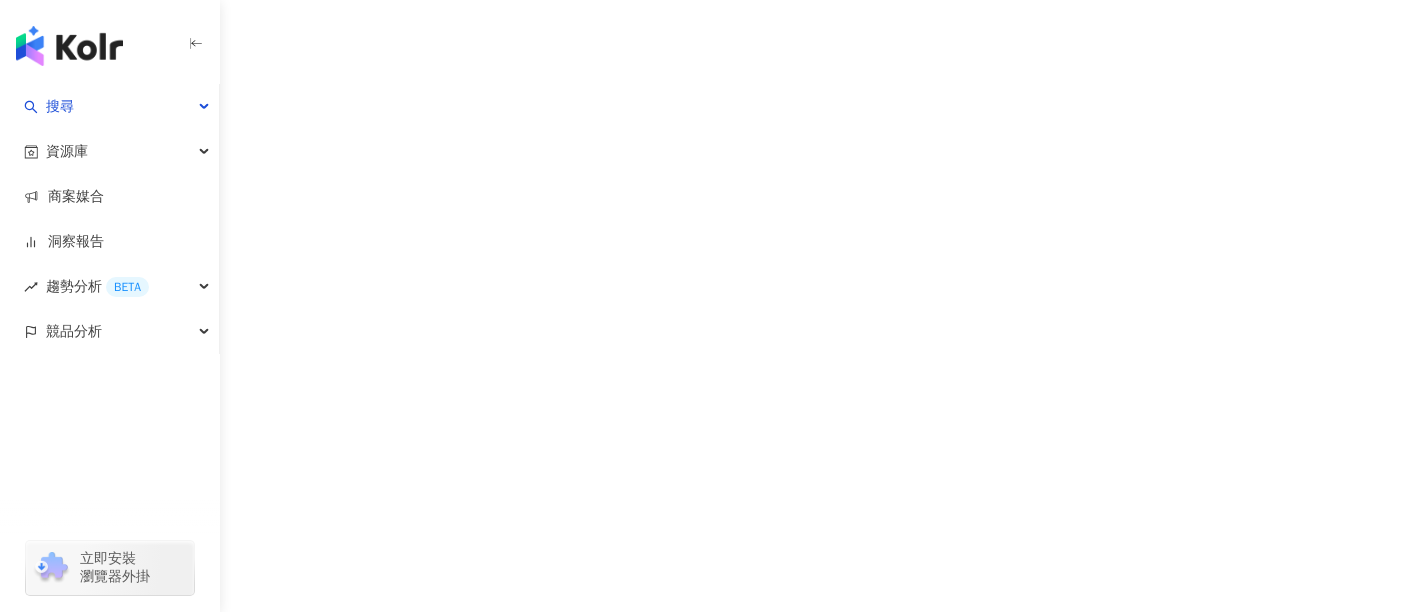 scroll, scrollTop: 0, scrollLeft: 0, axis: both 